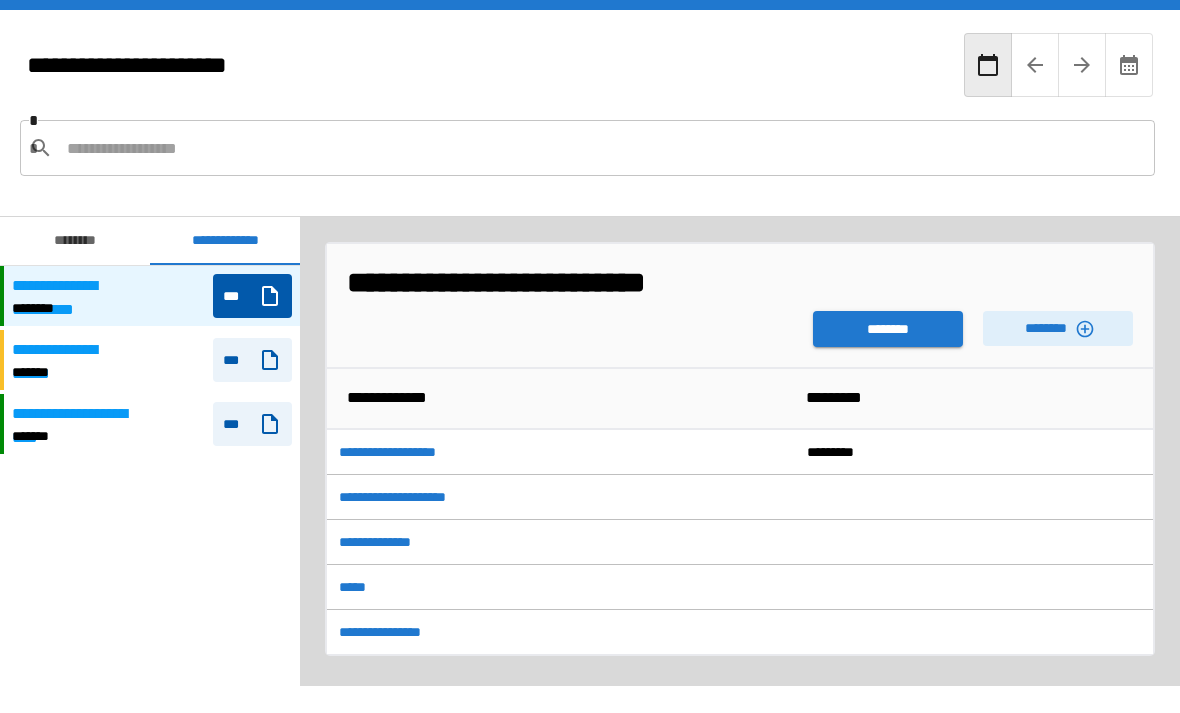 scroll, scrollTop: 0, scrollLeft: 0, axis: both 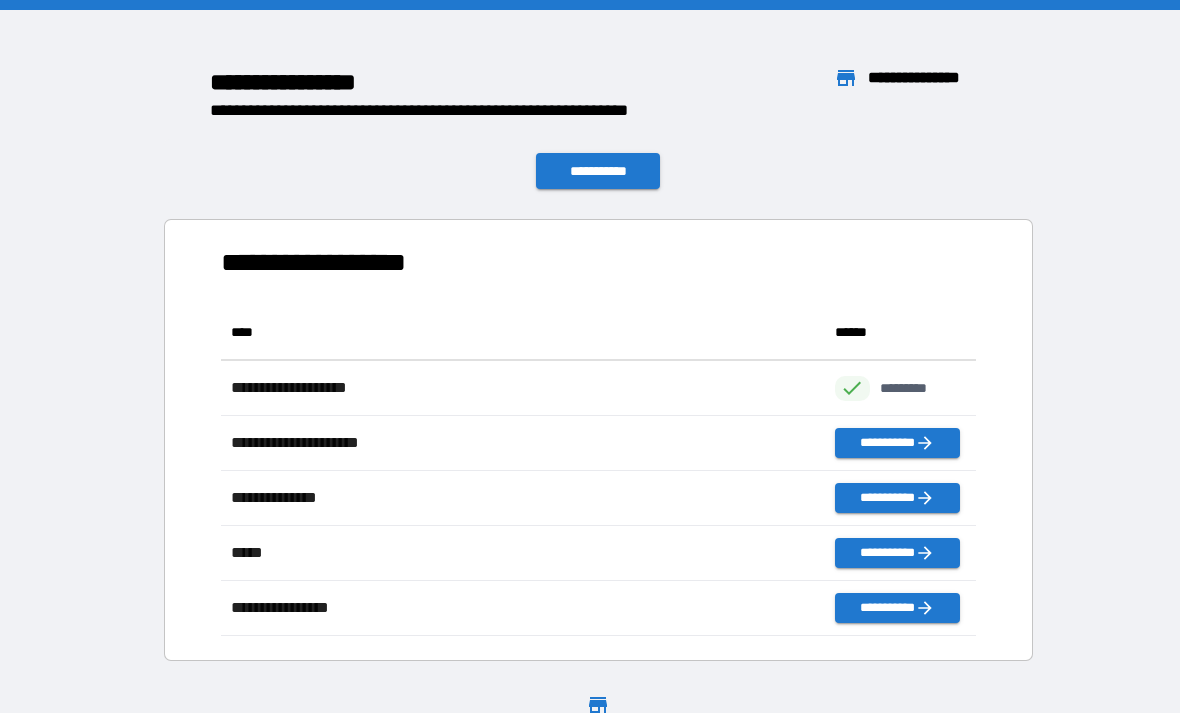 click on "**********" at bounding box center (598, 440) 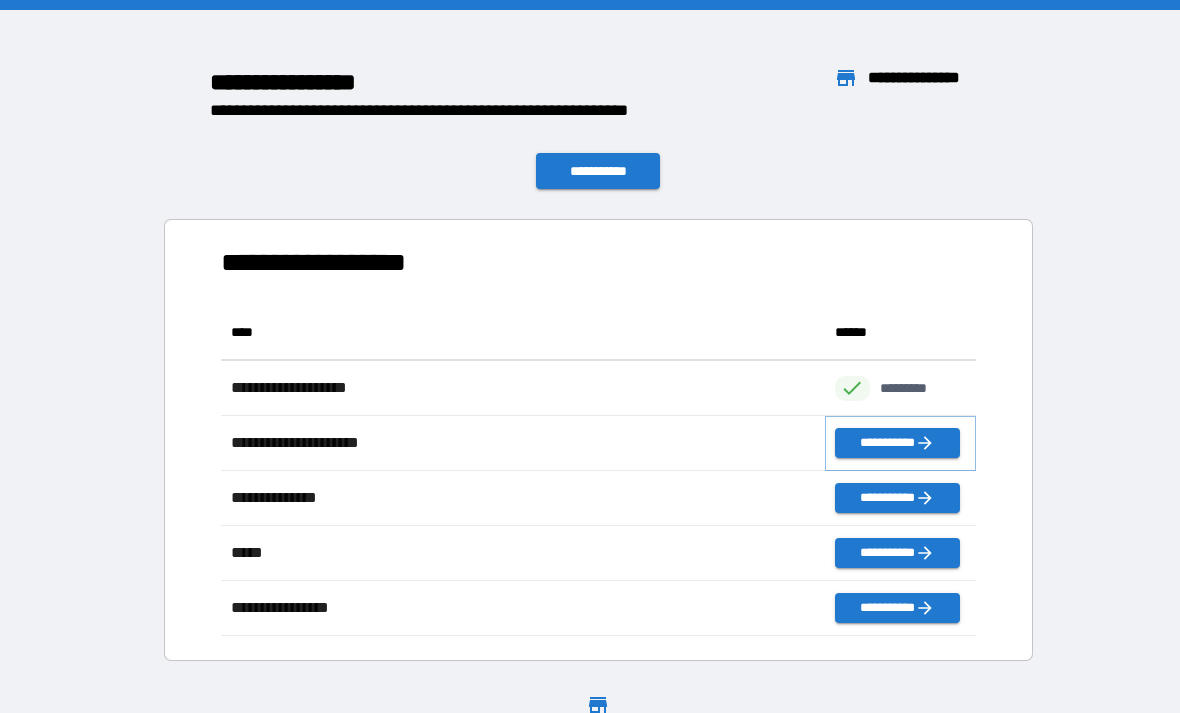 click on "**********" at bounding box center (897, 443) 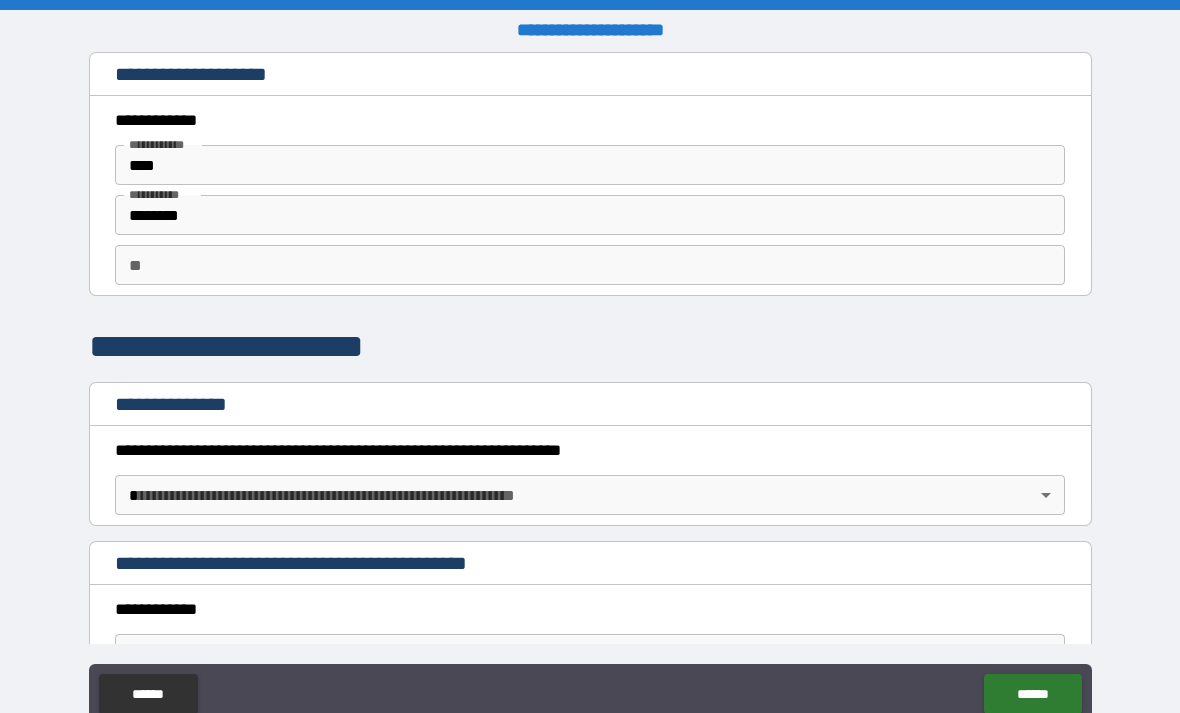 click on "**********" at bounding box center [590, 388] 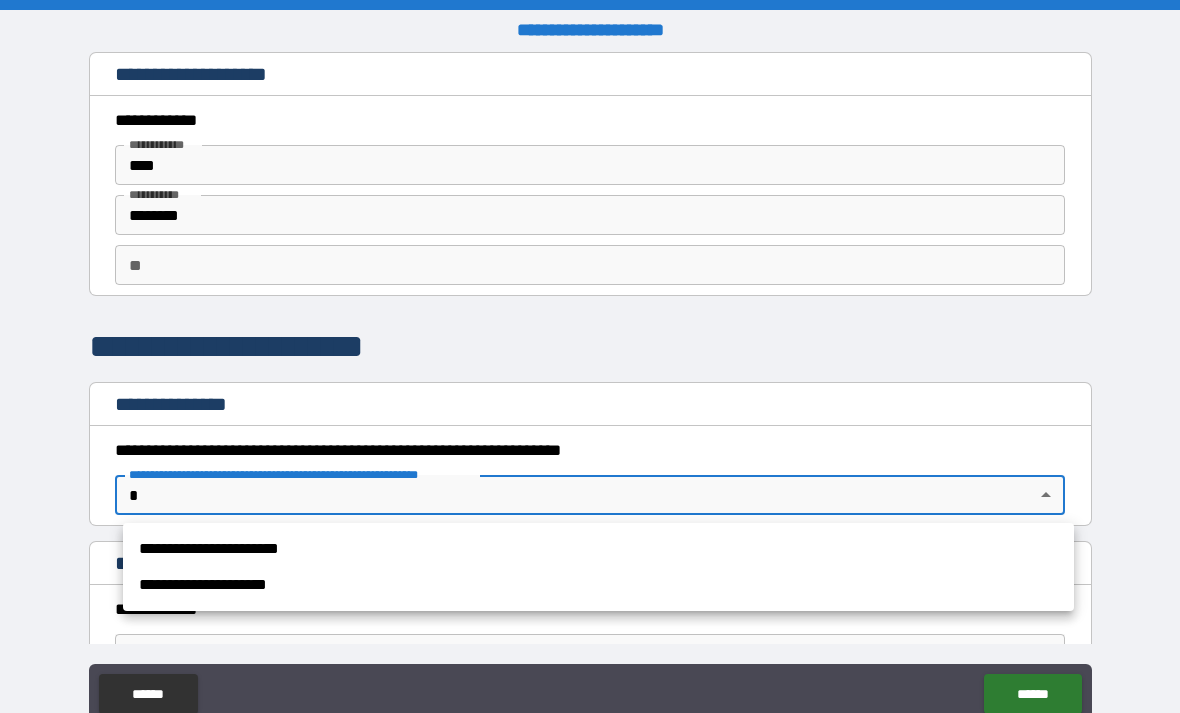 click on "**********" at bounding box center [598, 549] 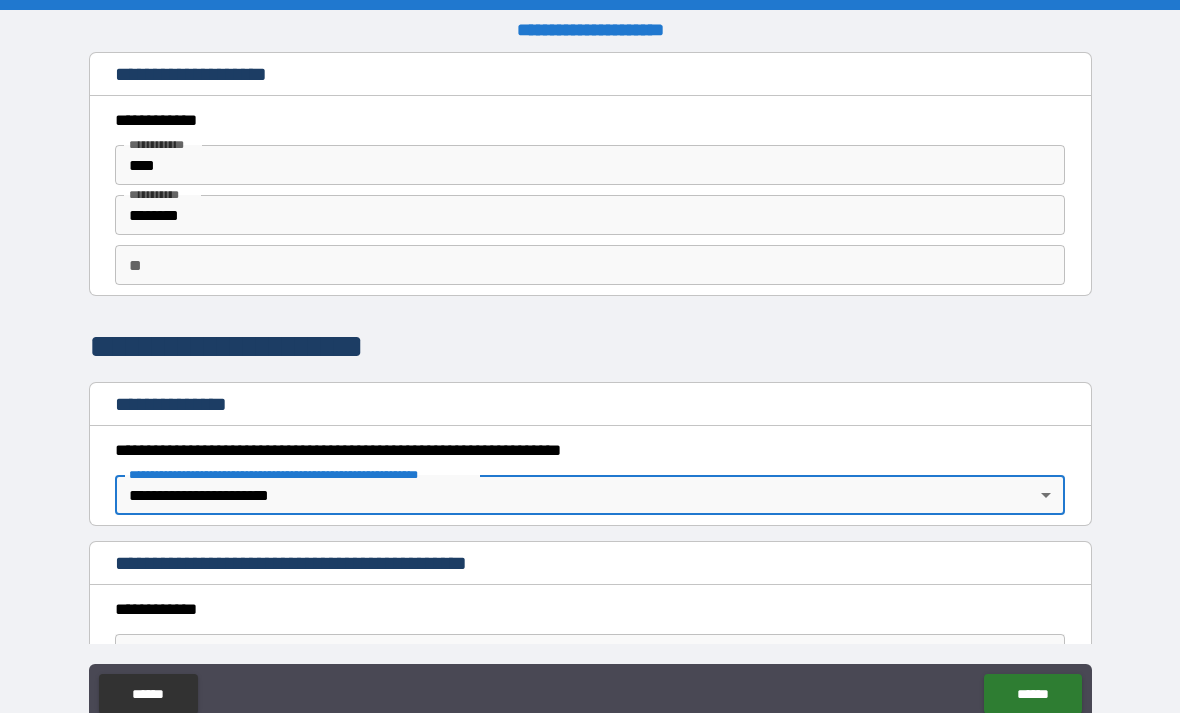 scroll, scrollTop: 0, scrollLeft: 0, axis: both 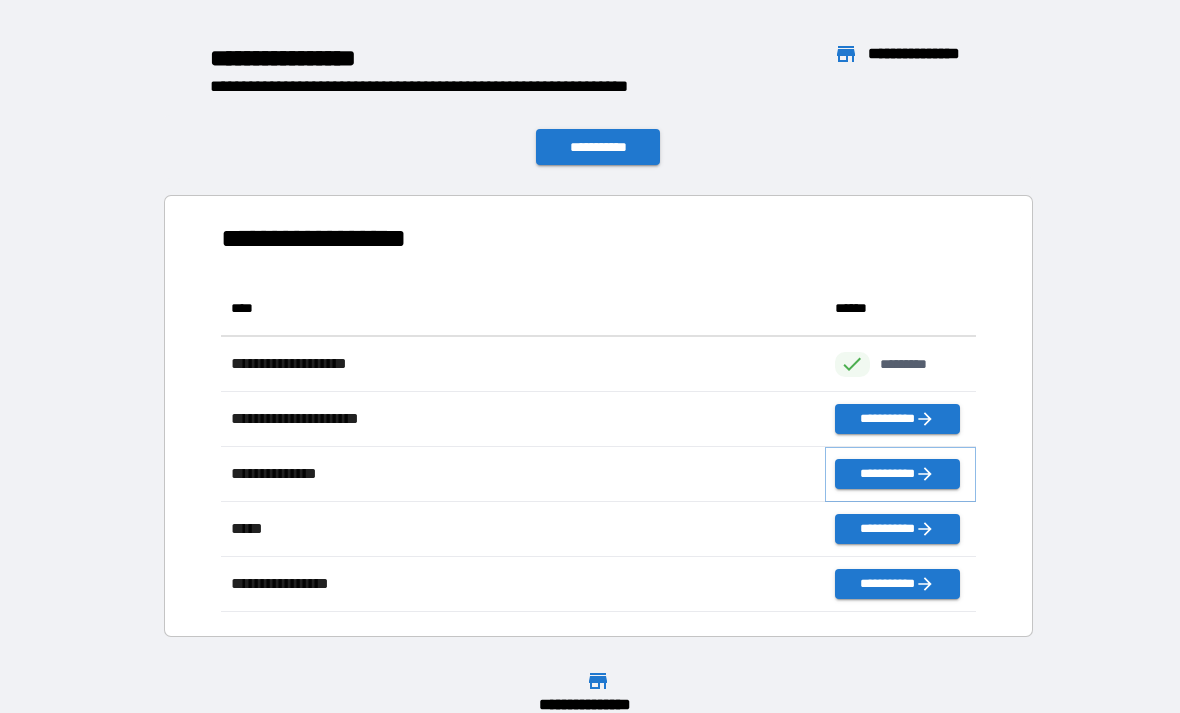 click on "**********" at bounding box center (897, 474) 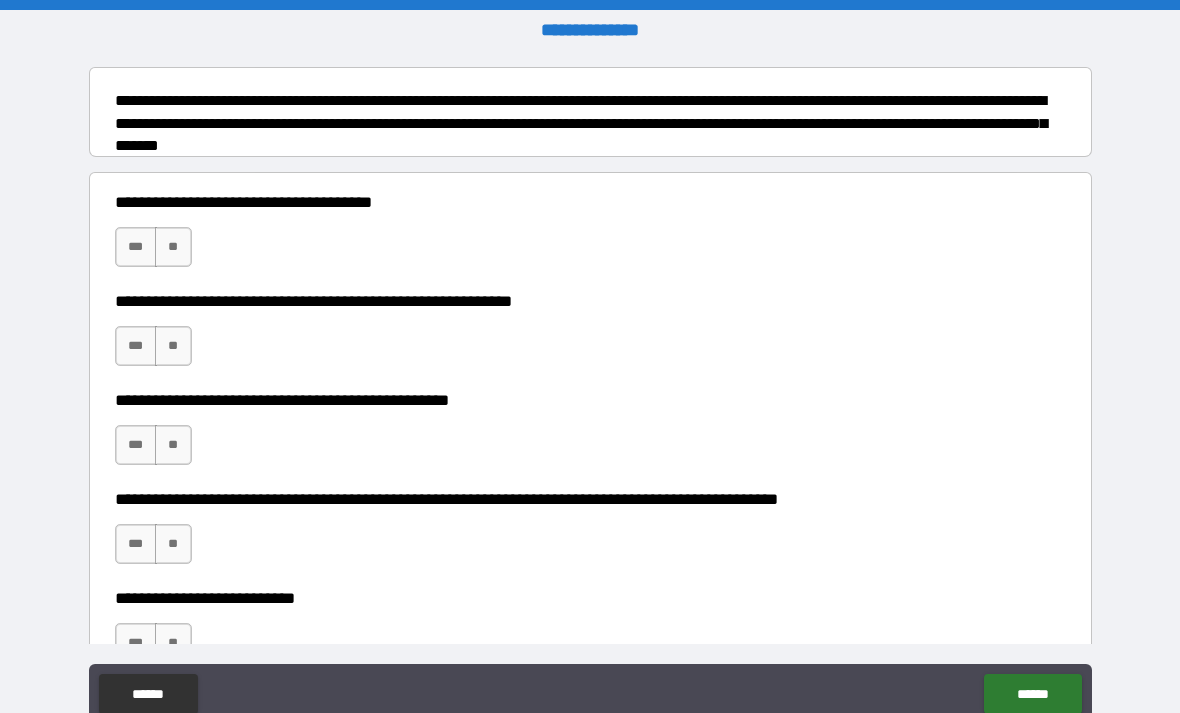 scroll, scrollTop: 257, scrollLeft: 0, axis: vertical 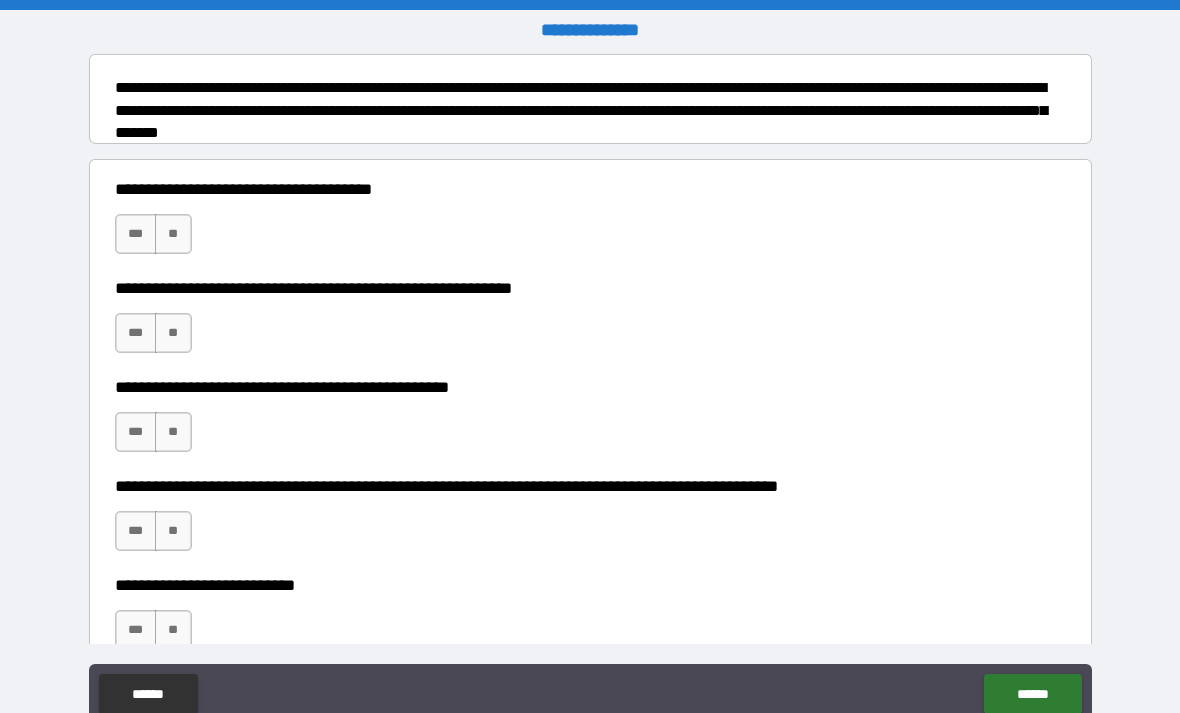 click on "**" at bounding box center [173, 234] 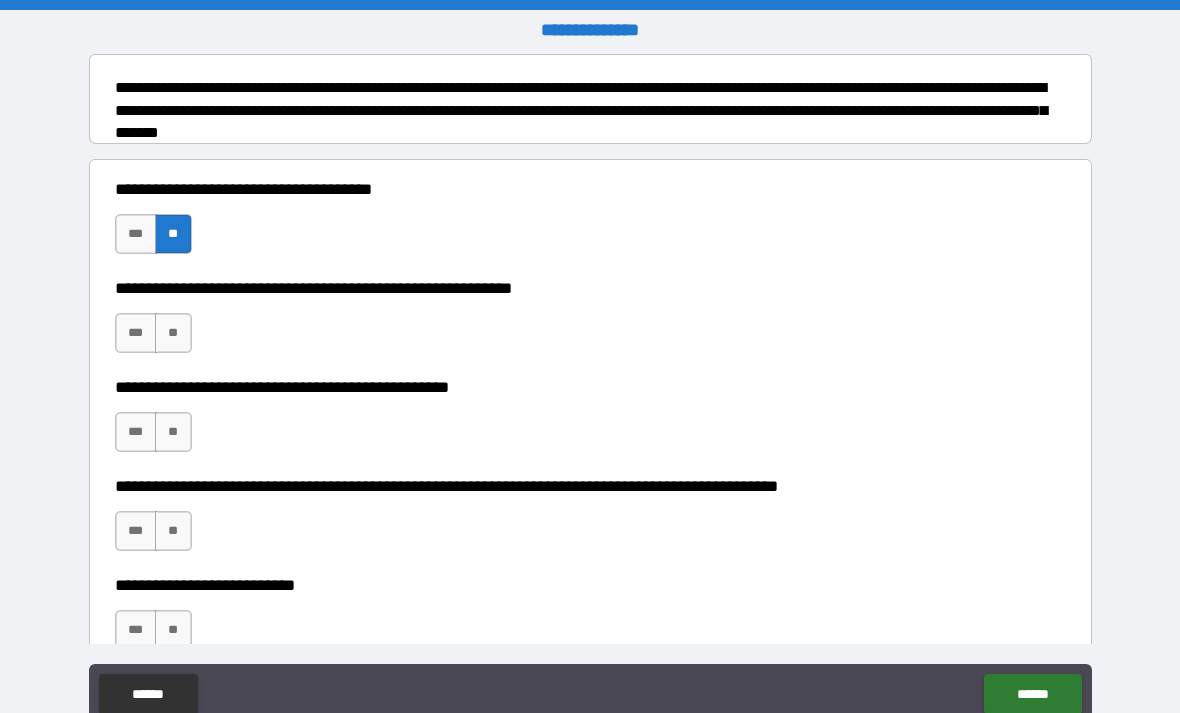 click on "**" at bounding box center [173, 333] 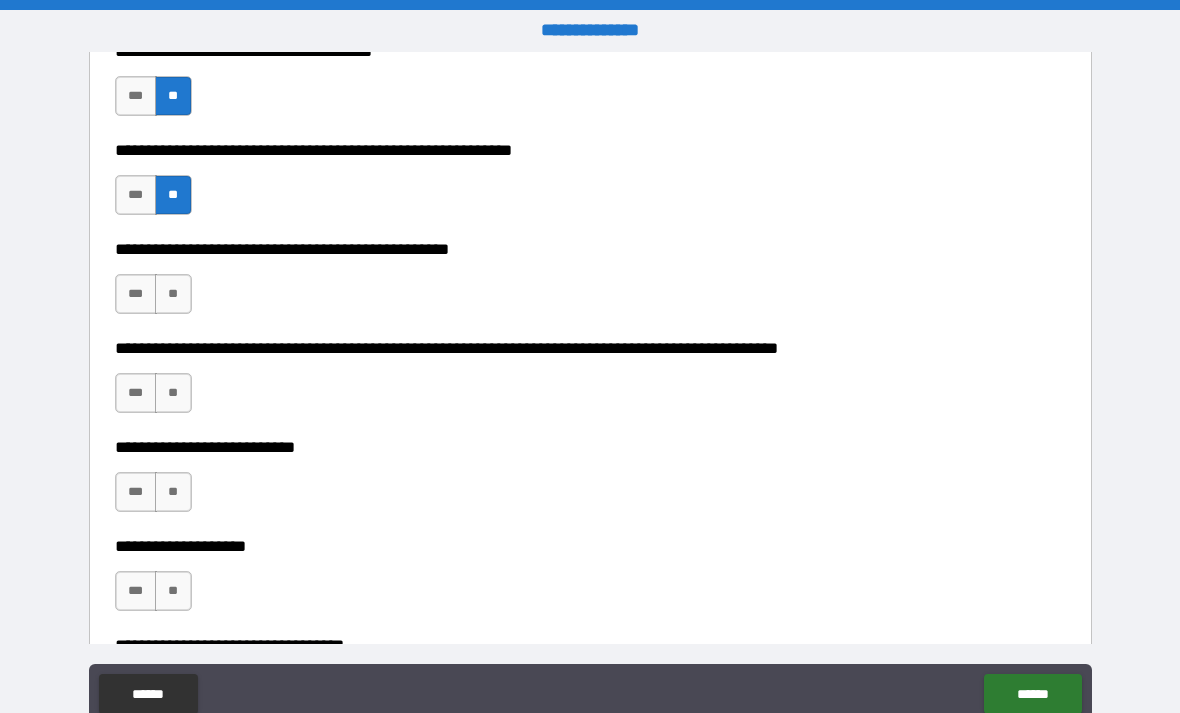 scroll, scrollTop: 399, scrollLeft: 0, axis: vertical 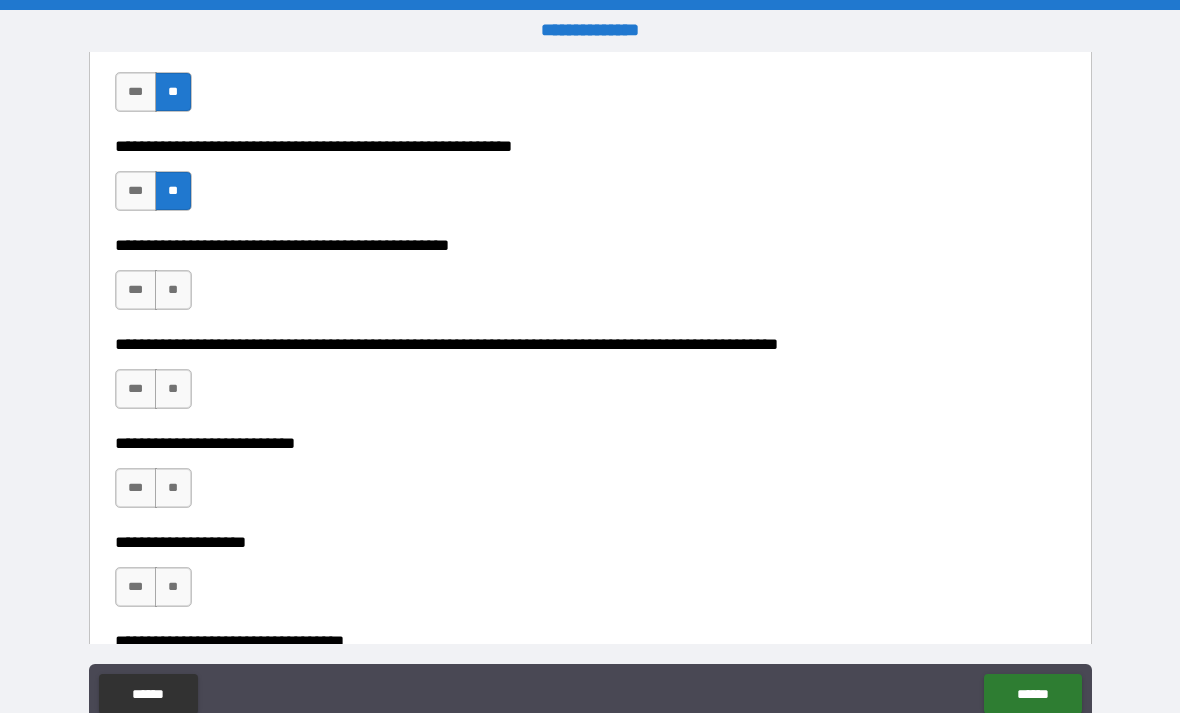 click on "**" at bounding box center [173, 290] 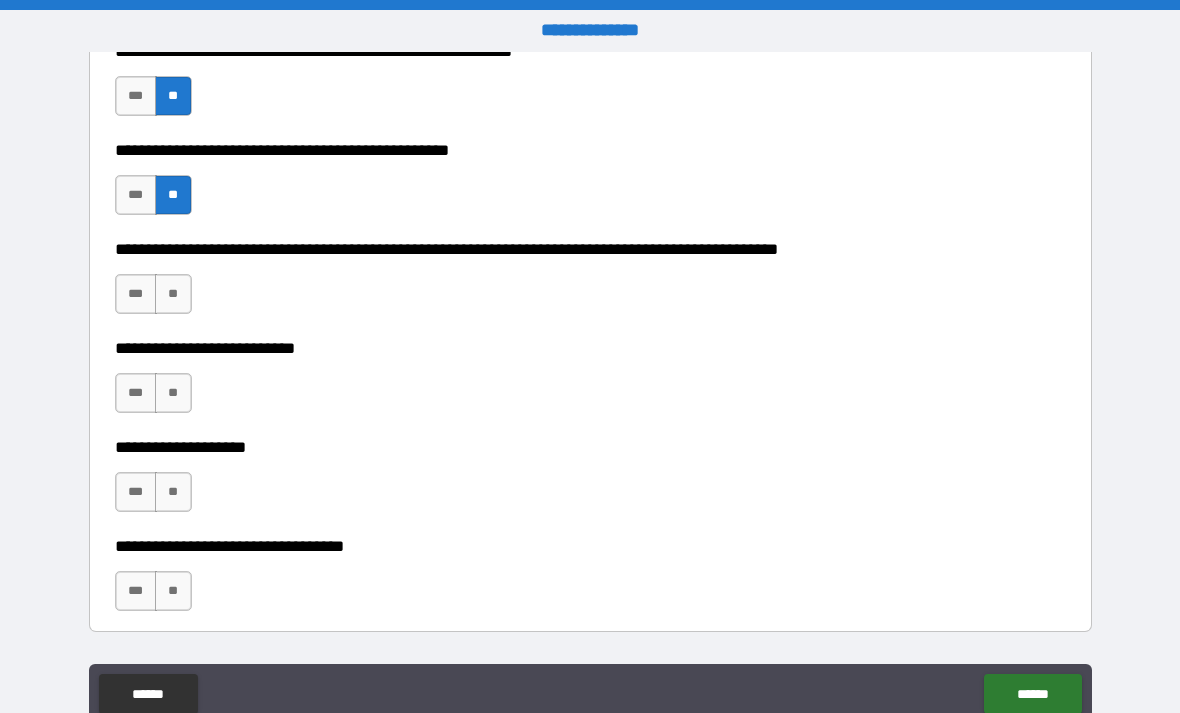 scroll, scrollTop: 515, scrollLeft: 0, axis: vertical 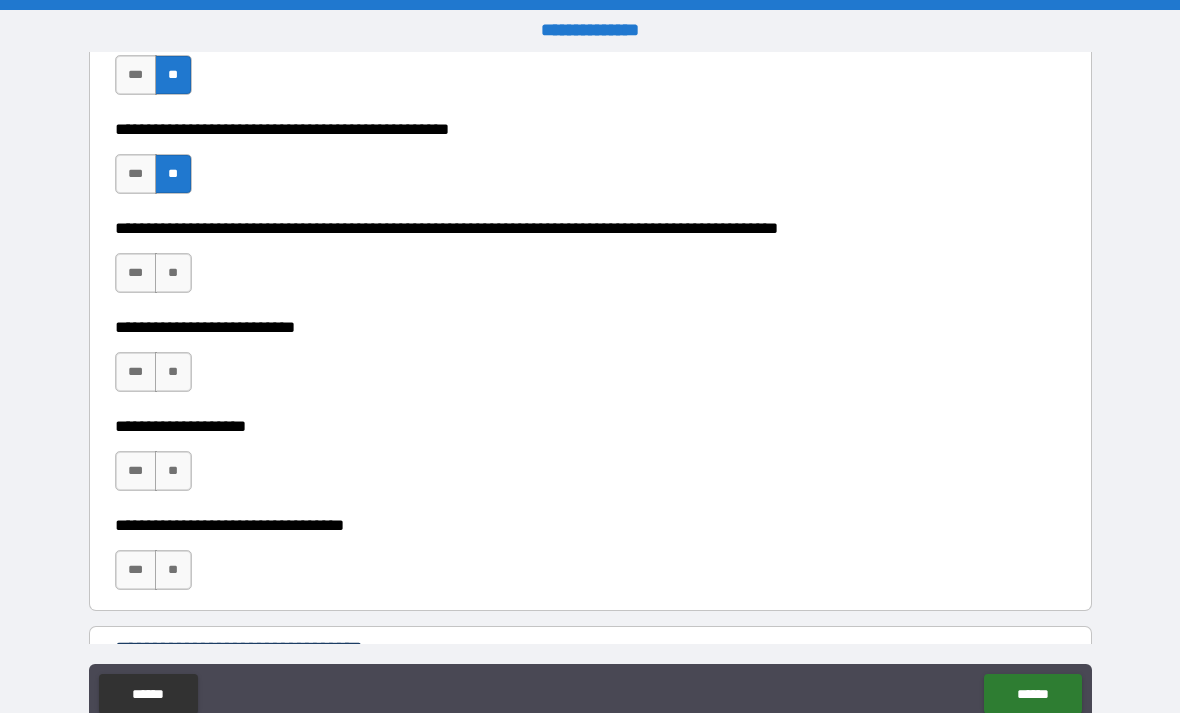 click on "**" at bounding box center (173, 273) 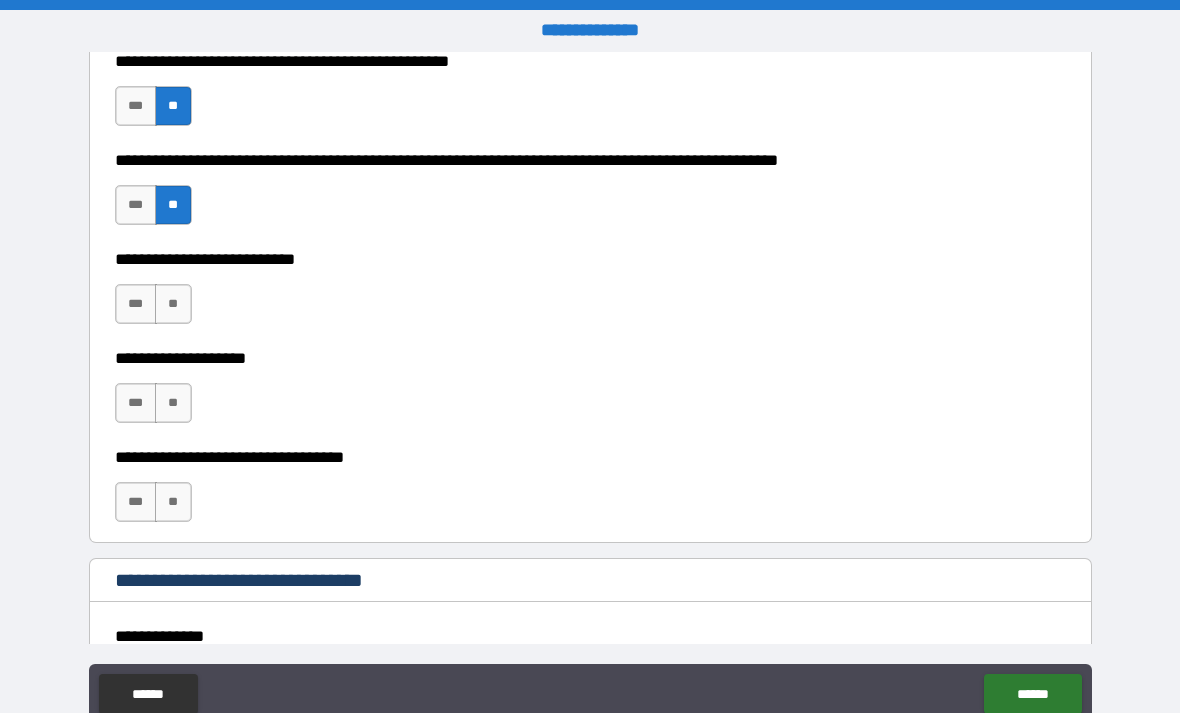 scroll, scrollTop: 587, scrollLeft: 0, axis: vertical 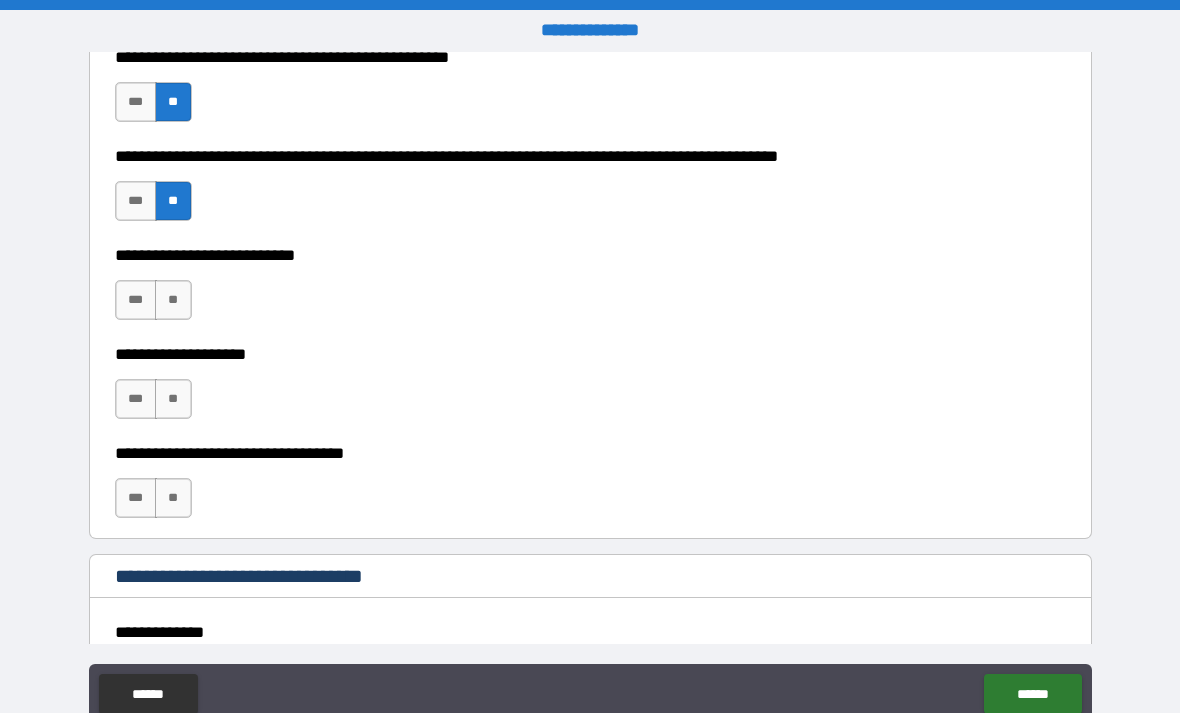 click on "**" at bounding box center (173, 300) 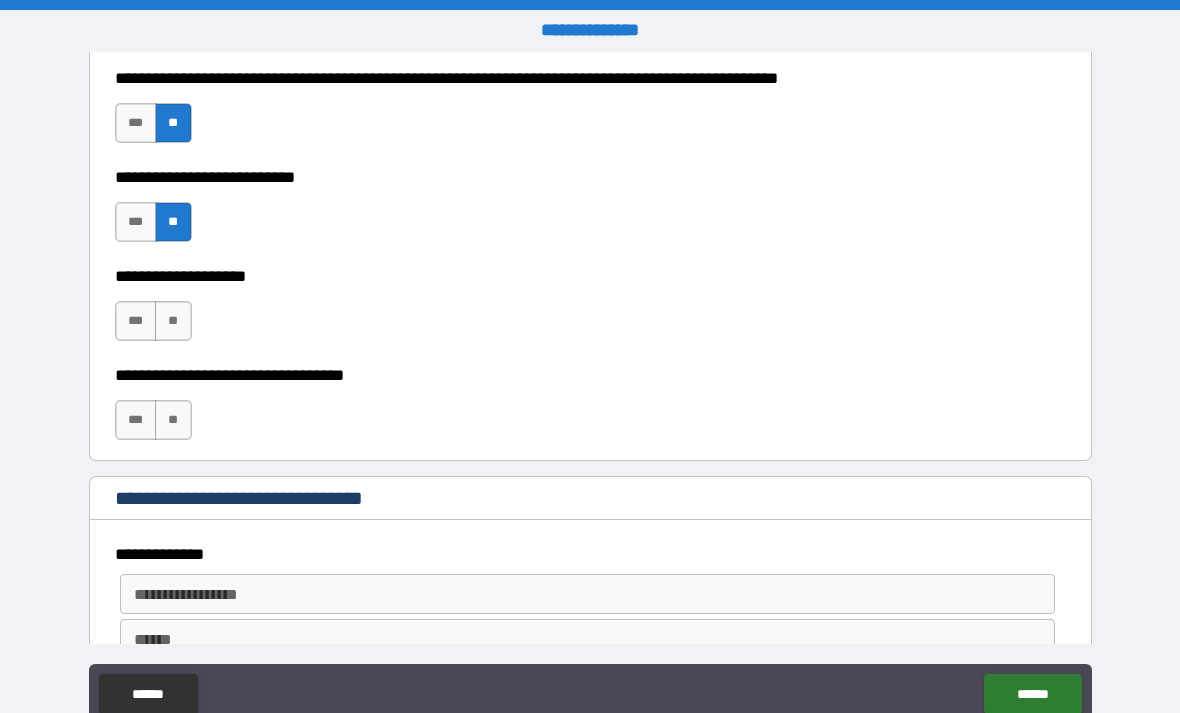 scroll, scrollTop: 666, scrollLeft: 0, axis: vertical 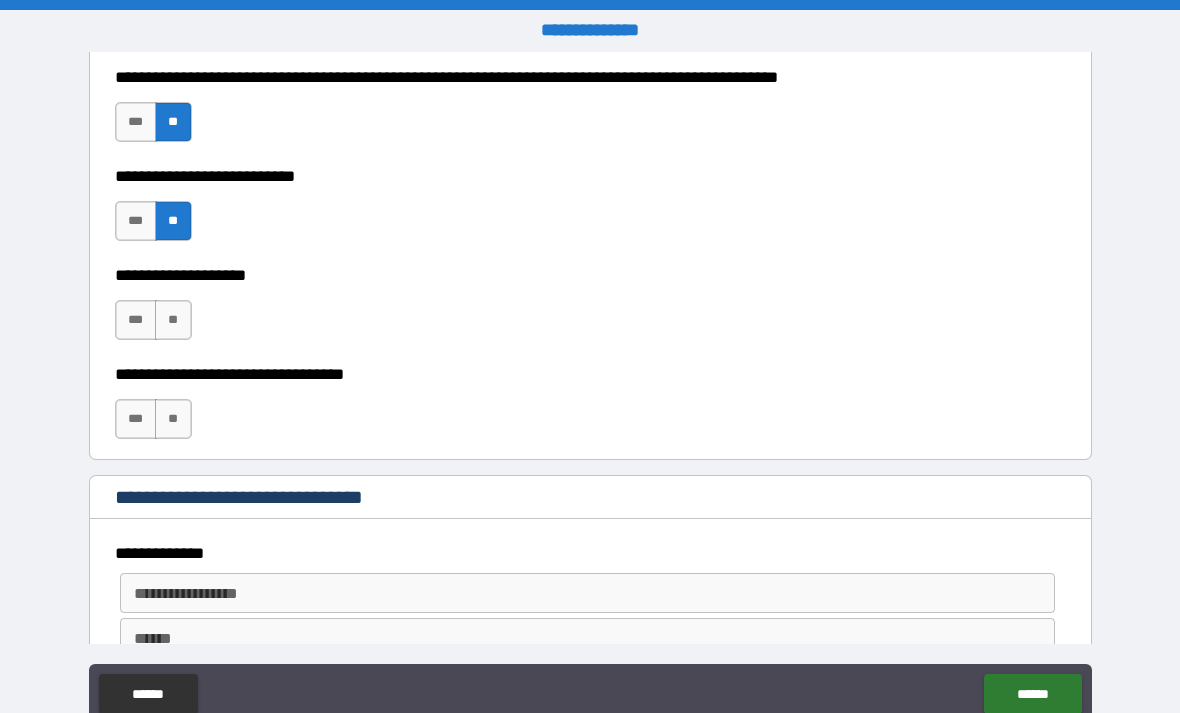 click on "***" at bounding box center [136, 320] 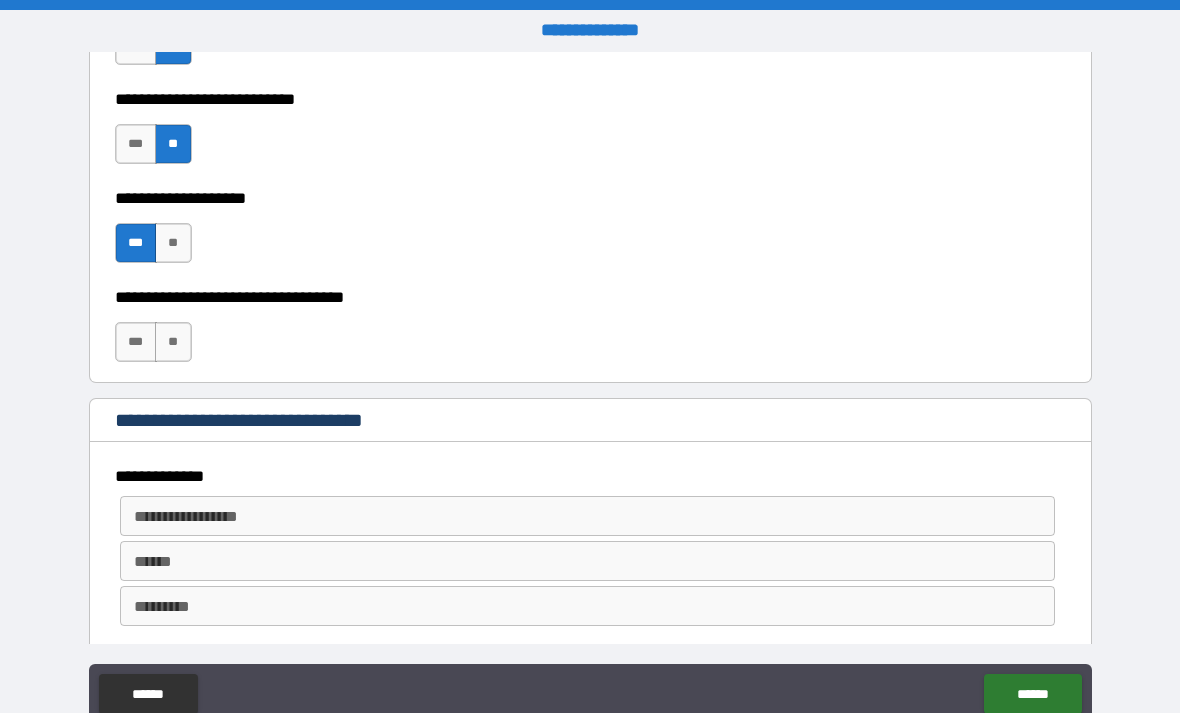 scroll, scrollTop: 749, scrollLeft: 0, axis: vertical 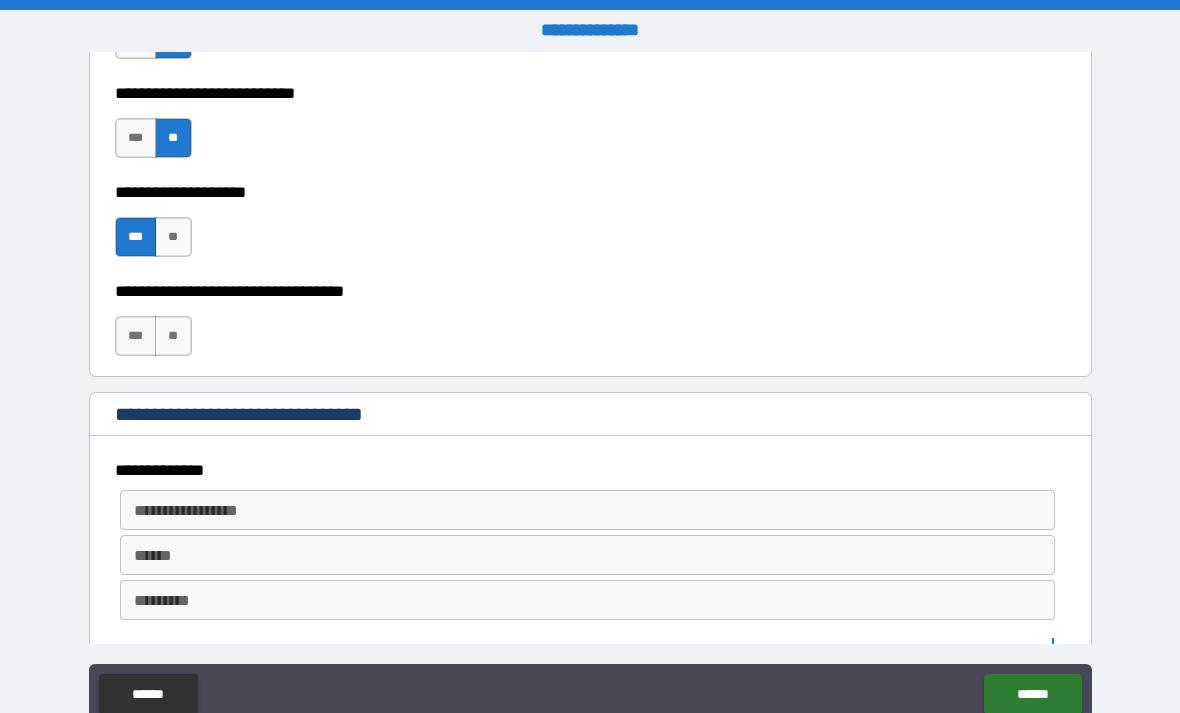 click on "**" at bounding box center (173, 336) 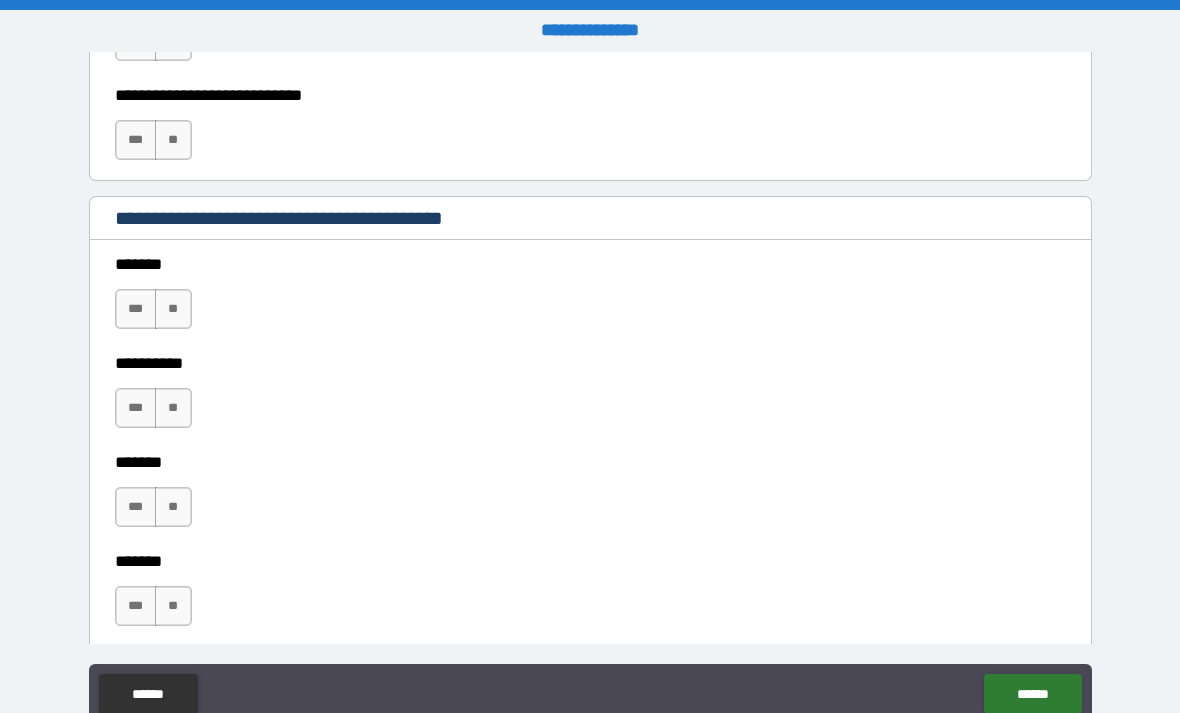 scroll, scrollTop: 1608, scrollLeft: 0, axis: vertical 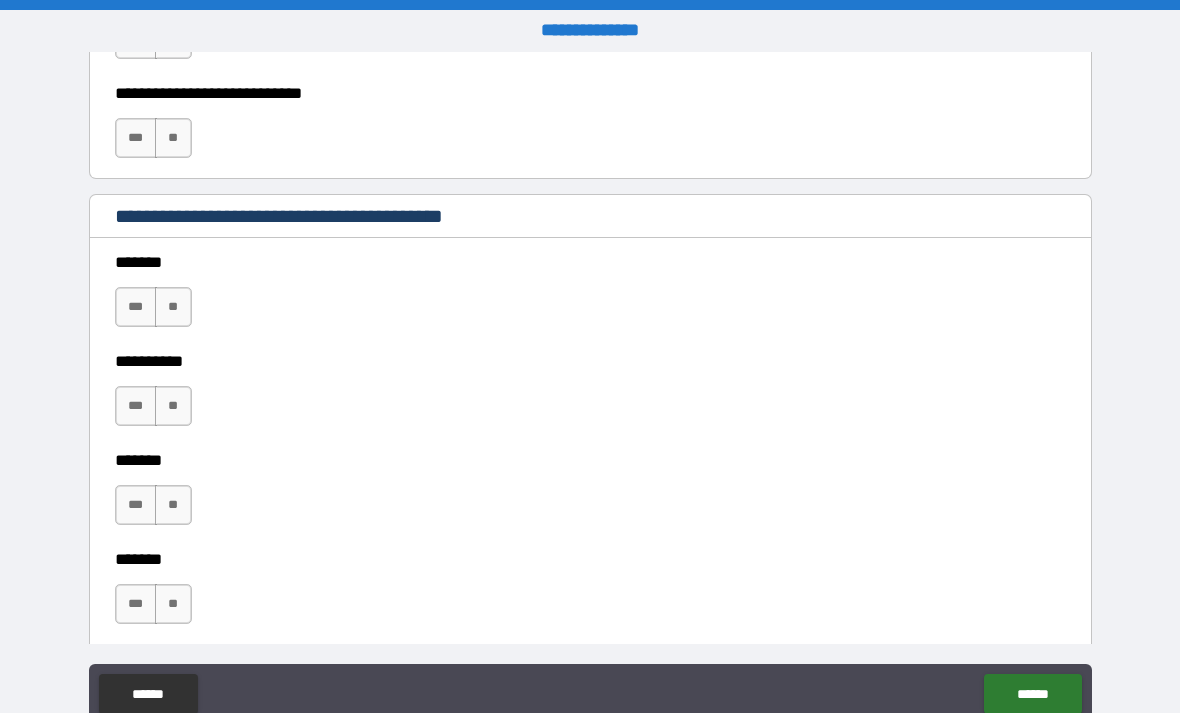 click on "**" at bounding box center (173, 307) 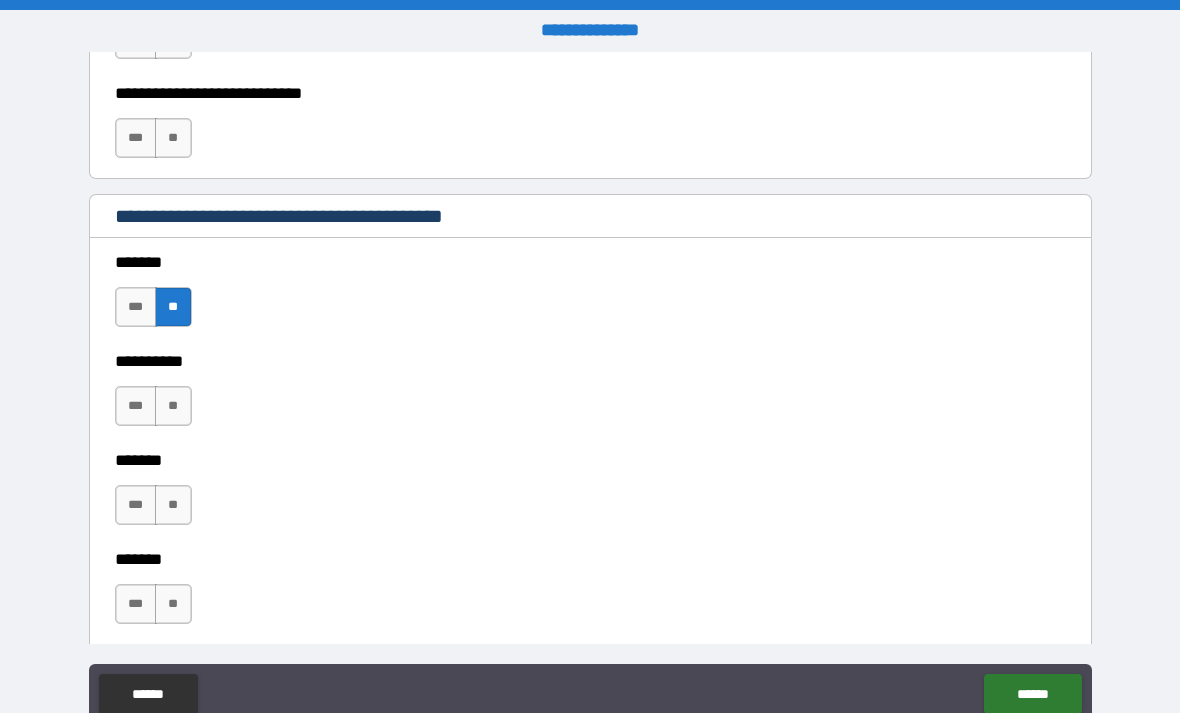 click on "***" at bounding box center [136, 406] 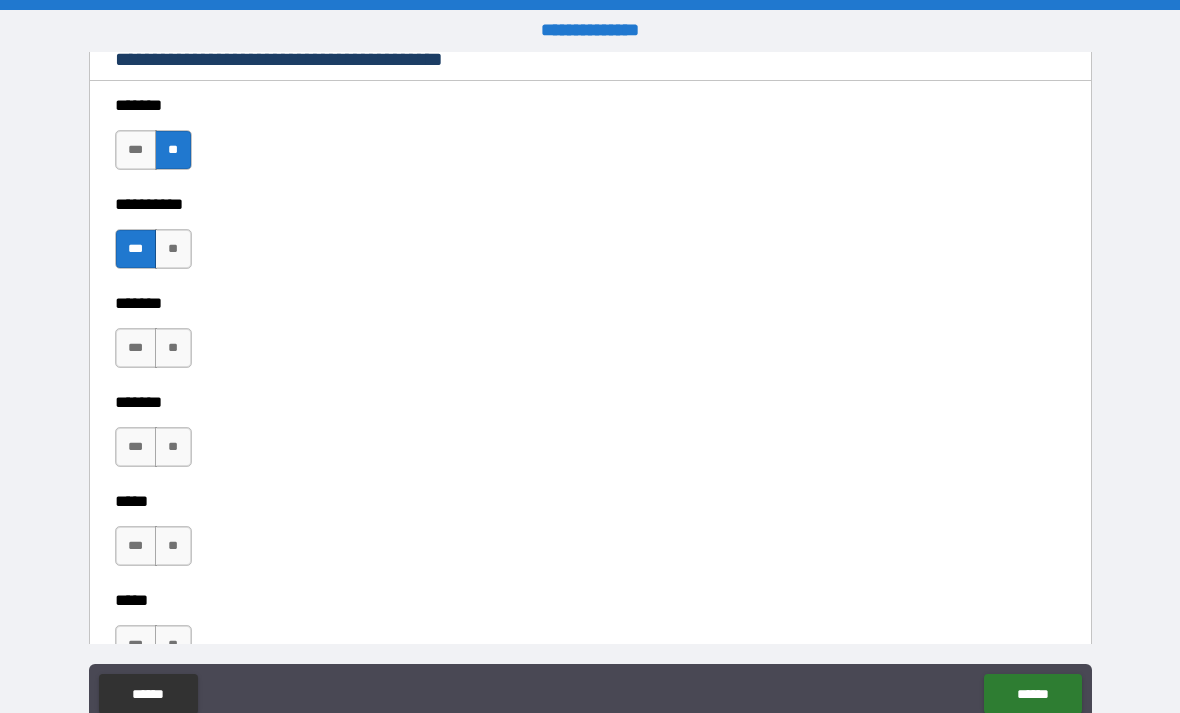 scroll, scrollTop: 1767, scrollLeft: 0, axis: vertical 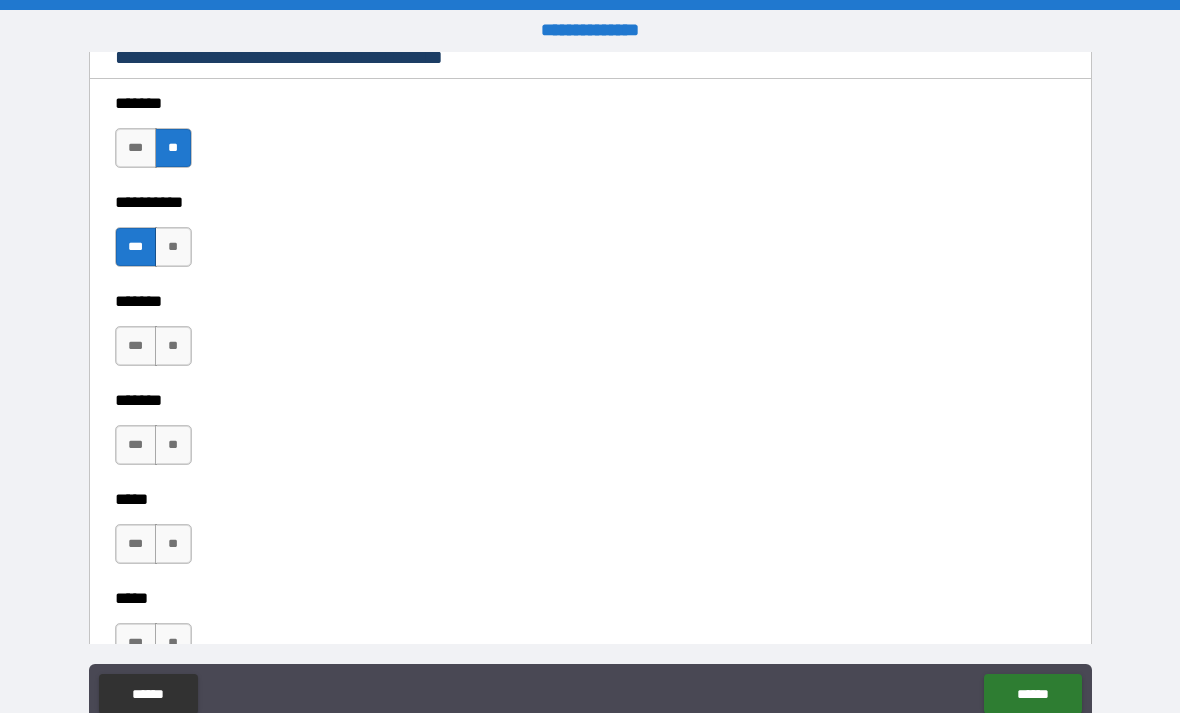 click on "**" at bounding box center [173, 346] 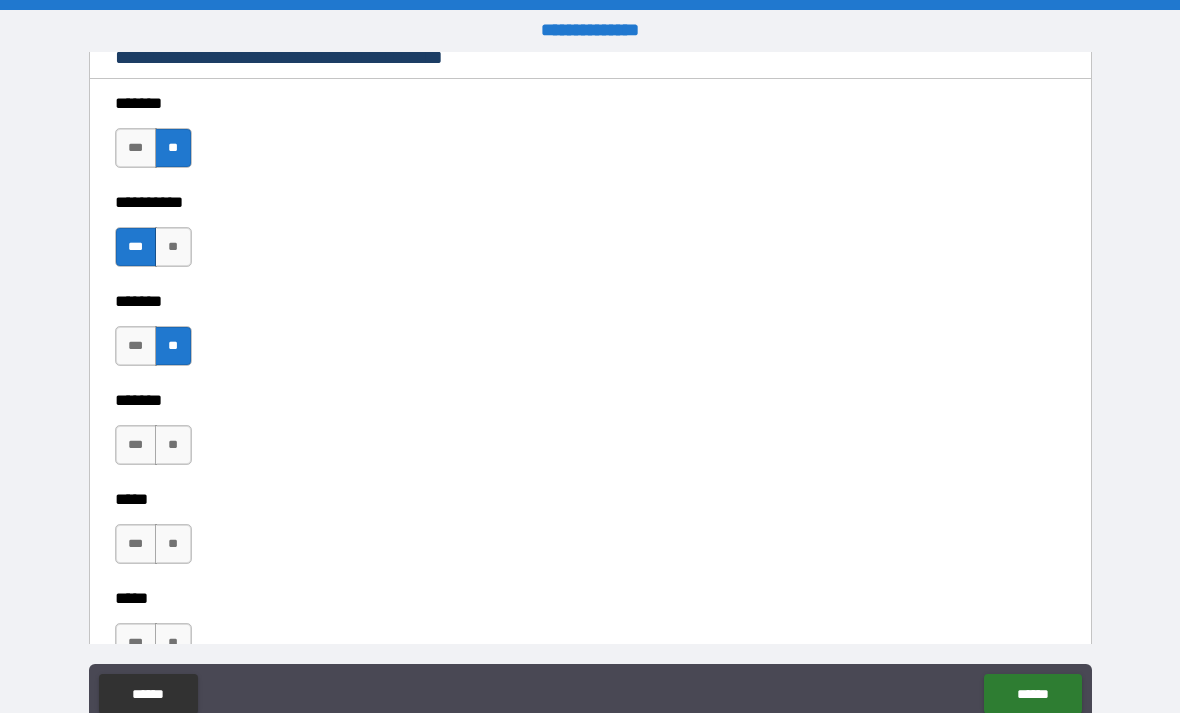 click on "**" at bounding box center [173, 445] 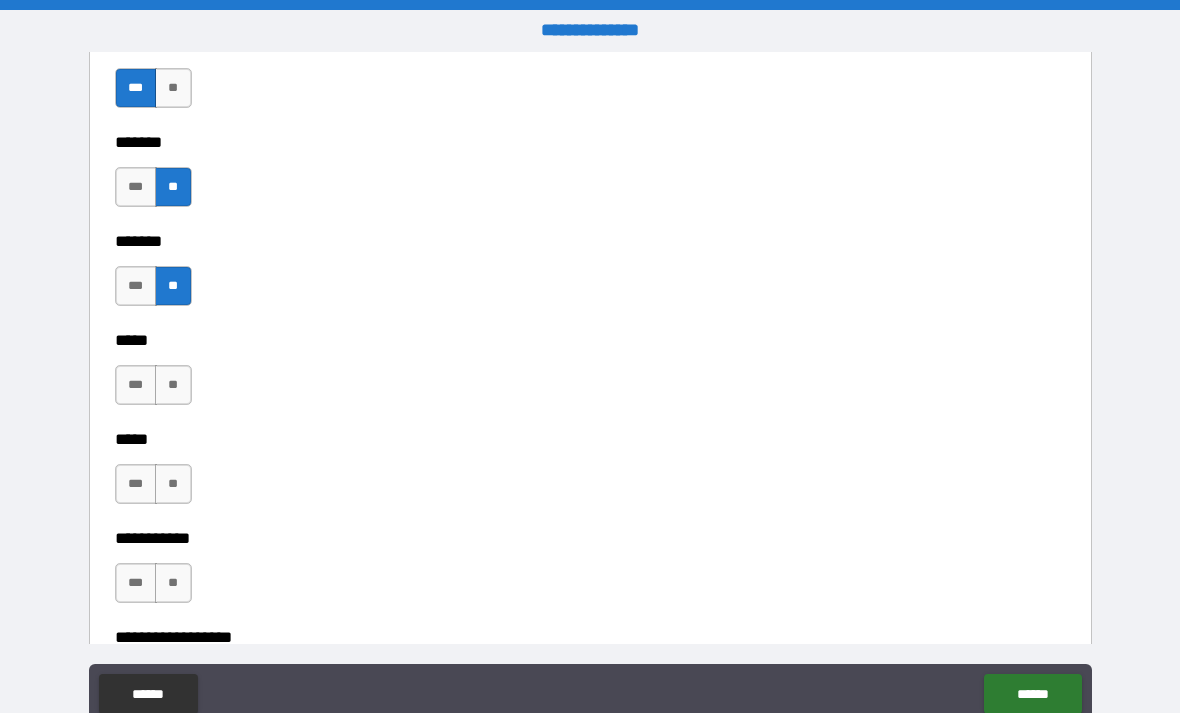 scroll, scrollTop: 1935, scrollLeft: 0, axis: vertical 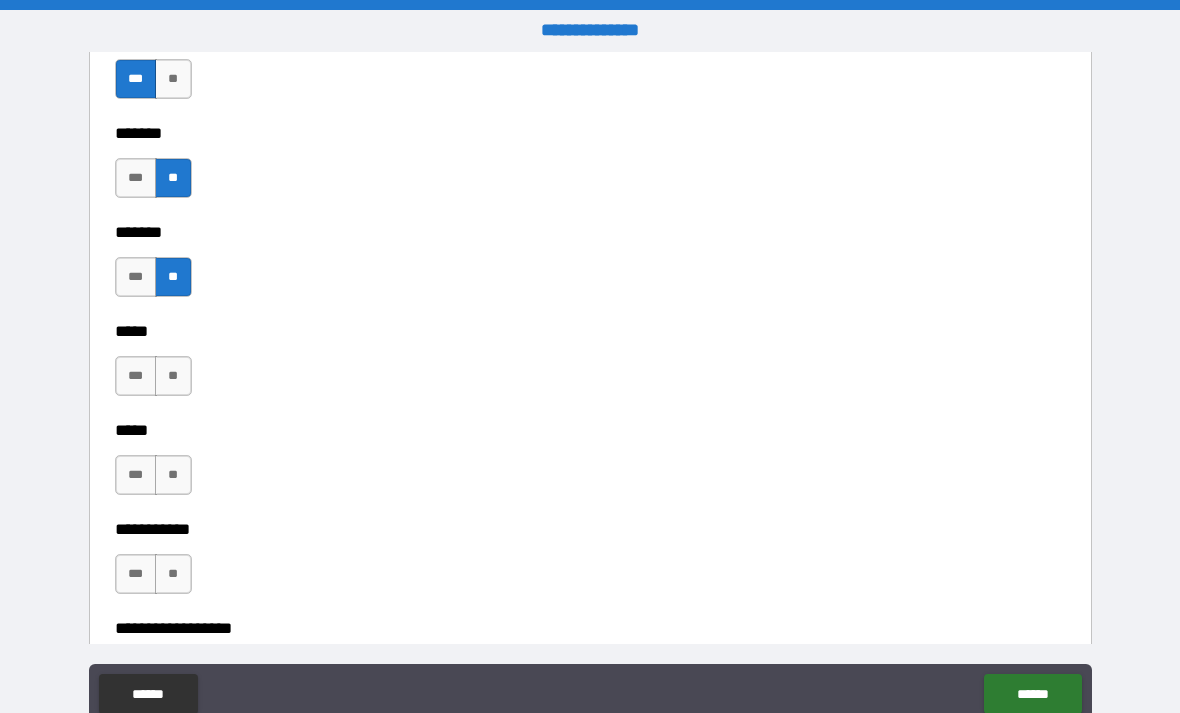 click on "**" at bounding box center (173, 376) 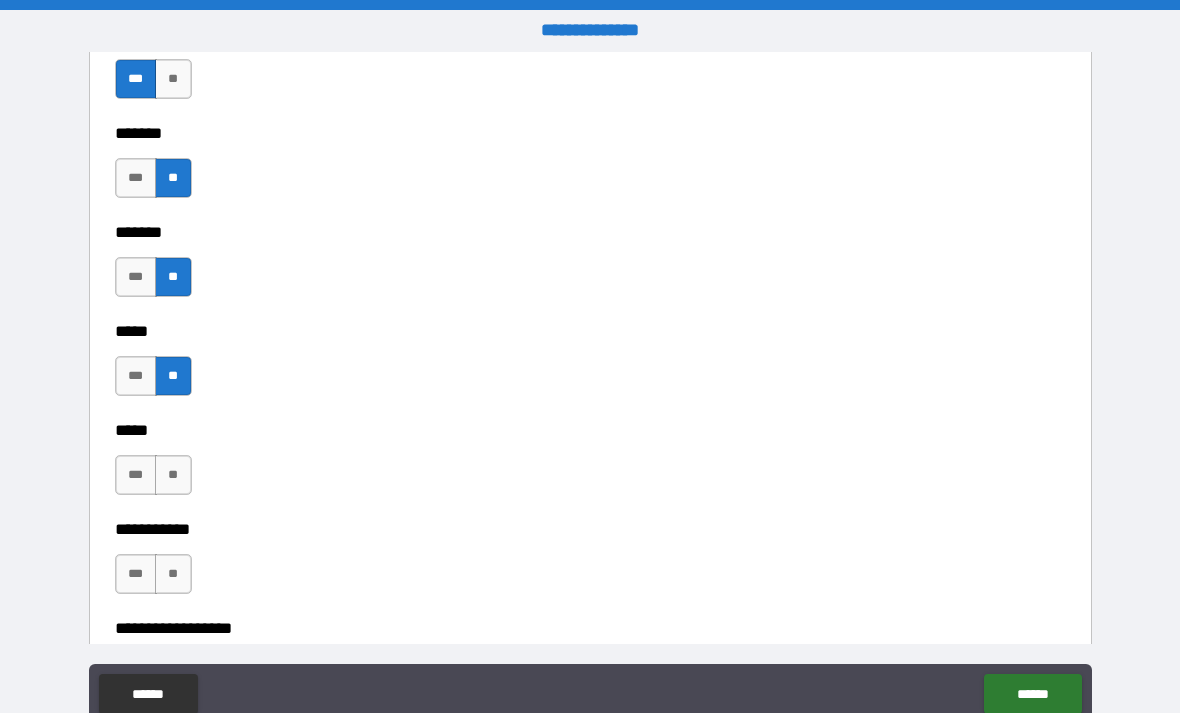 click on "**" at bounding box center [173, 475] 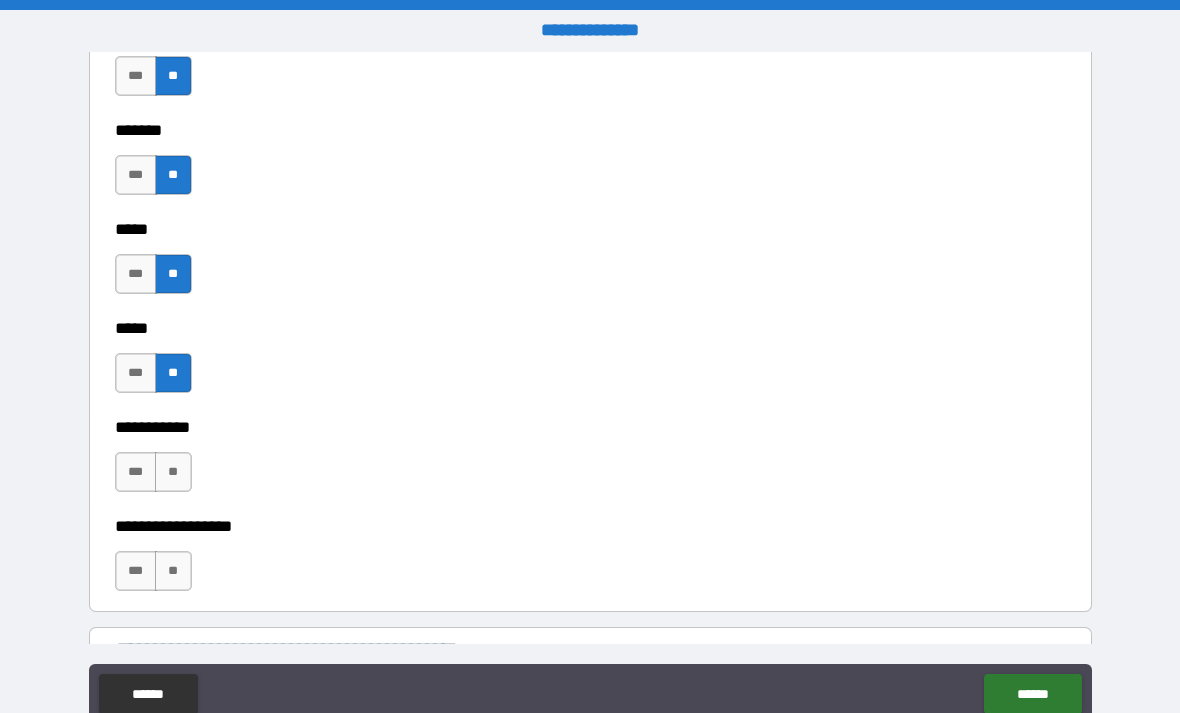 scroll, scrollTop: 2062, scrollLeft: 0, axis: vertical 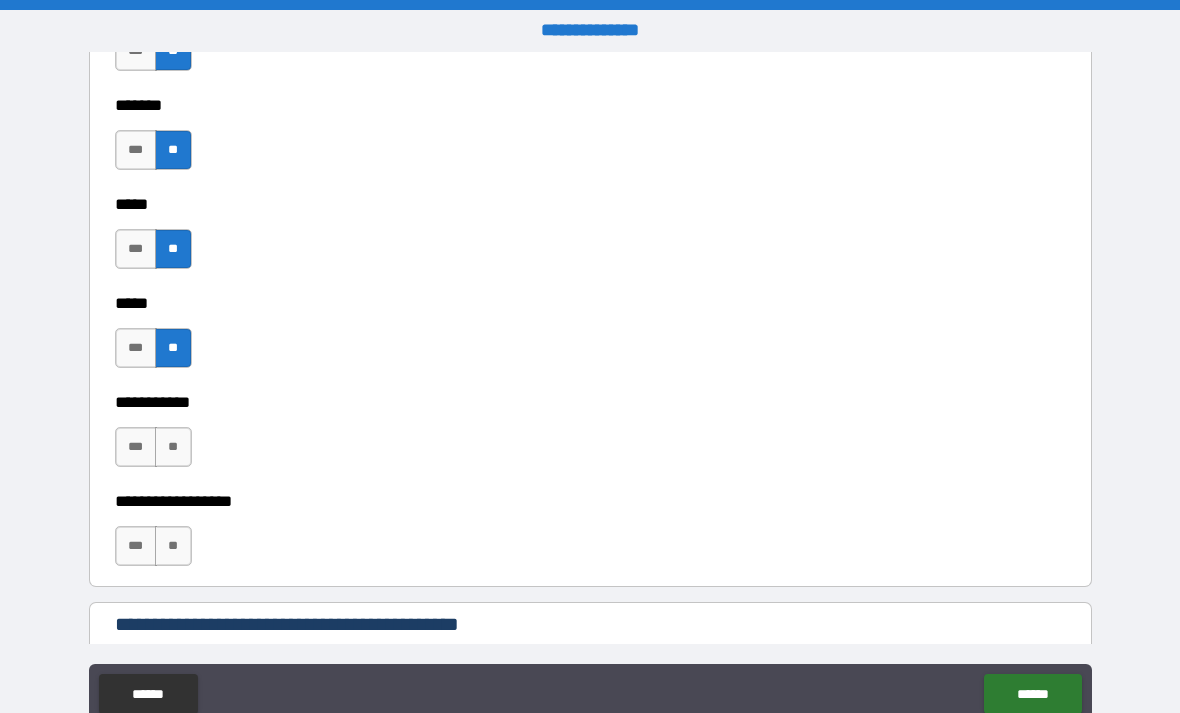 click on "**" at bounding box center [173, 447] 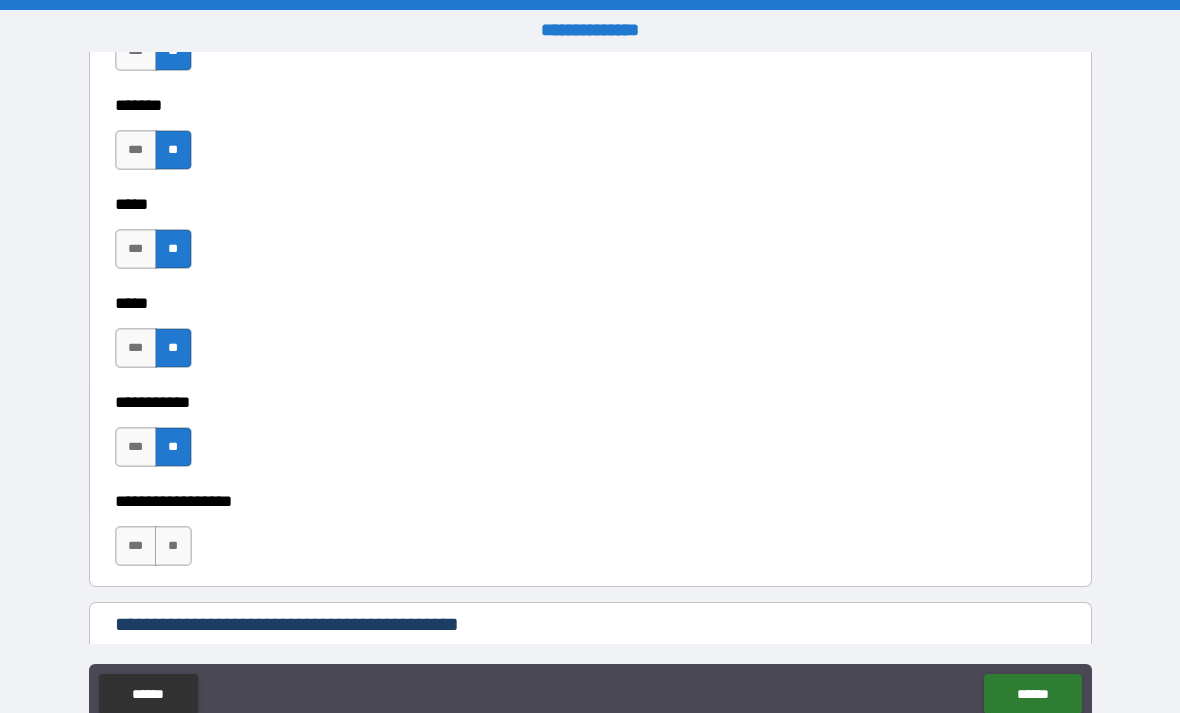 click on "**" at bounding box center [173, 546] 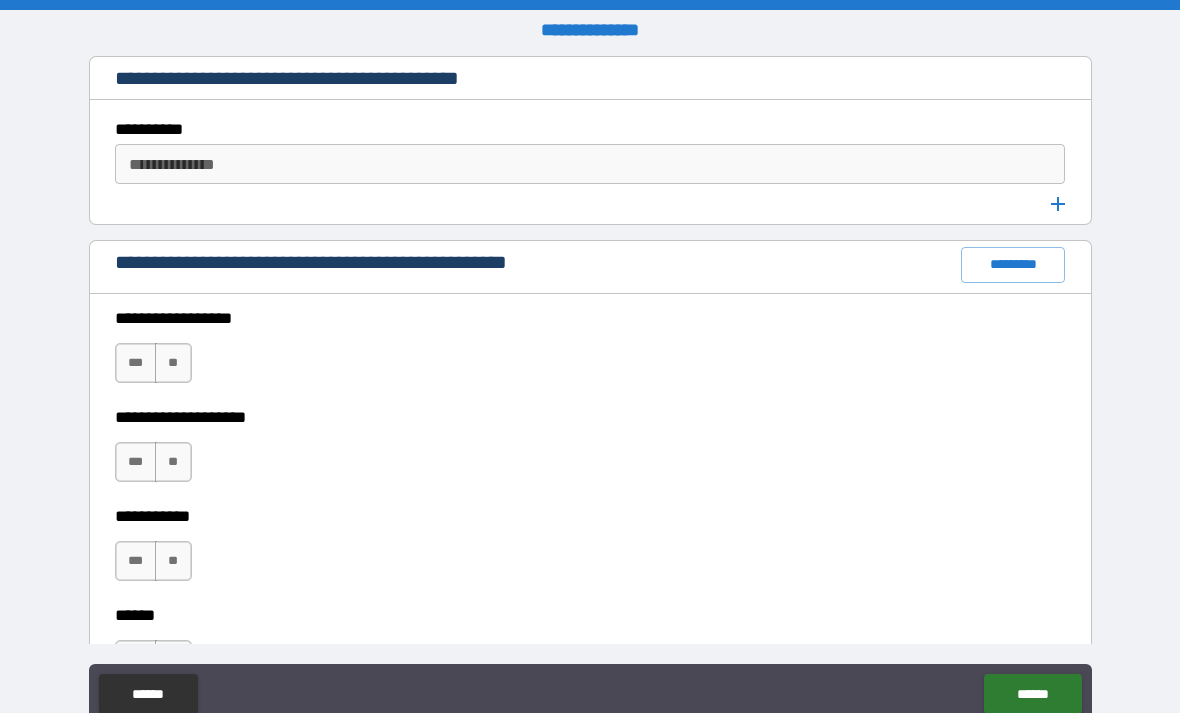 scroll, scrollTop: 2610, scrollLeft: 0, axis: vertical 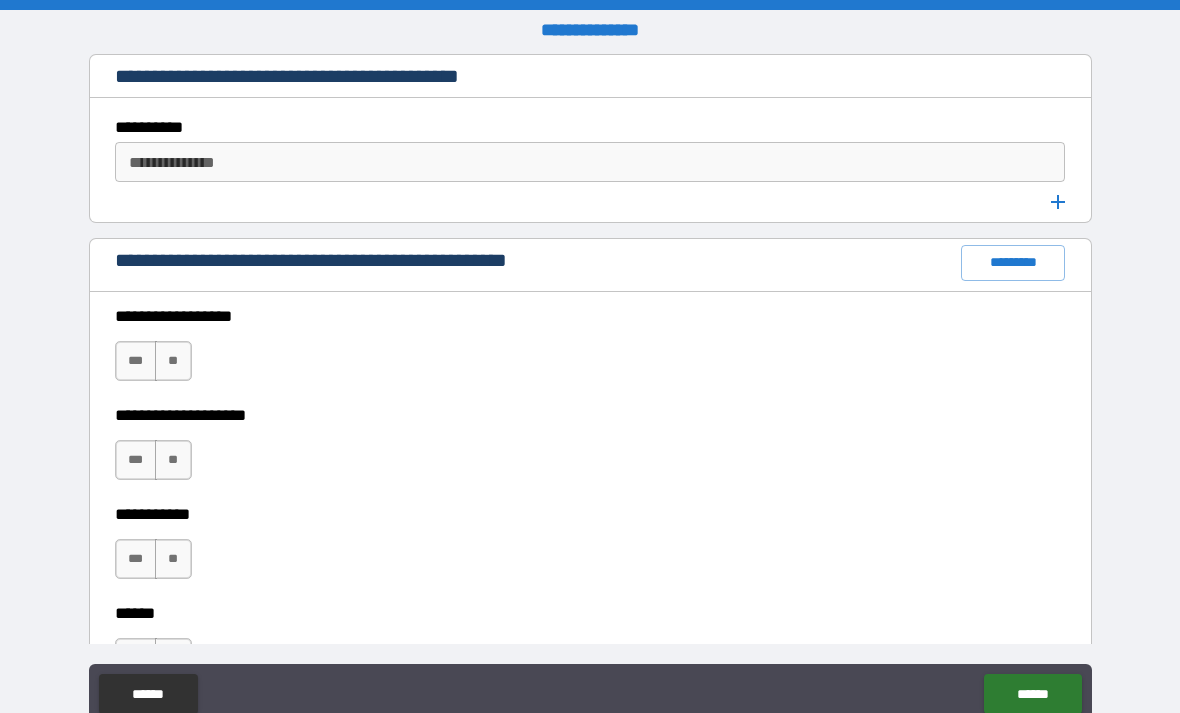 click on "**" at bounding box center [173, 361] 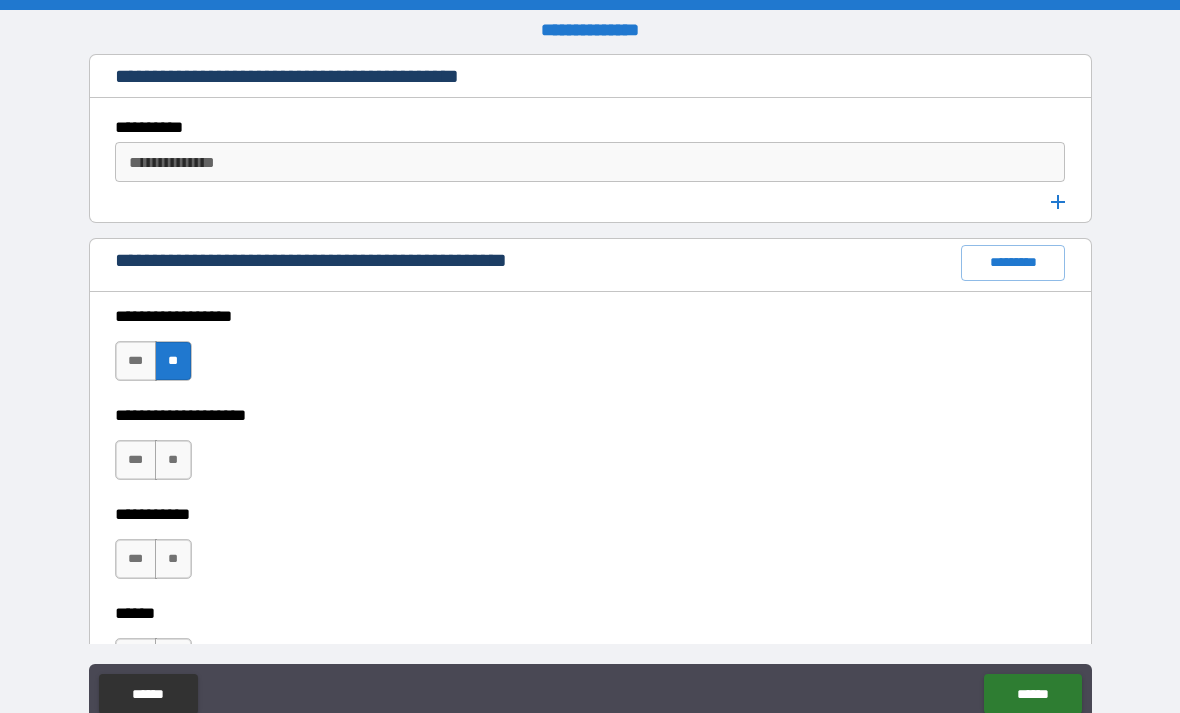 click on "**" at bounding box center [173, 460] 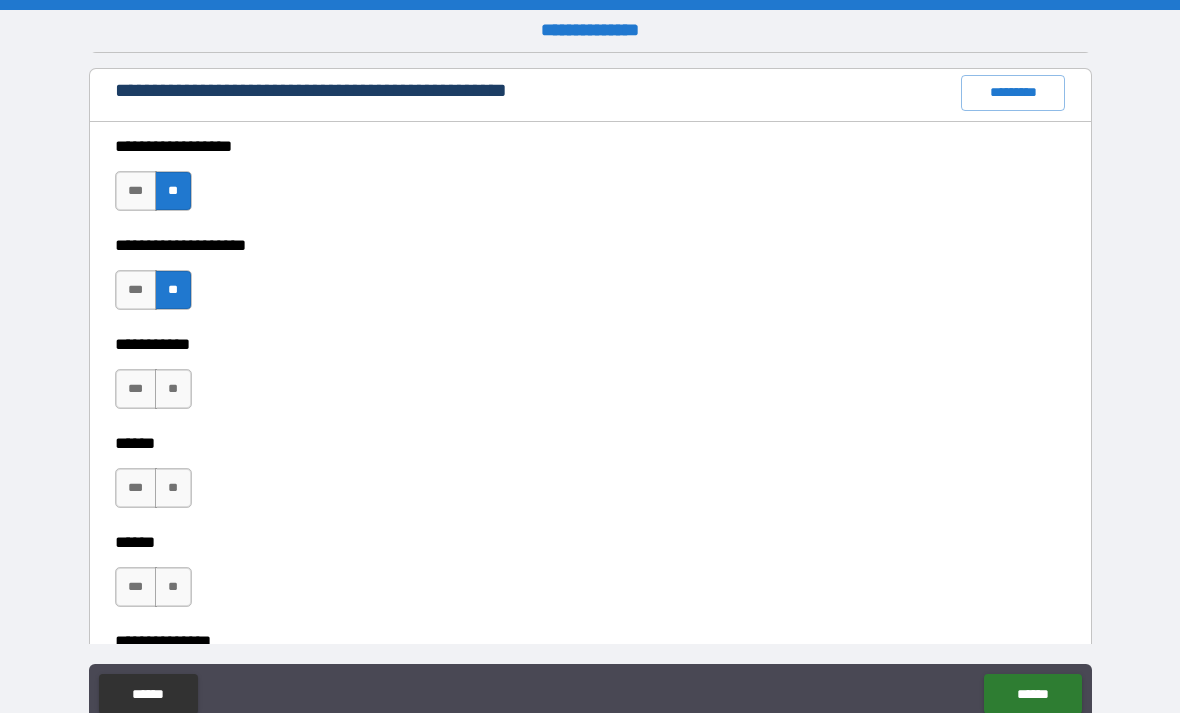scroll, scrollTop: 2784, scrollLeft: 0, axis: vertical 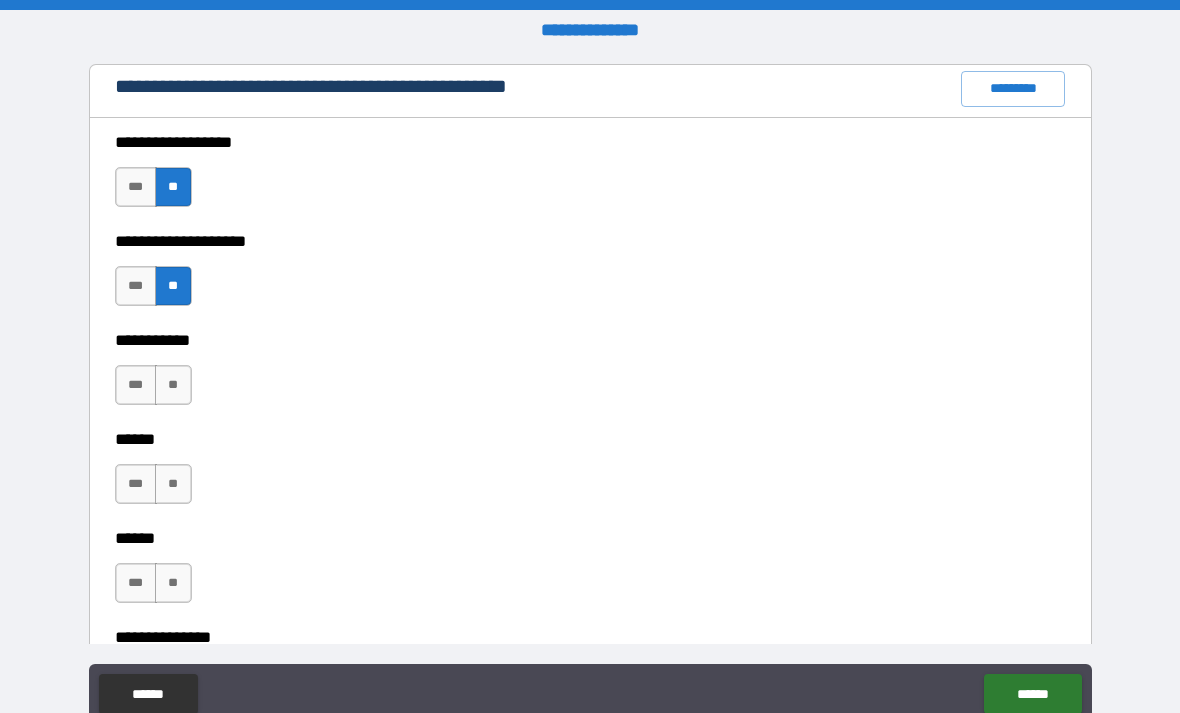 click on "**" at bounding box center [173, 385] 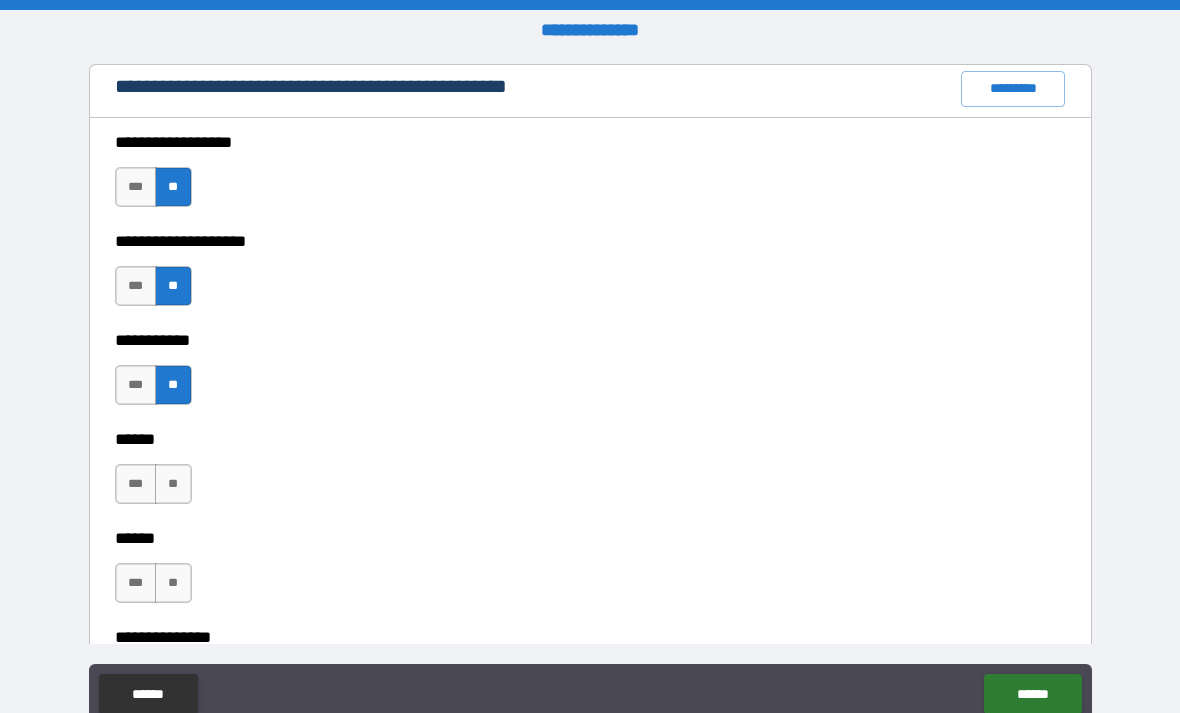 click on "**" at bounding box center [173, 484] 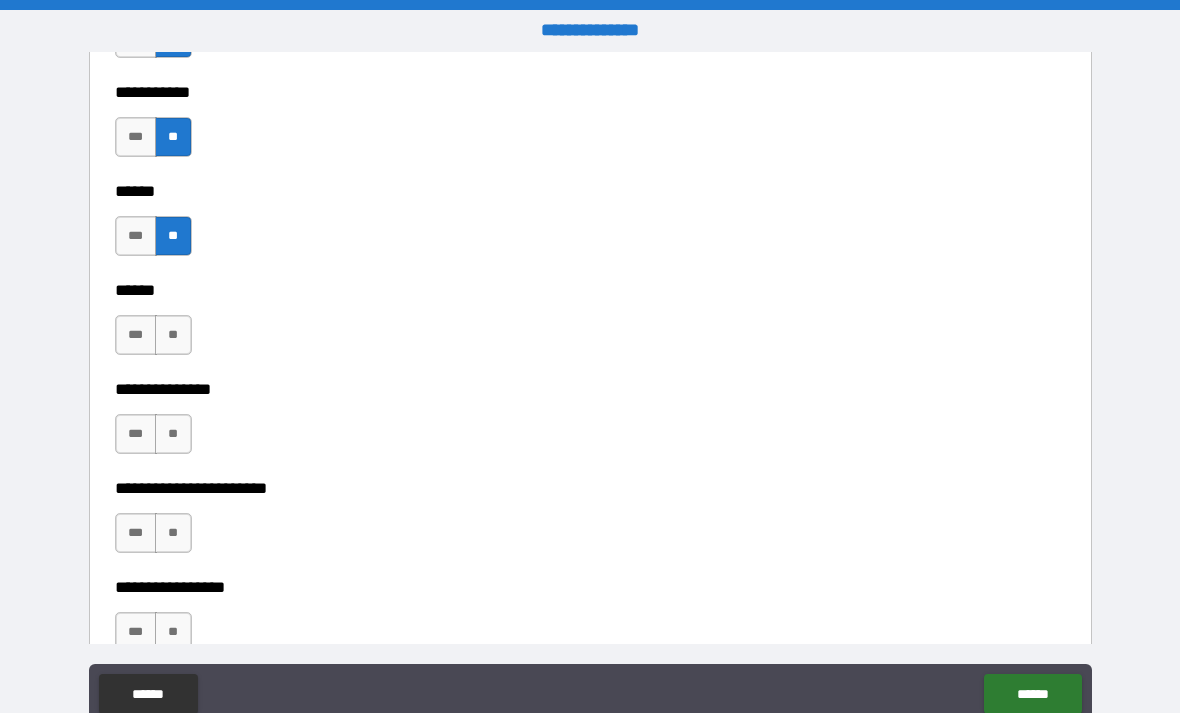 scroll, scrollTop: 3048, scrollLeft: 0, axis: vertical 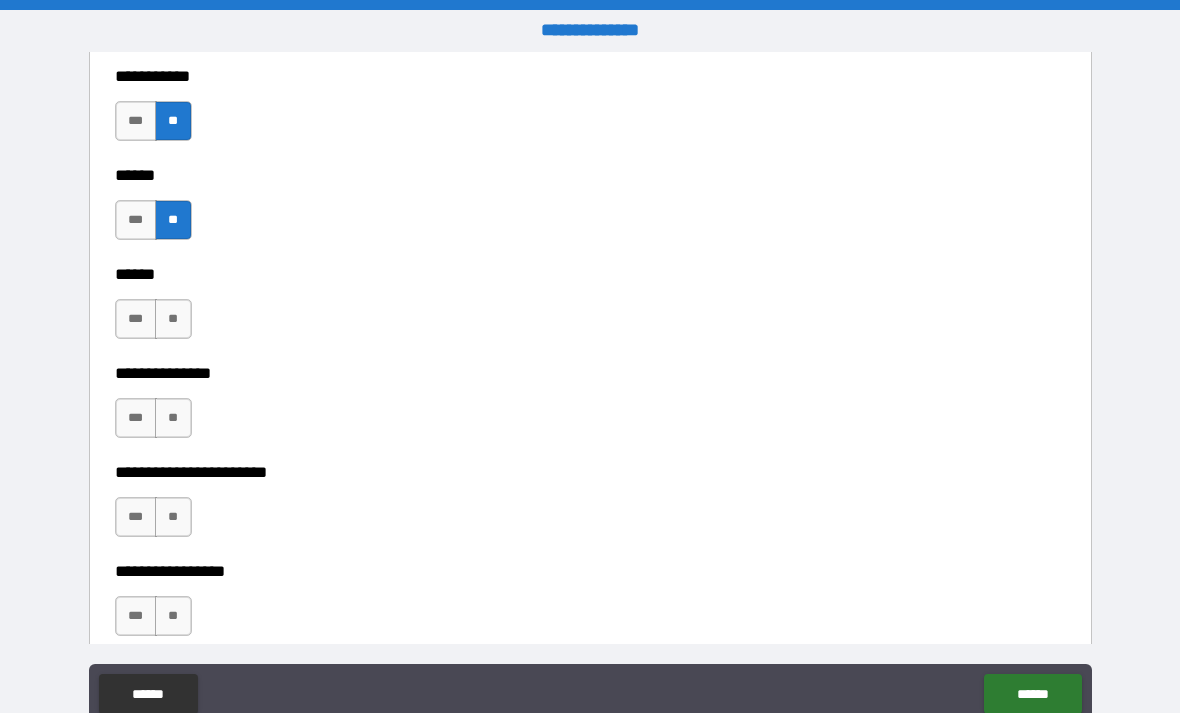 click on "**" at bounding box center (173, 319) 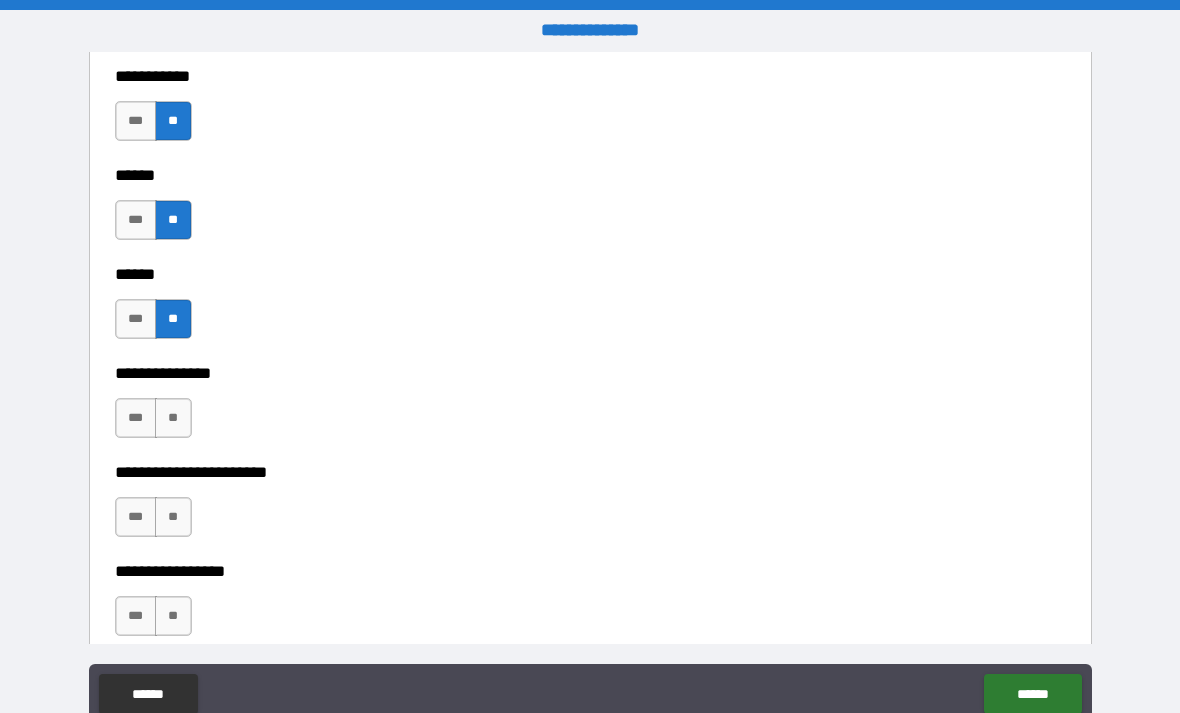 click on "**" at bounding box center (173, 418) 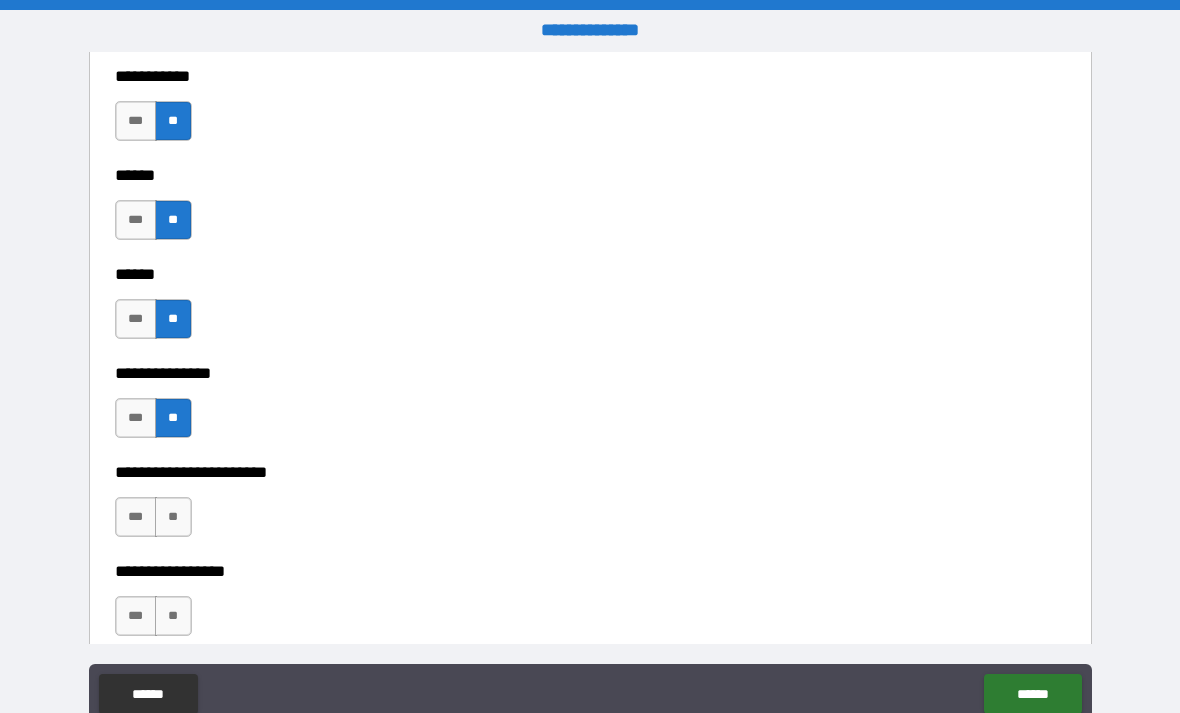 click on "**" at bounding box center [173, 517] 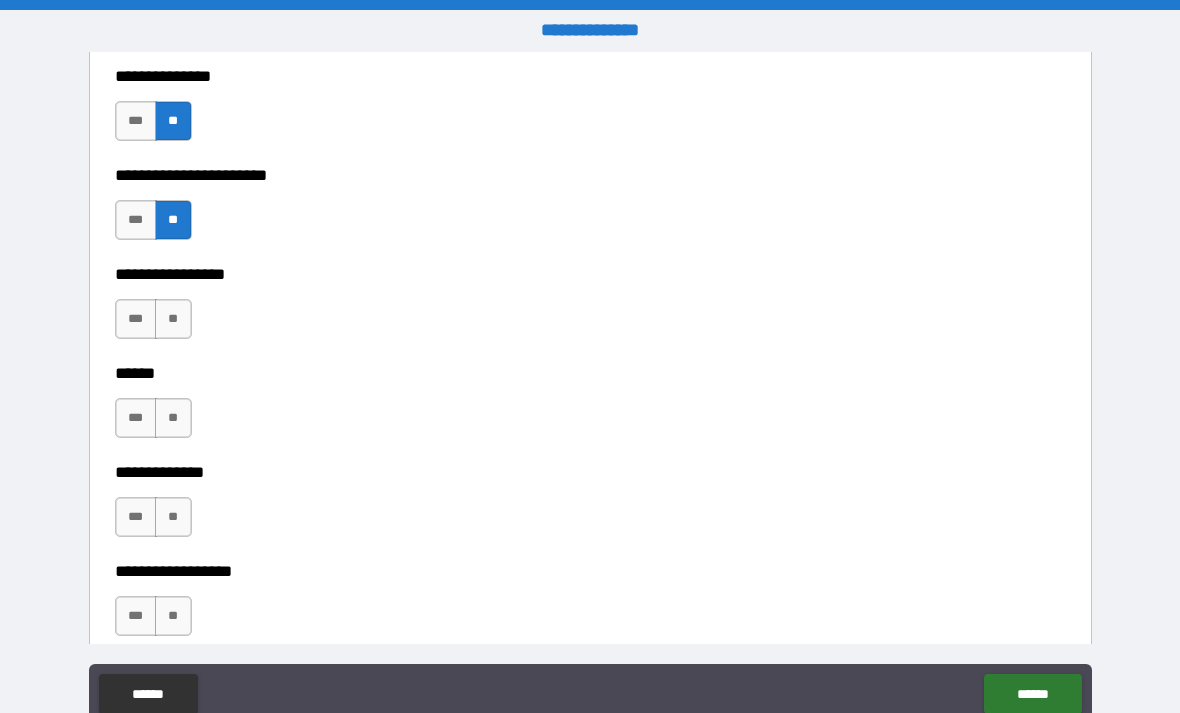 scroll, scrollTop: 3346, scrollLeft: 0, axis: vertical 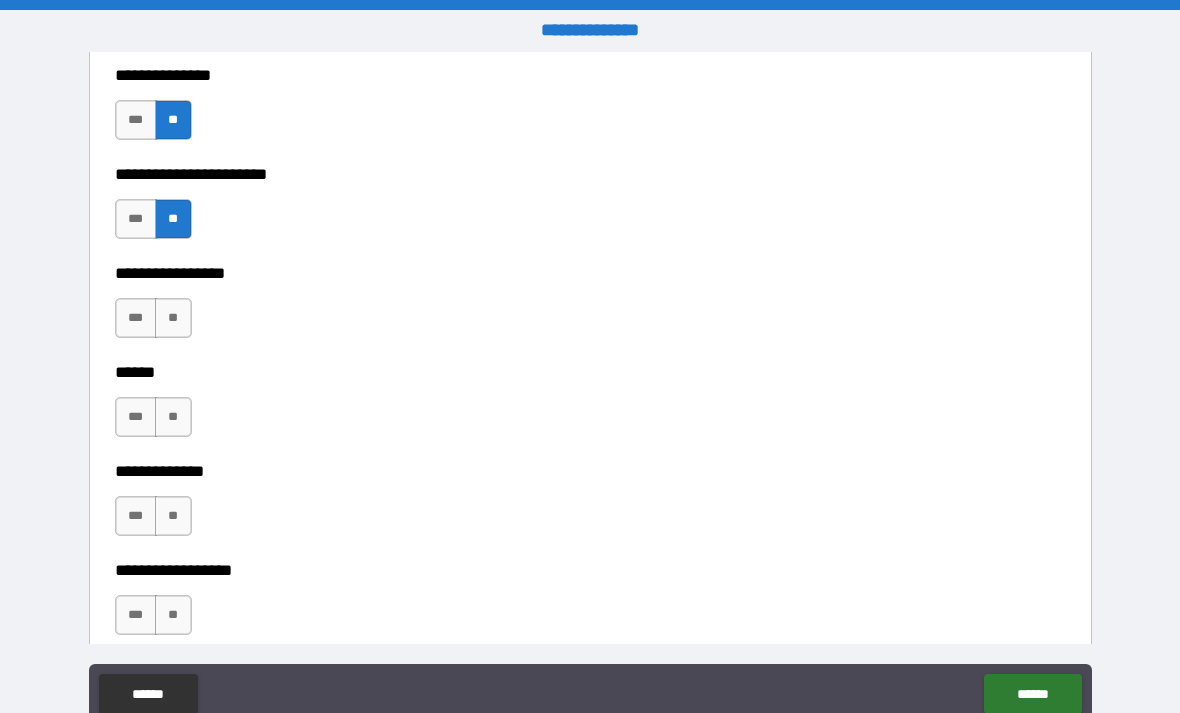click on "**" at bounding box center (173, 318) 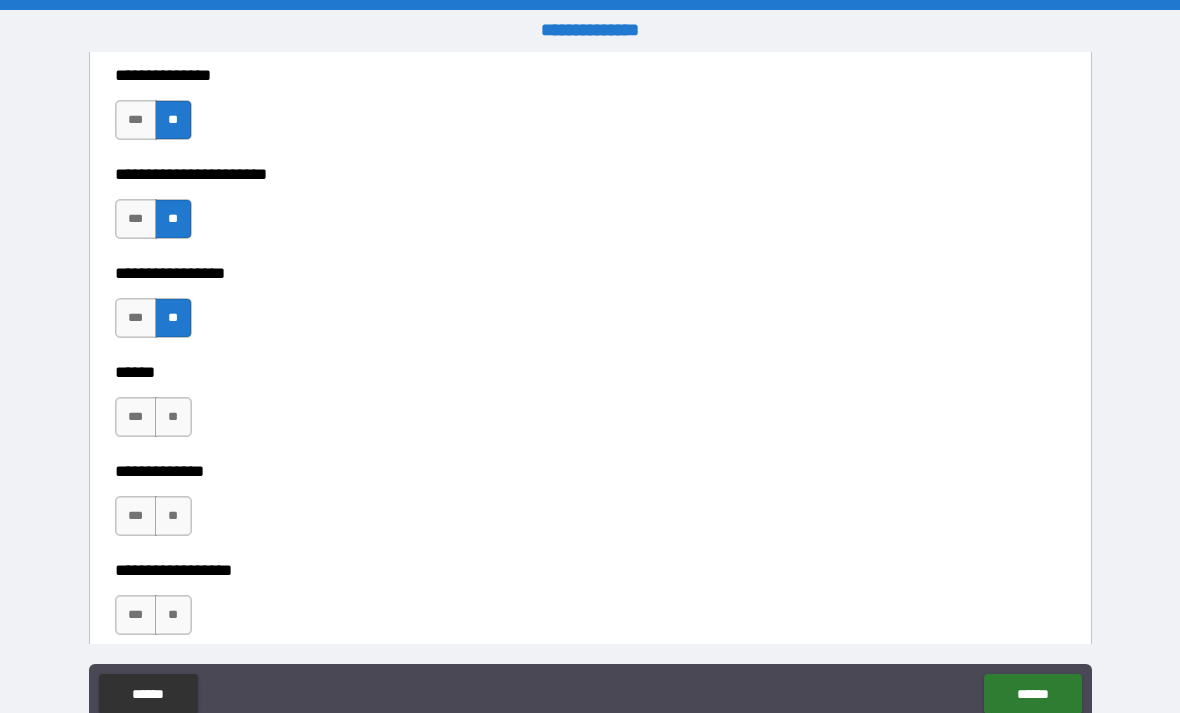click on "**" at bounding box center (173, 417) 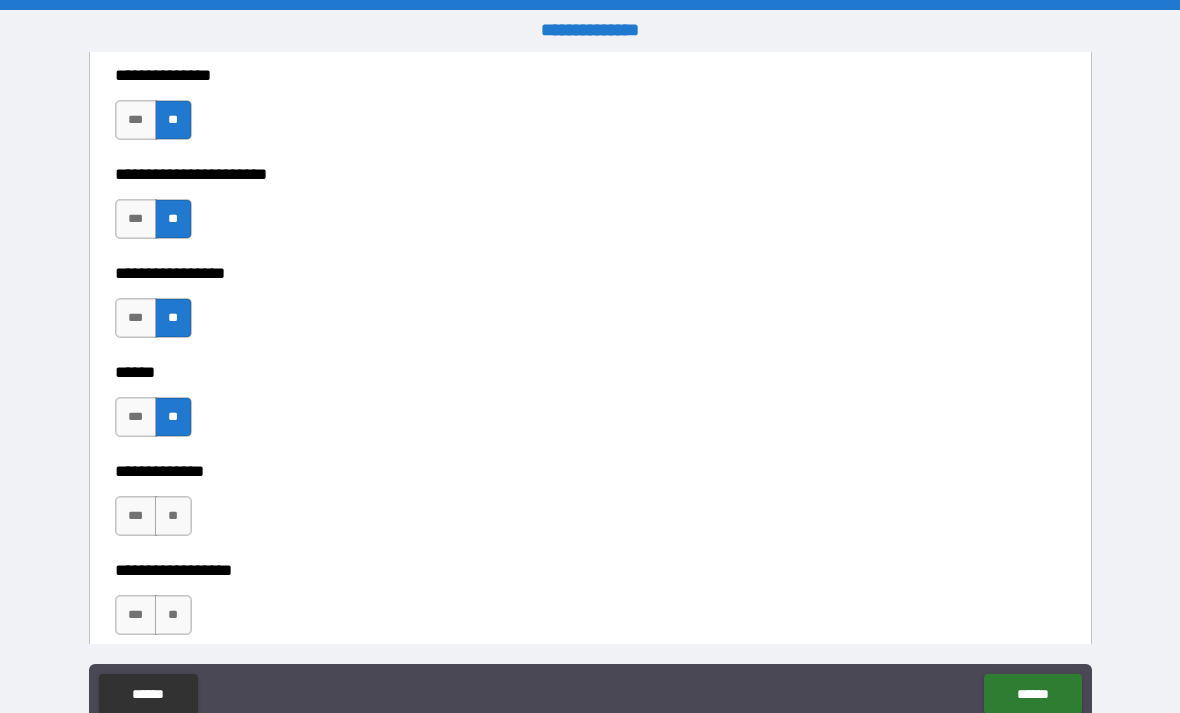 click on "**" at bounding box center (173, 516) 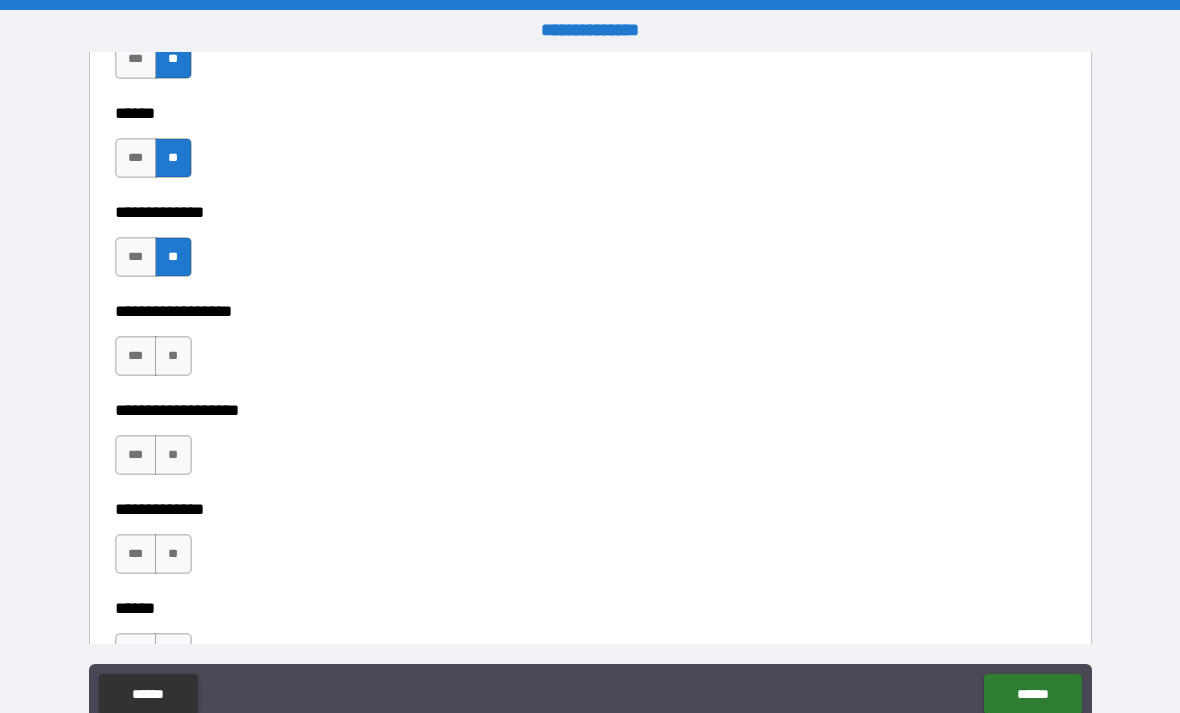 scroll, scrollTop: 3626, scrollLeft: 0, axis: vertical 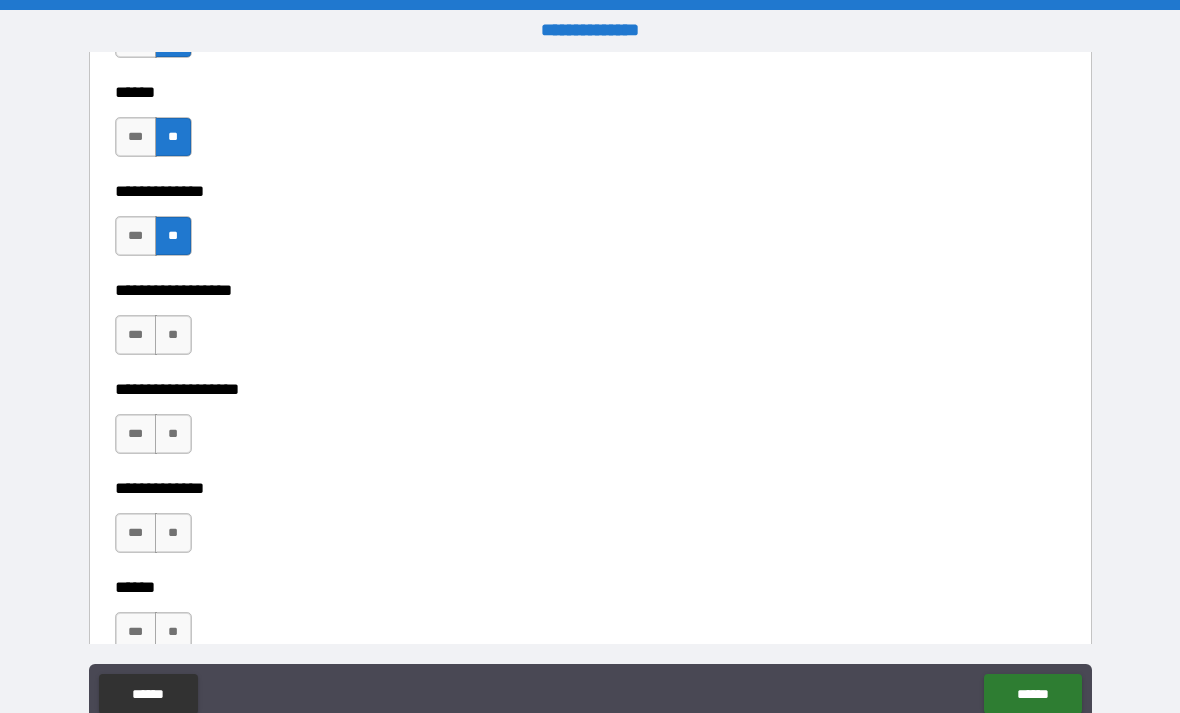 click on "**" at bounding box center [173, 335] 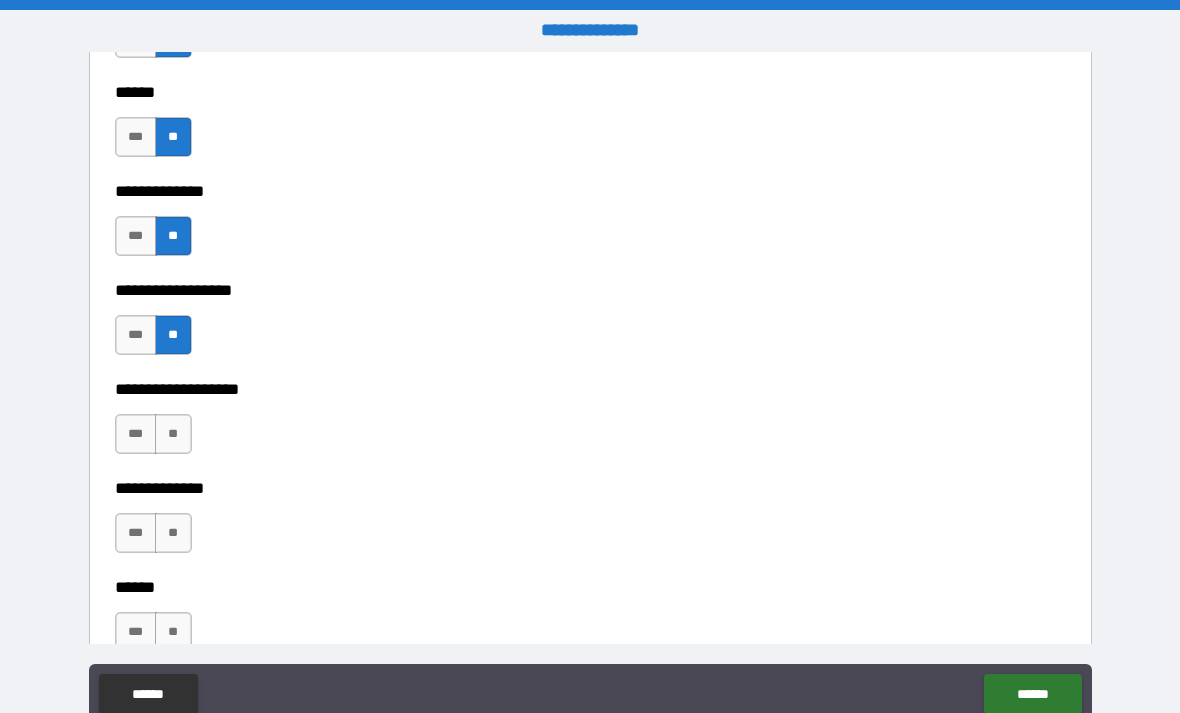 click on "**" at bounding box center (173, 434) 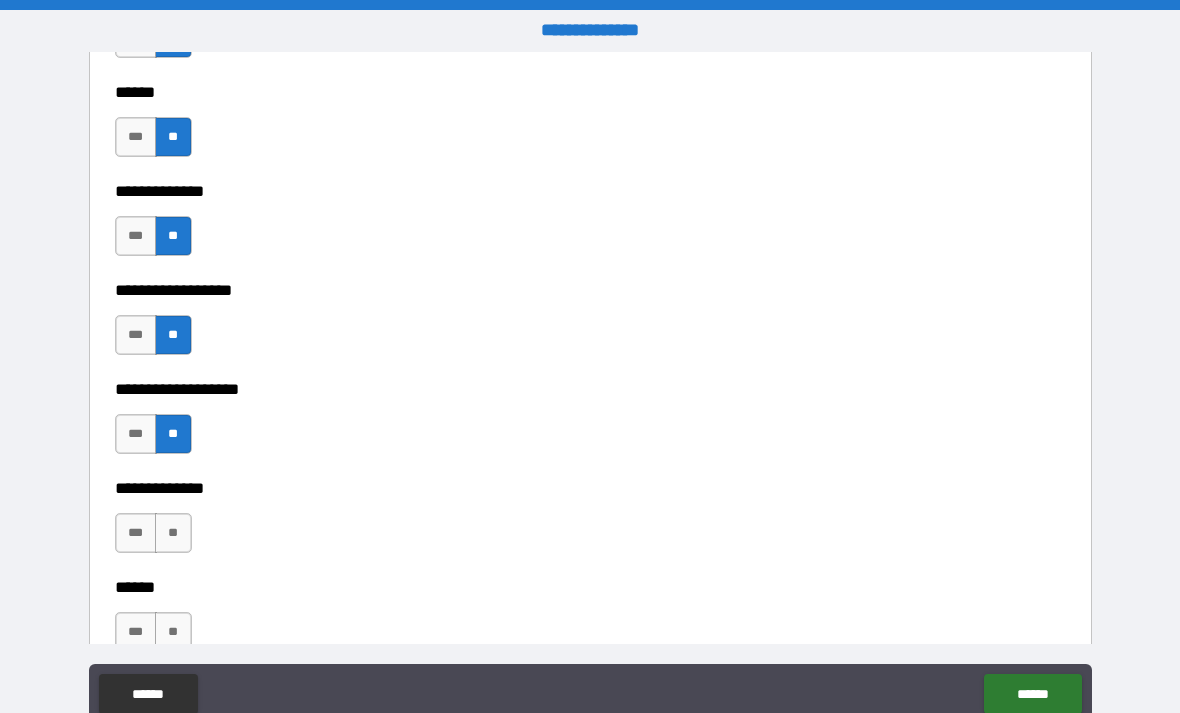 click on "**" at bounding box center (173, 533) 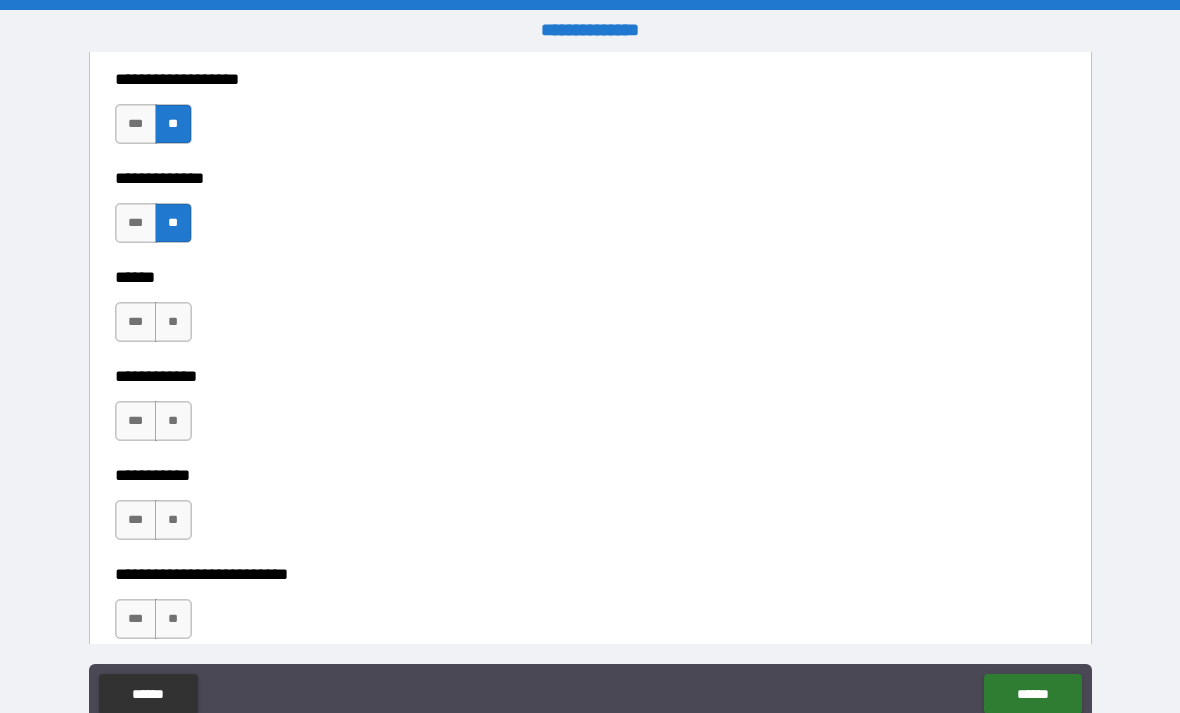 scroll, scrollTop: 3950, scrollLeft: 0, axis: vertical 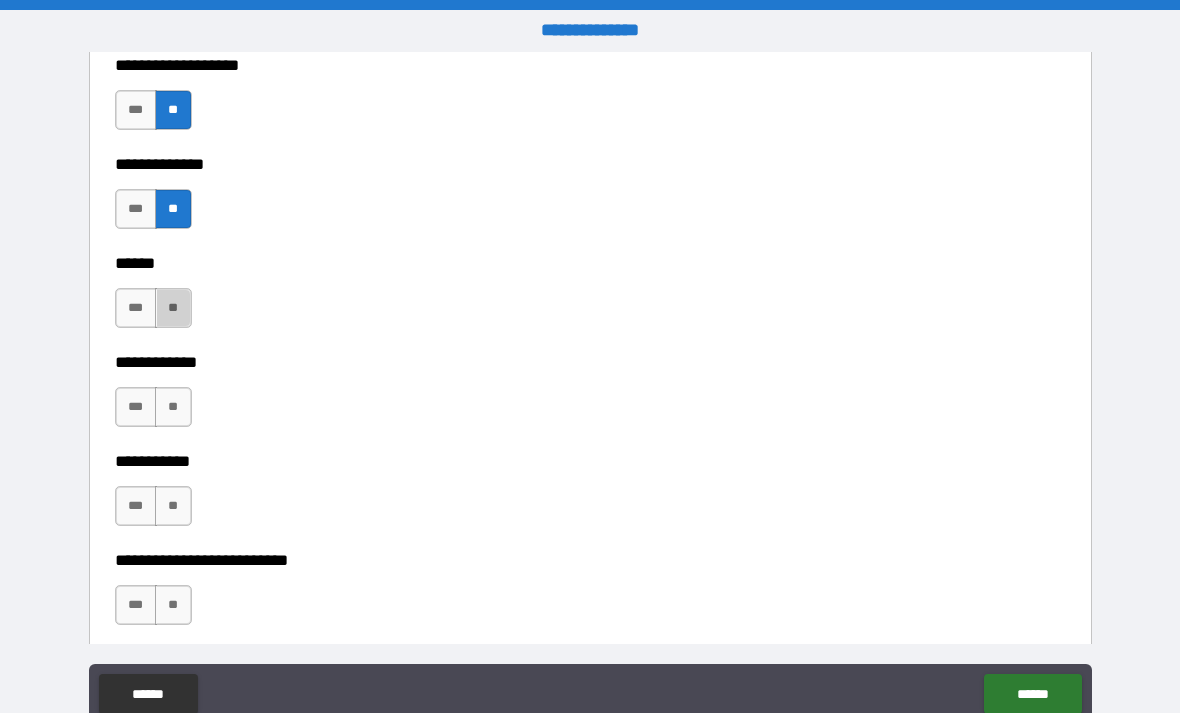 click on "**" at bounding box center (173, 308) 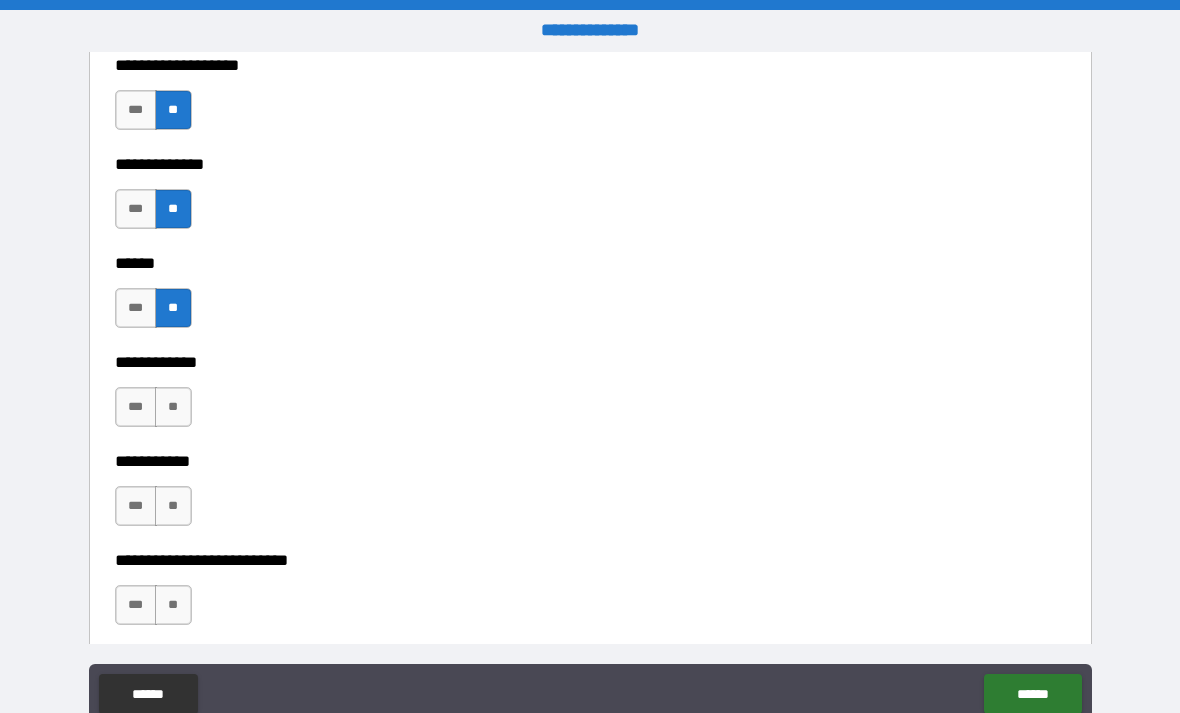 click on "**" at bounding box center (173, 407) 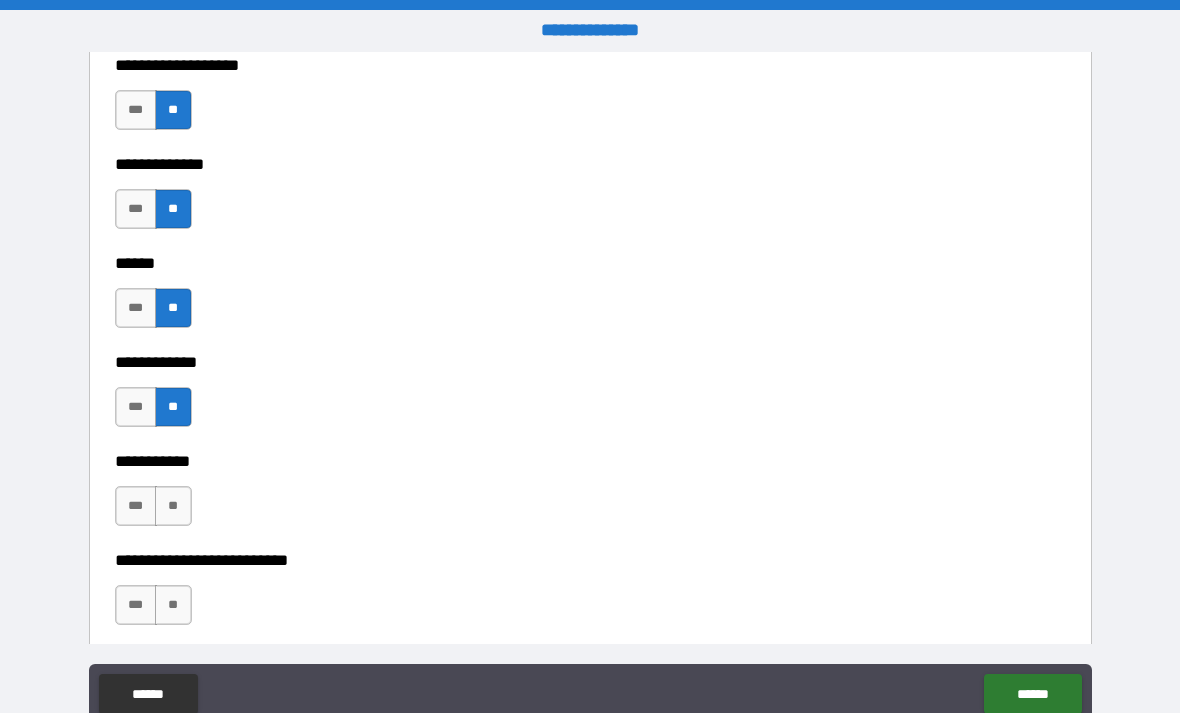 click on "**" at bounding box center [173, 506] 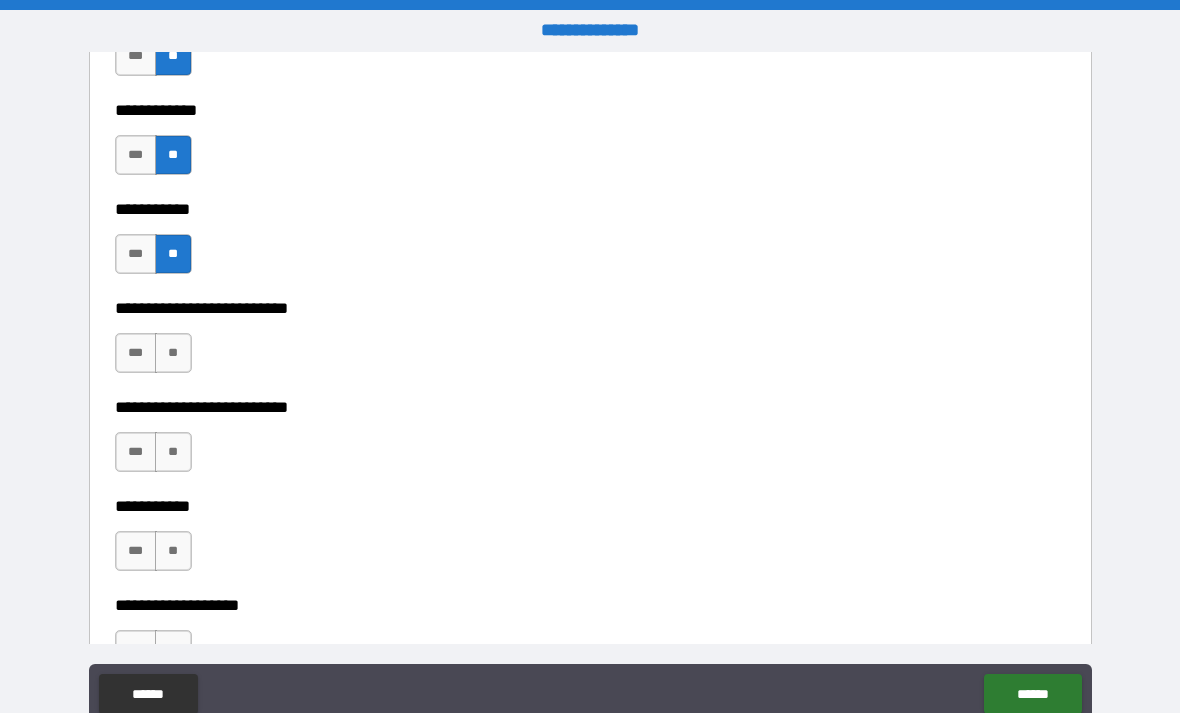 scroll, scrollTop: 4235, scrollLeft: 0, axis: vertical 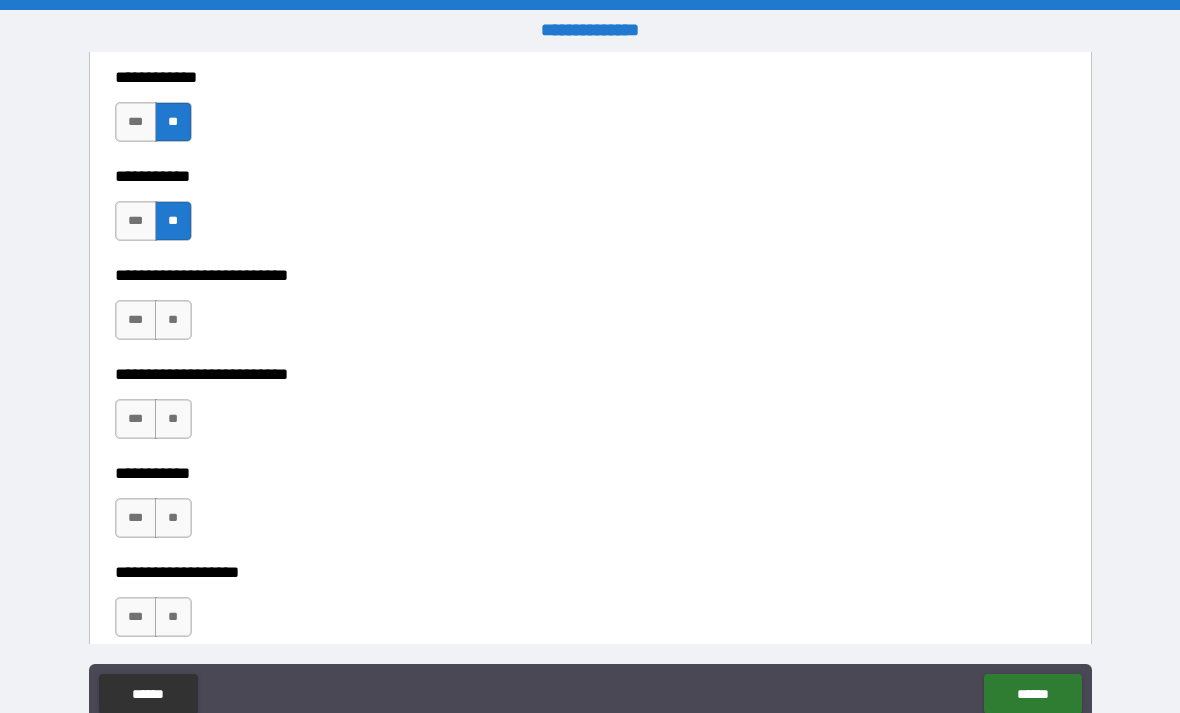 click on "**" at bounding box center (173, 320) 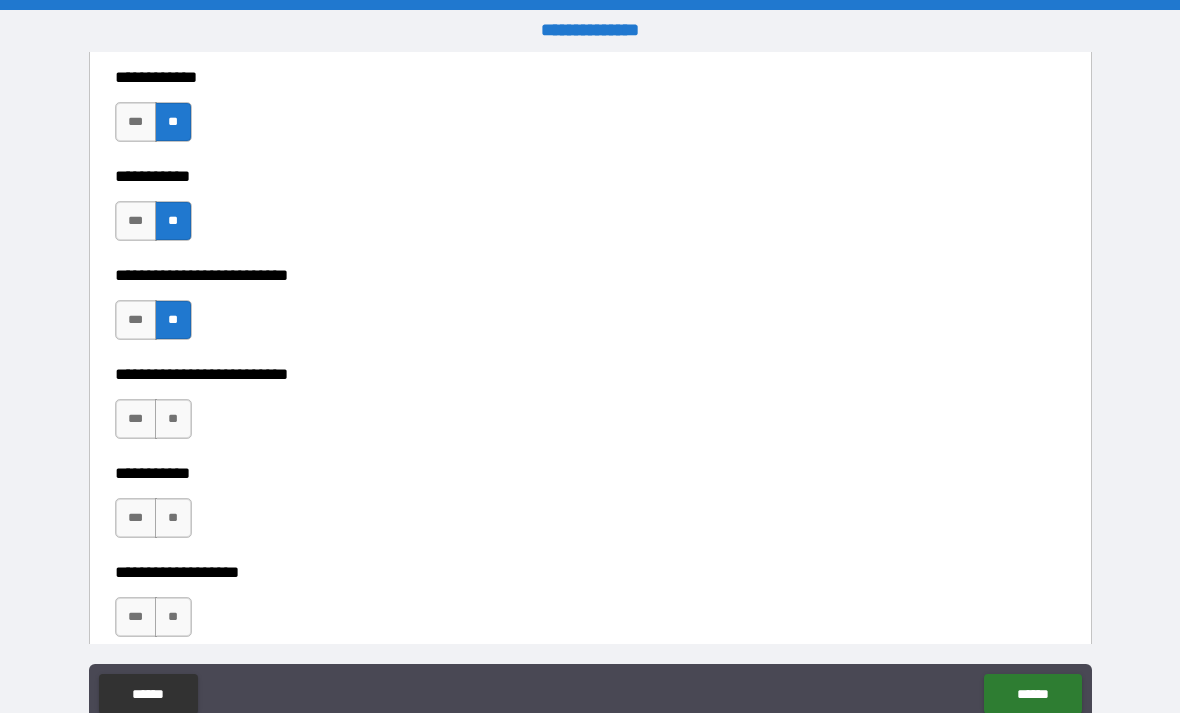 click on "**" at bounding box center (173, 419) 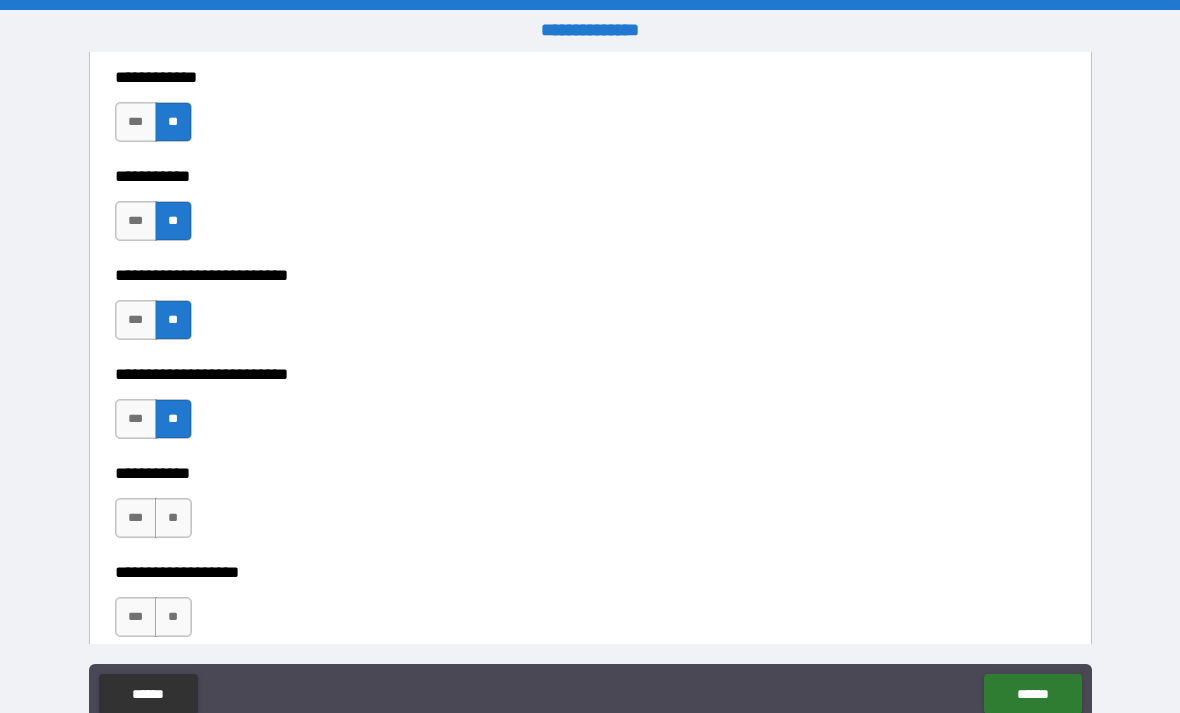 click on "**" at bounding box center (173, 518) 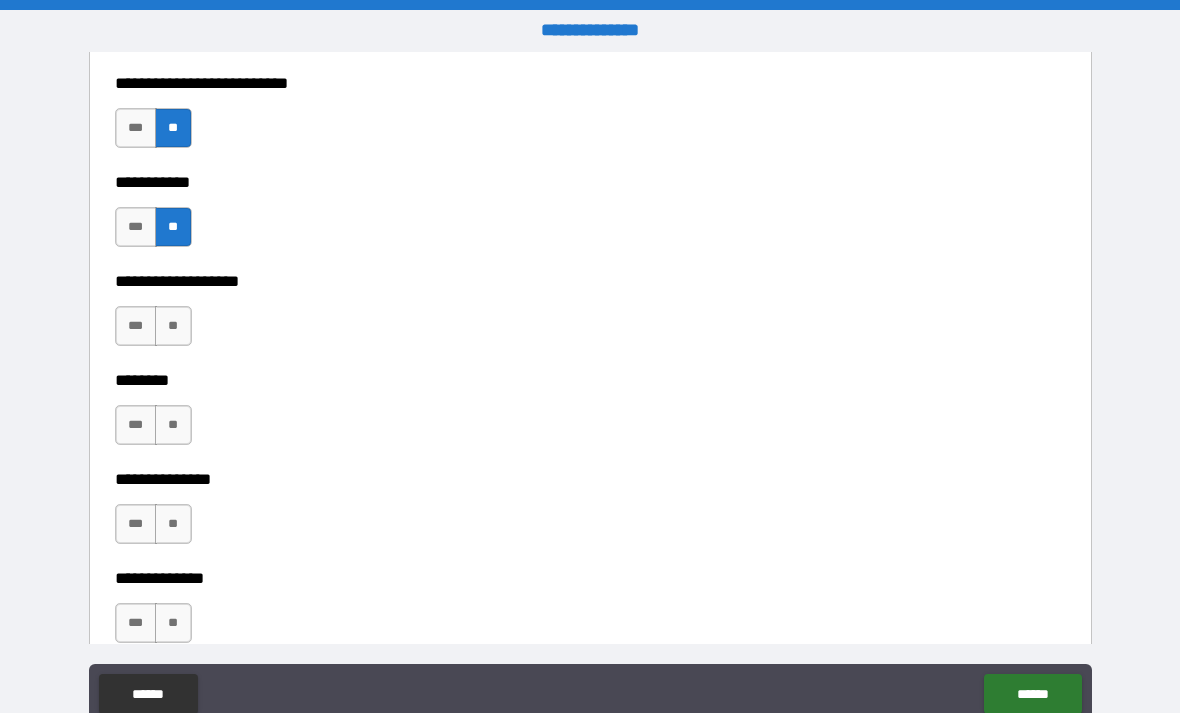 scroll, scrollTop: 4555, scrollLeft: 0, axis: vertical 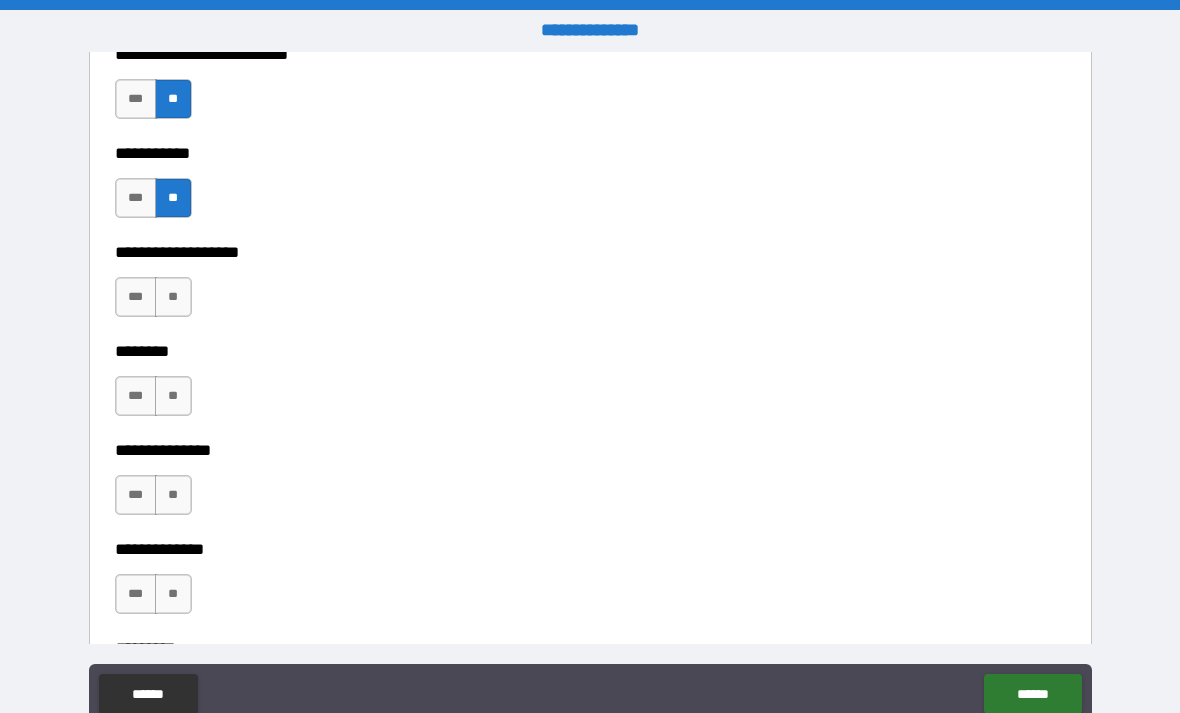 click on "**" at bounding box center (173, 297) 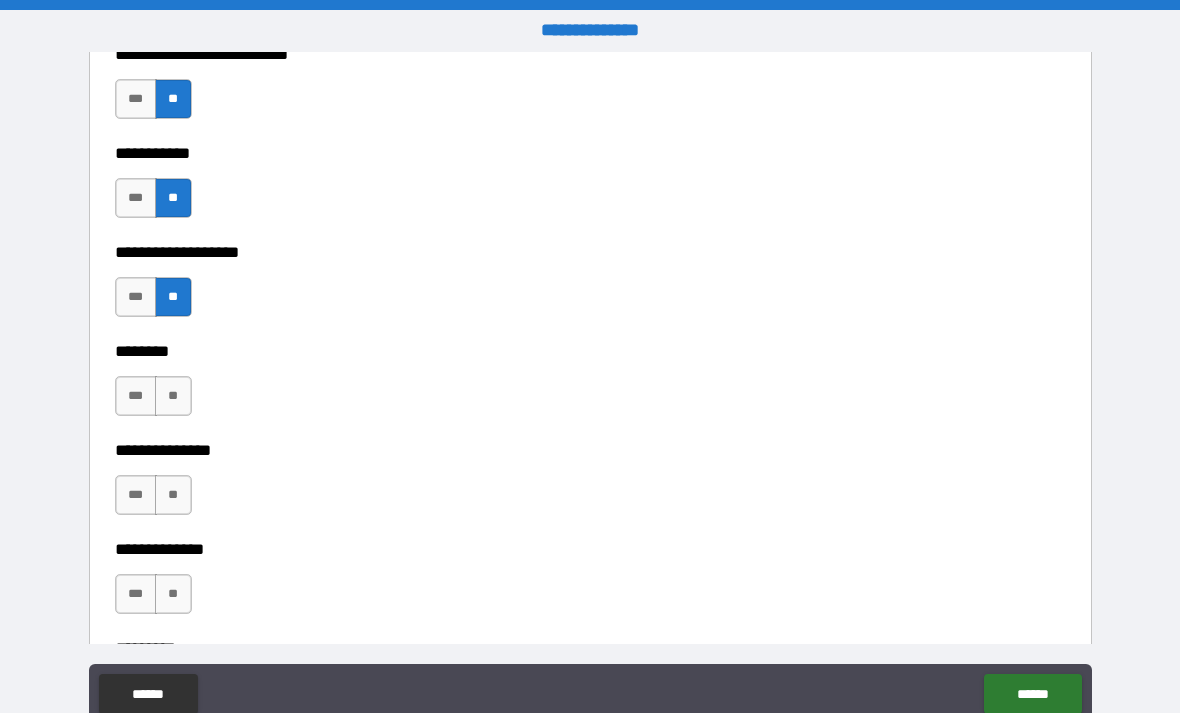 click on "**" at bounding box center (173, 396) 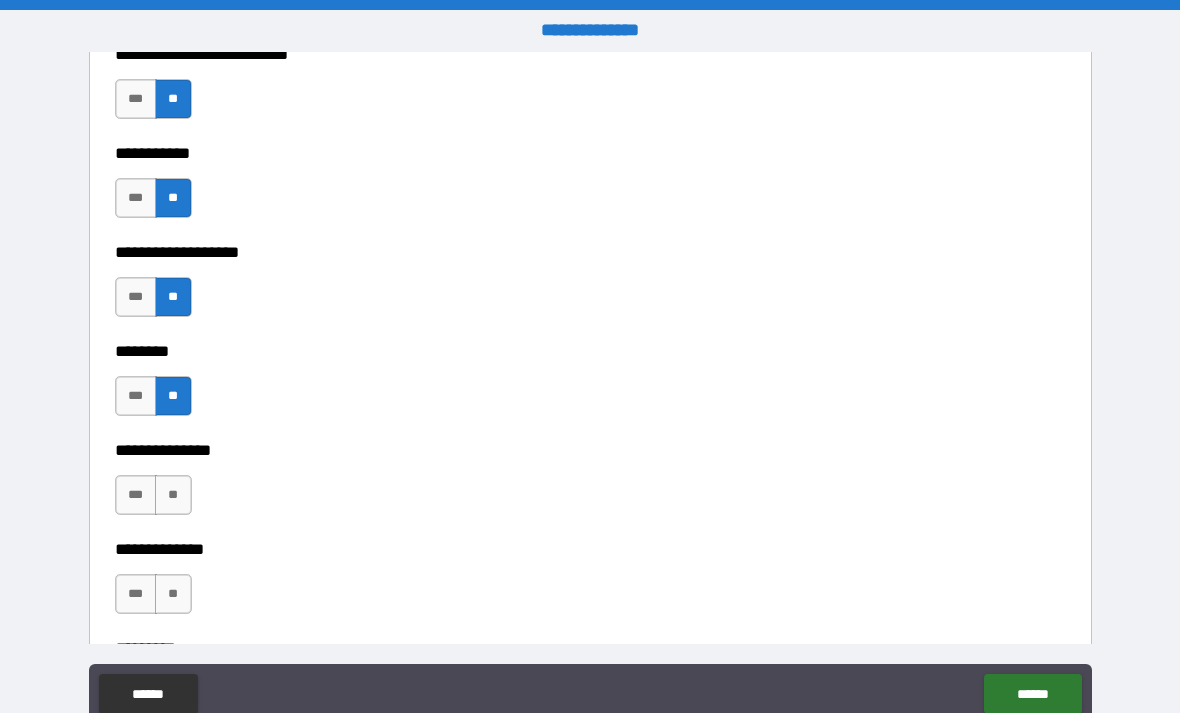 click on "**" at bounding box center [173, 495] 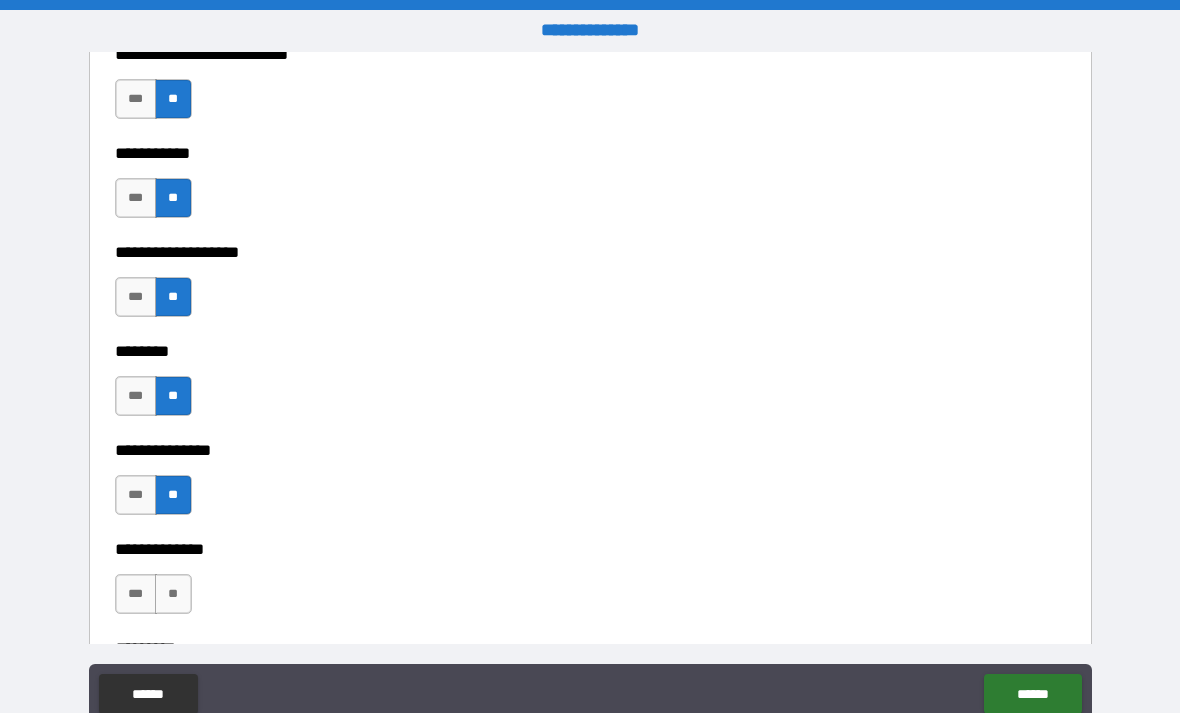 click on "**" at bounding box center [173, 594] 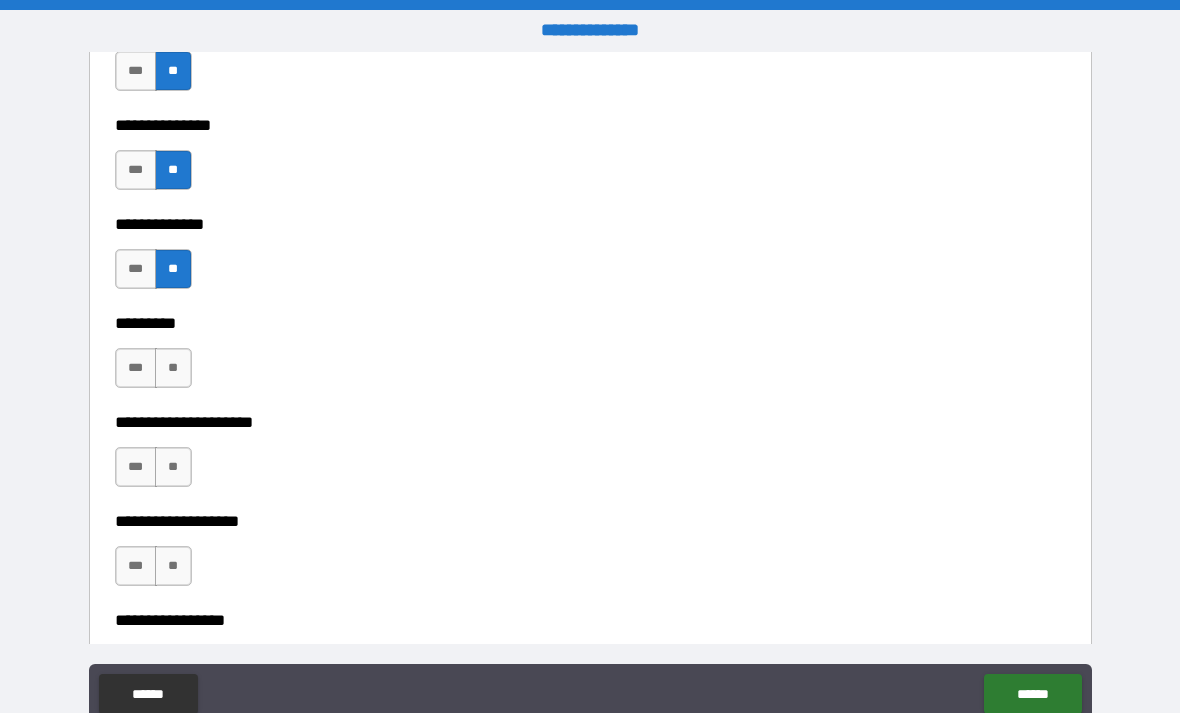 scroll, scrollTop: 4926, scrollLeft: 0, axis: vertical 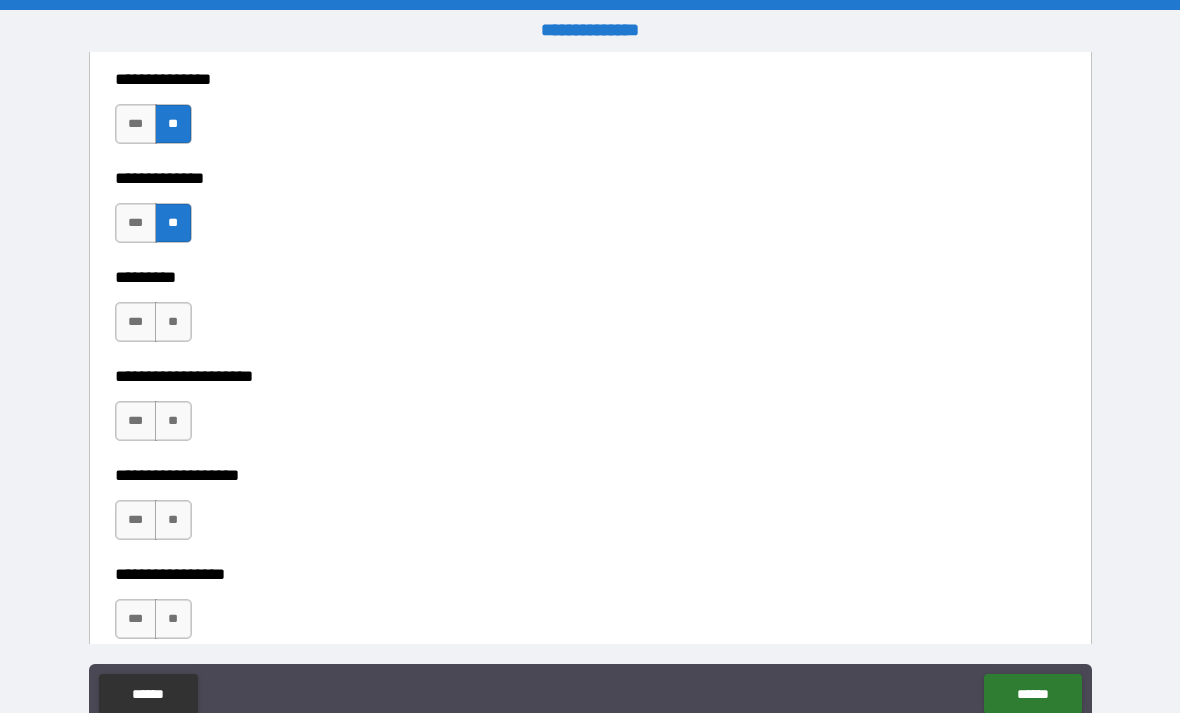 click on "**" at bounding box center (173, 322) 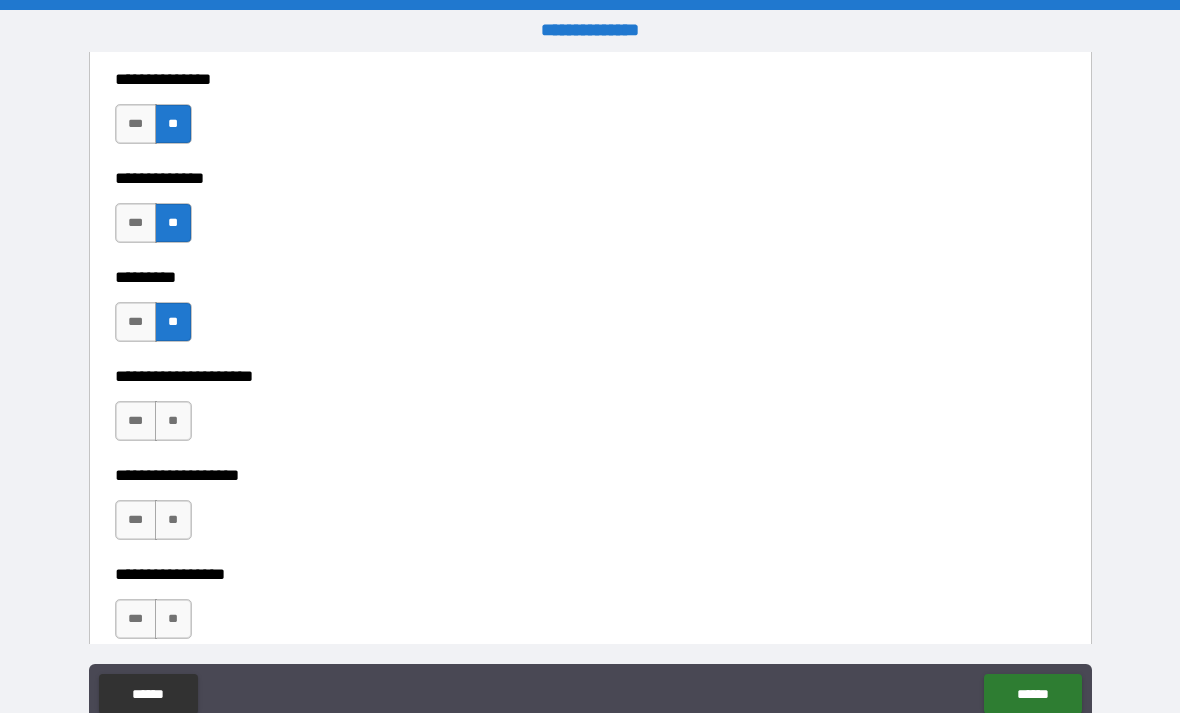 click on "**" at bounding box center [173, 421] 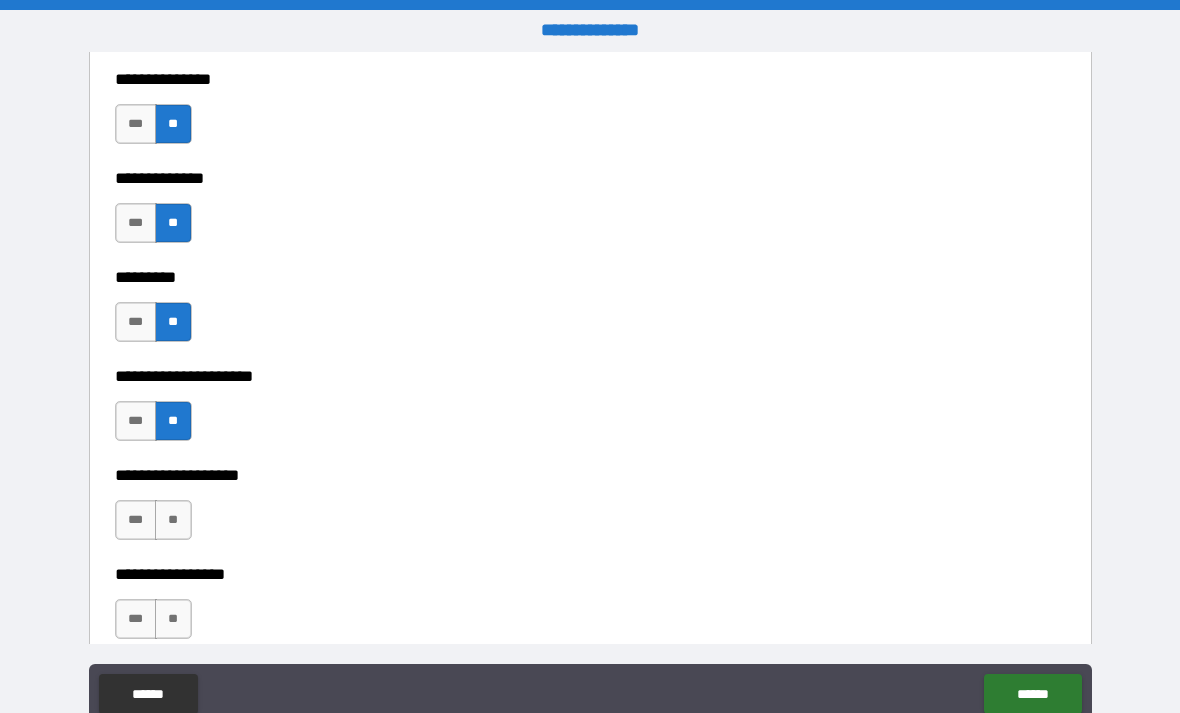 click on "**" at bounding box center [173, 520] 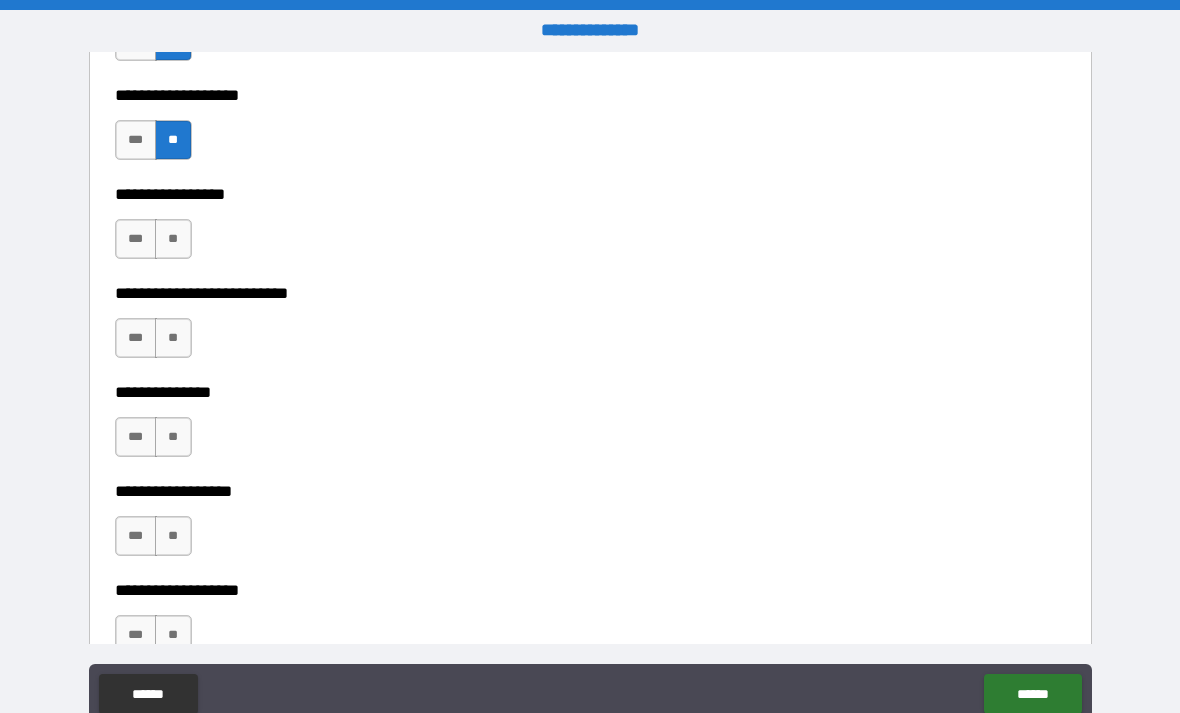 scroll, scrollTop: 5314, scrollLeft: 0, axis: vertical 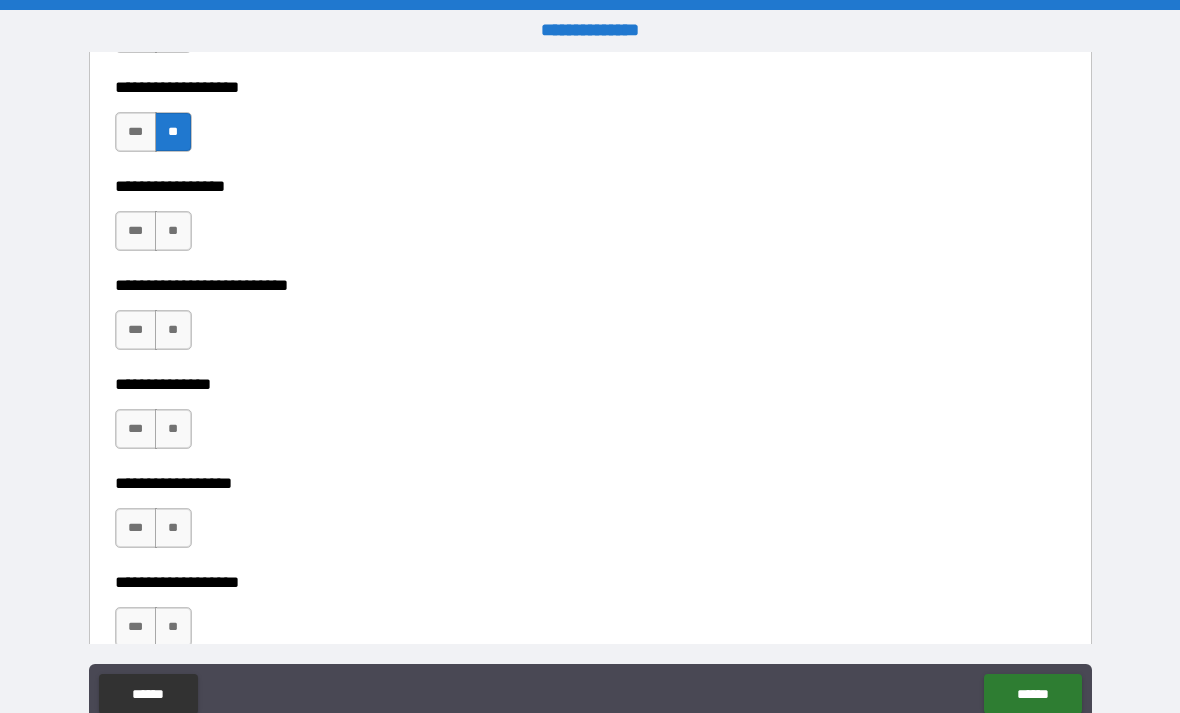click on "**" at bounding box center (173, 231) 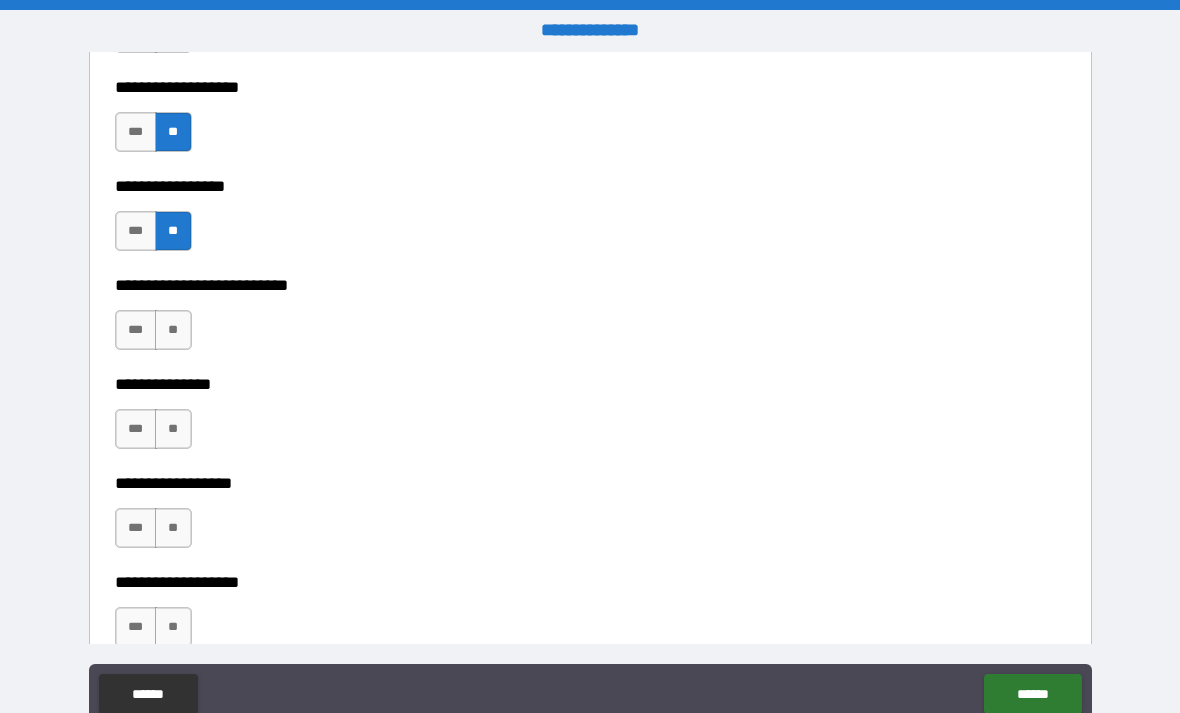 click on "**" at bounding box center (173, 330) 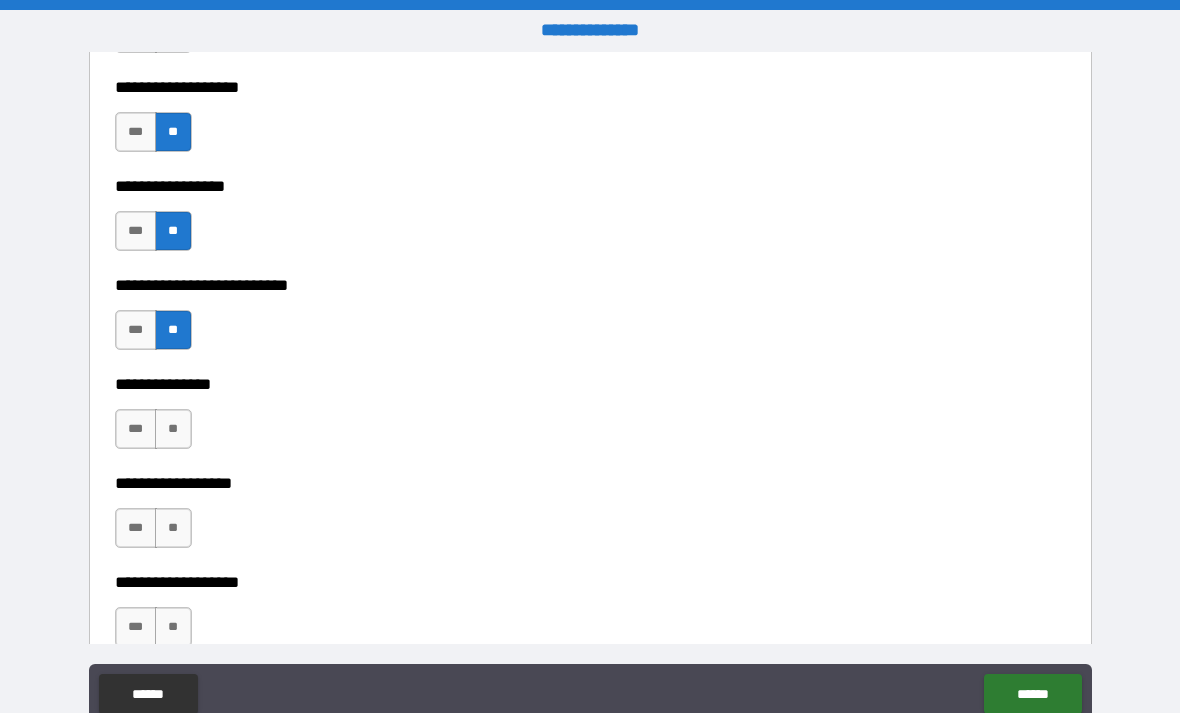 click on "**" at bounding box center (173, 429) 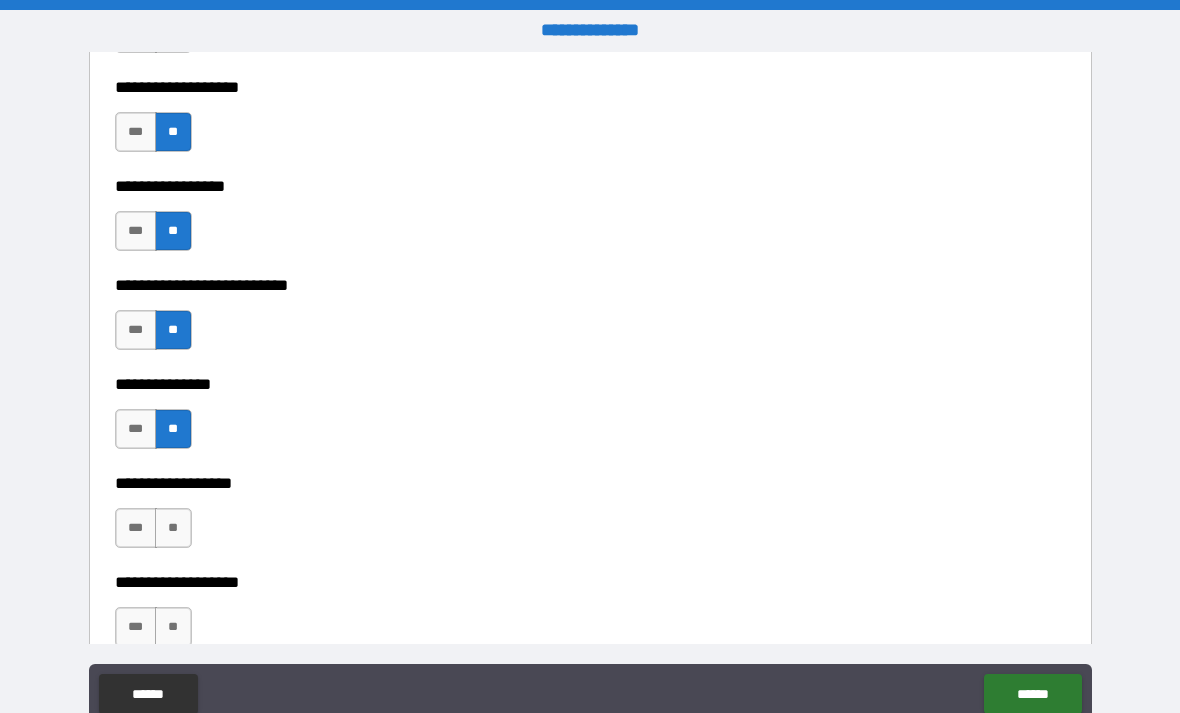 click on "**" at bounding box center [173, 528] 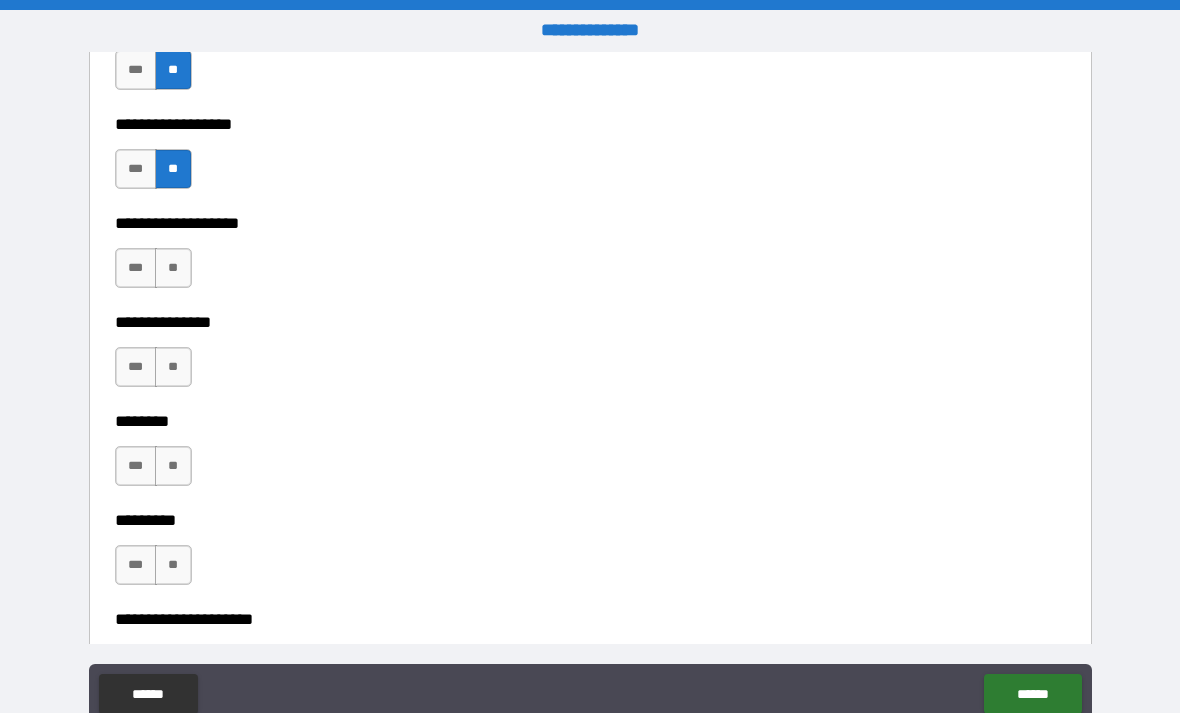 scroll, scrollTop: 5676, scrollLeft: 0, axis: vertical 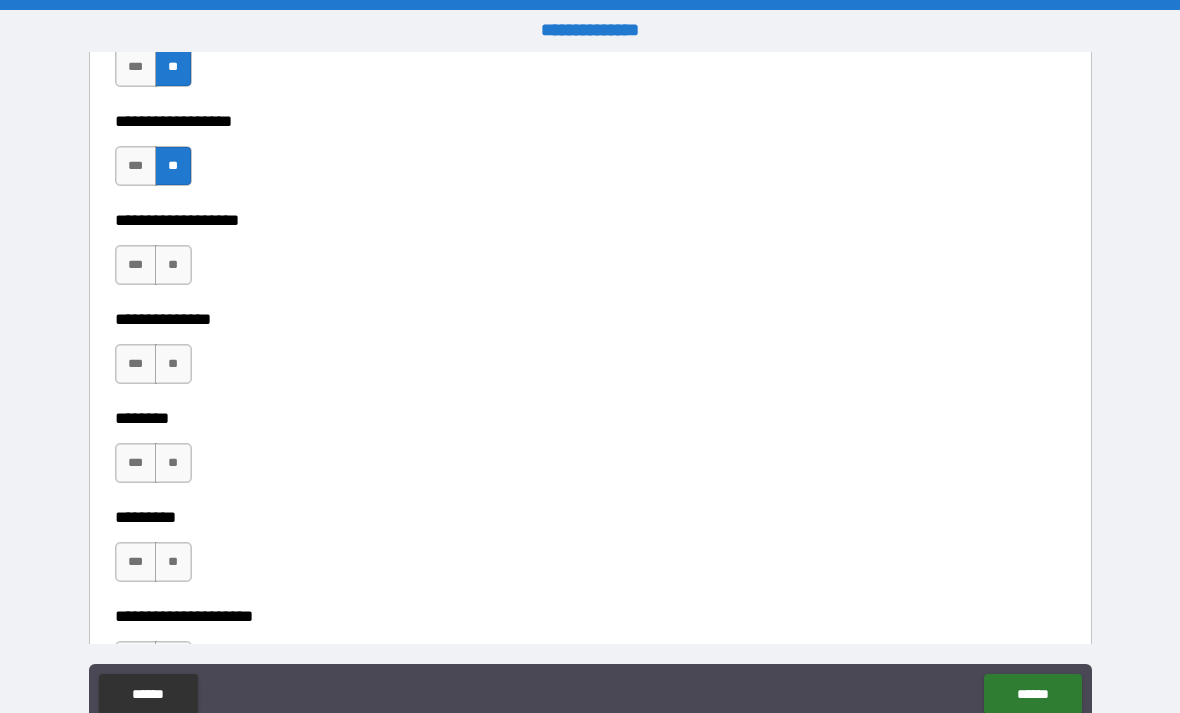 click on "**" at bounding box center (173, 265) 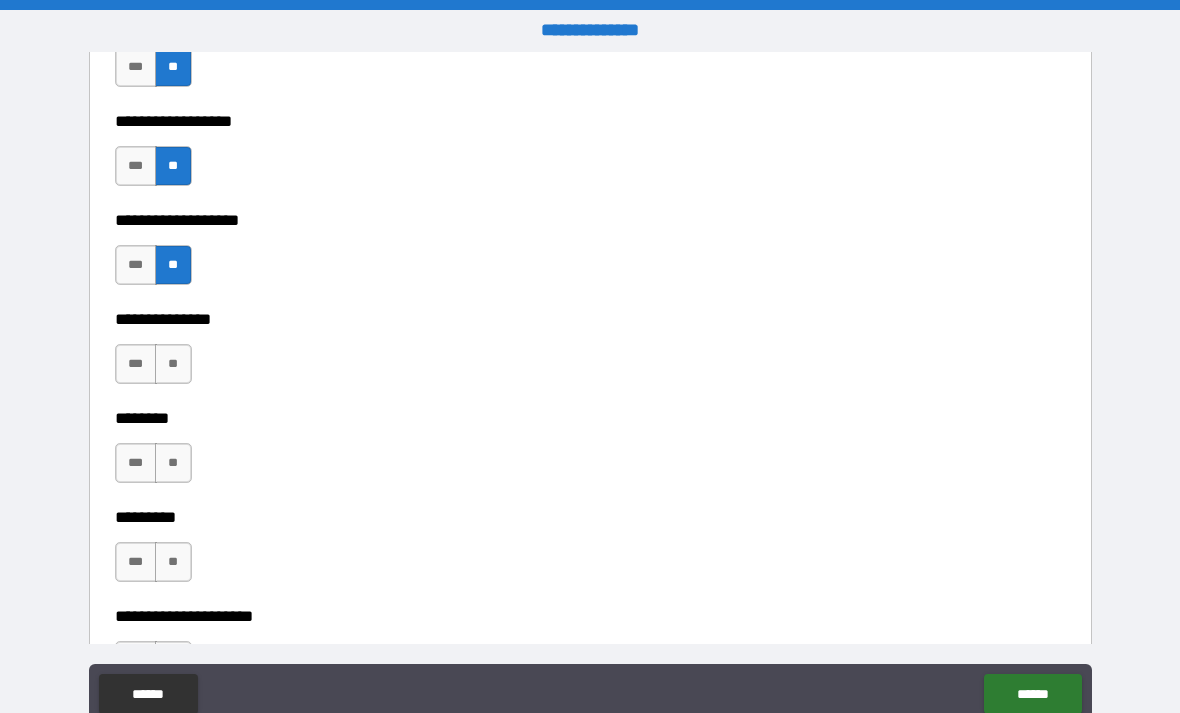 click on "**" at bounding box center (173, 364) 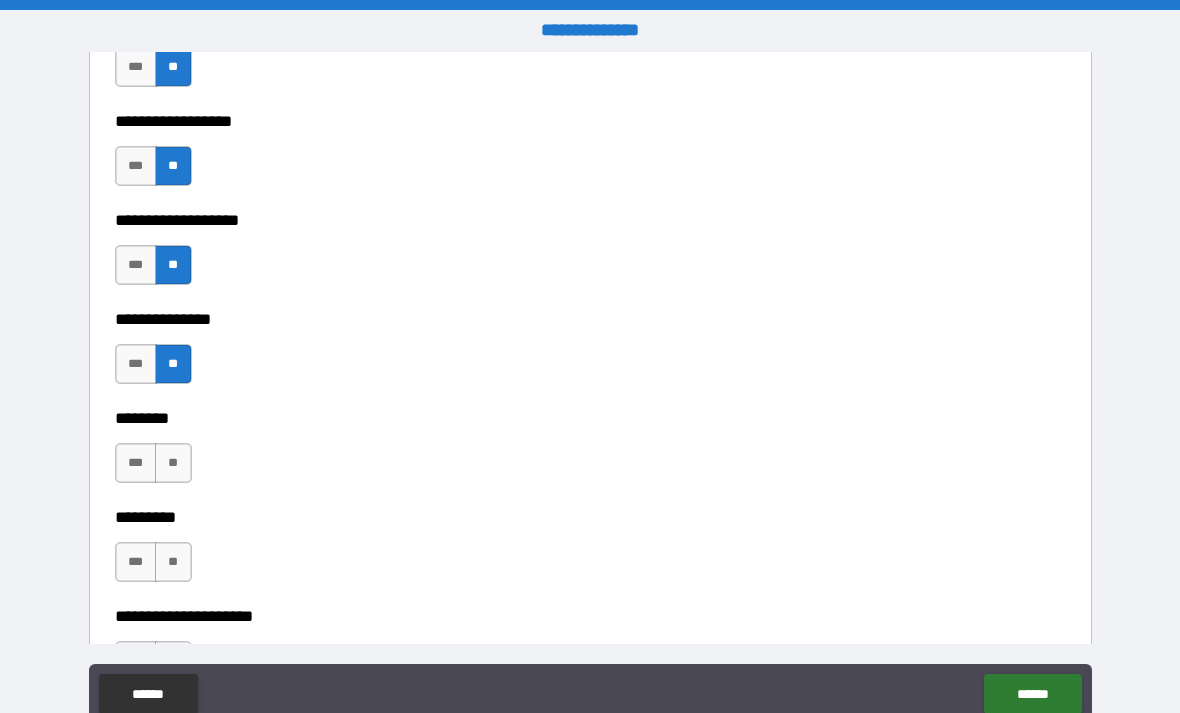 click on "**" at bounding box center (173, 463) 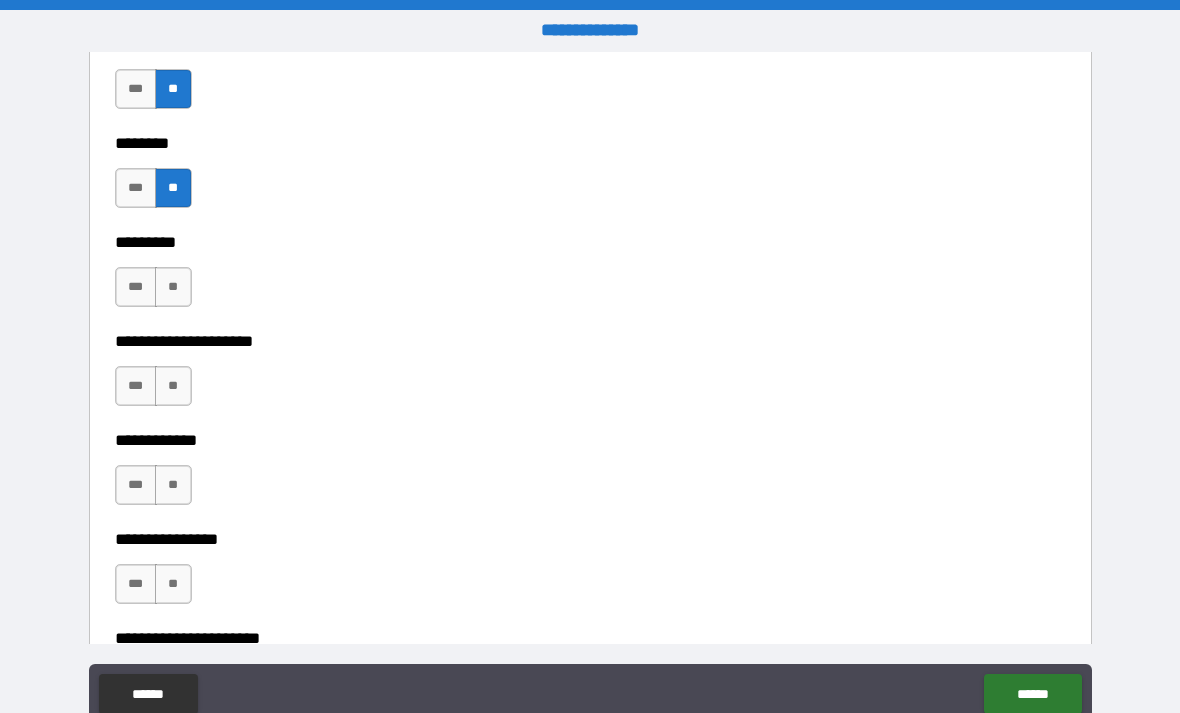 scroll, scrollTop: 5987, scrollLeft: 0, axis: vertical 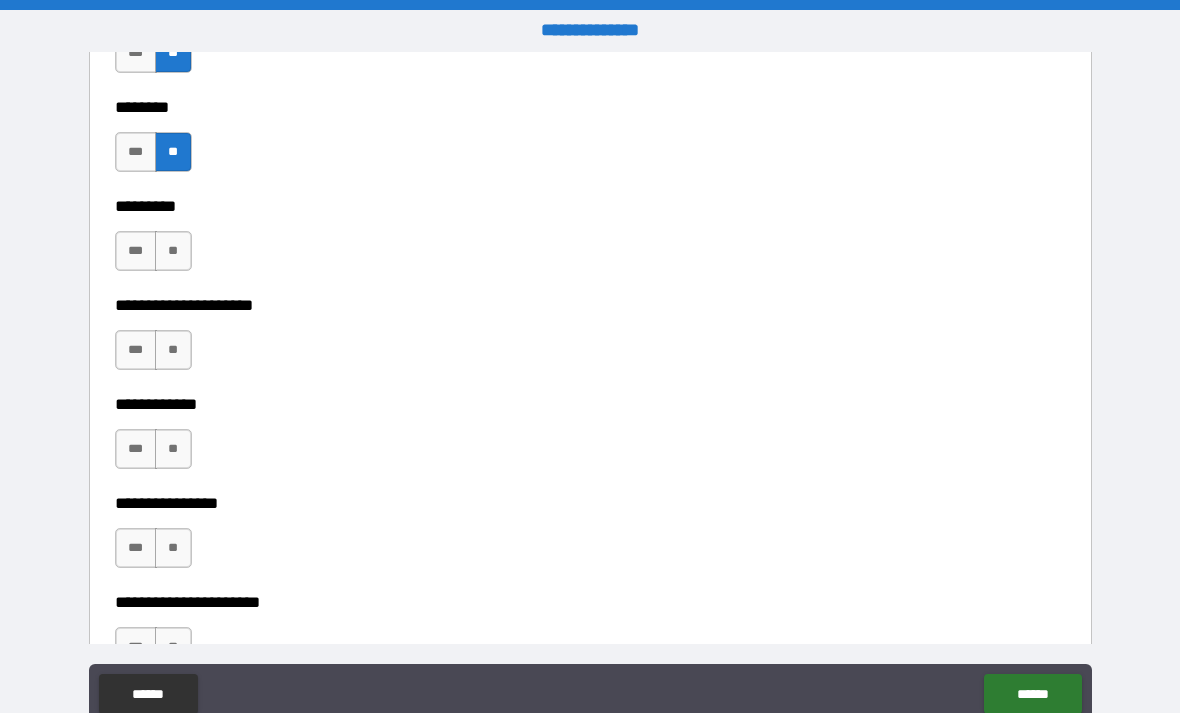 click on "**" at bounding box center [173, 251] 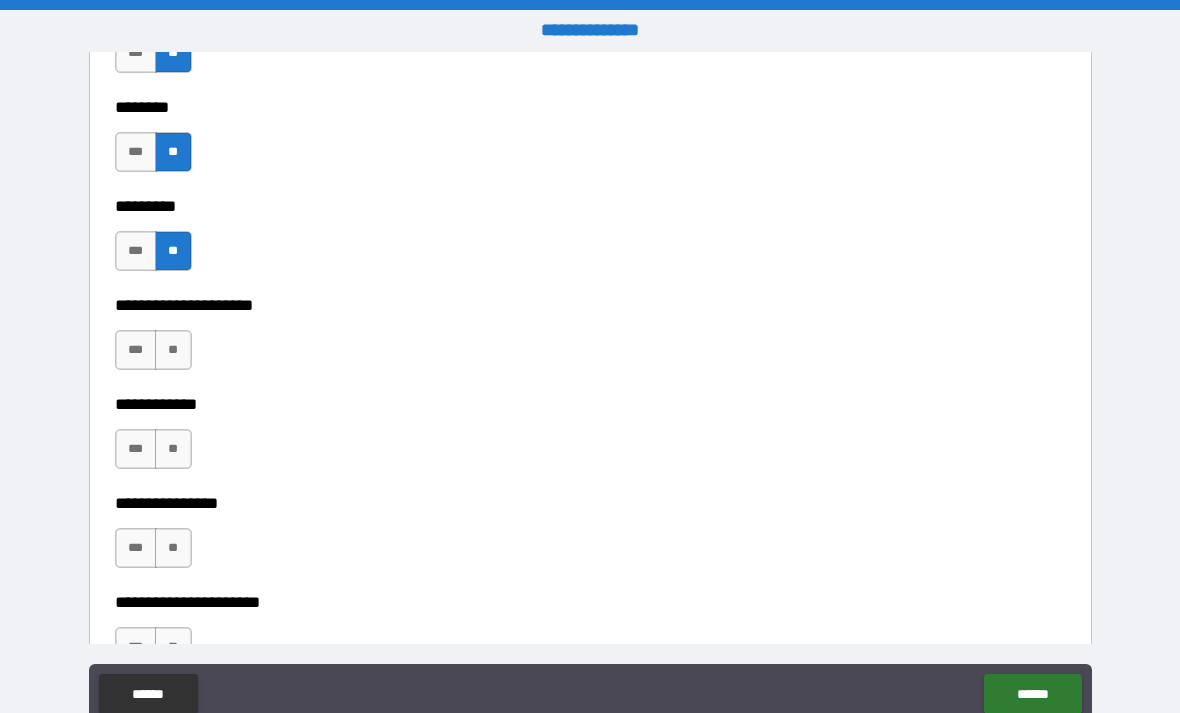 click on "**" at bounding box center (173, 350) 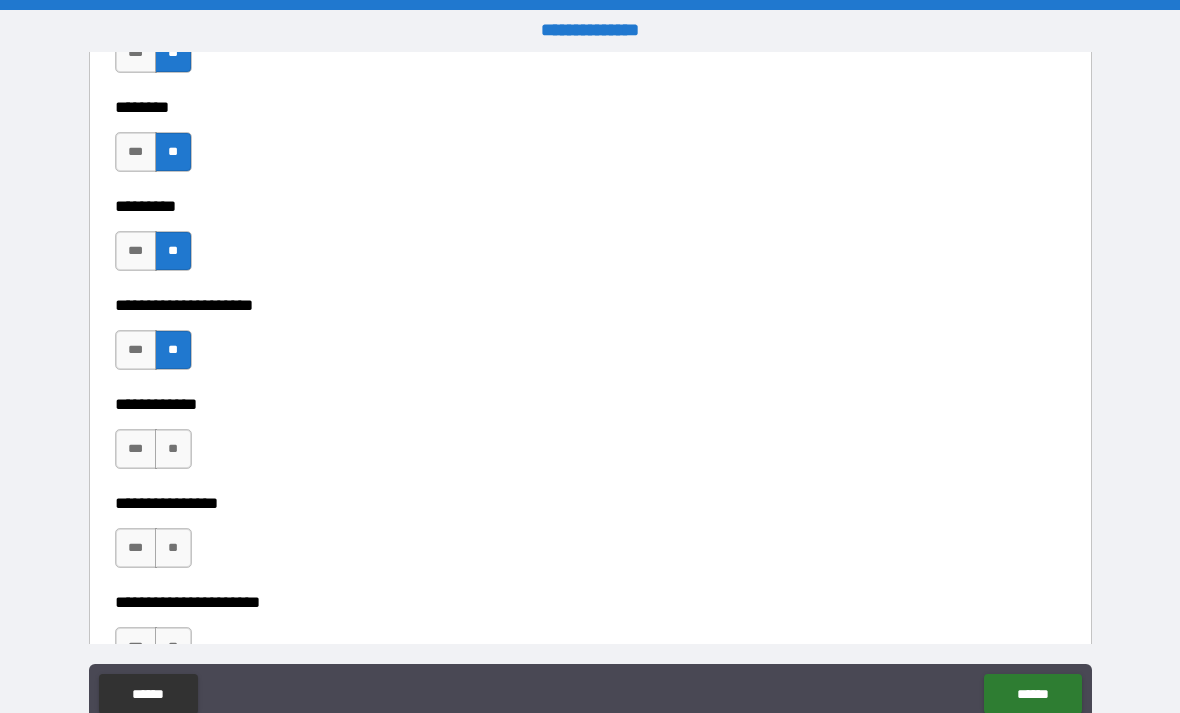 click on "**" at bounding box center (173, 449) 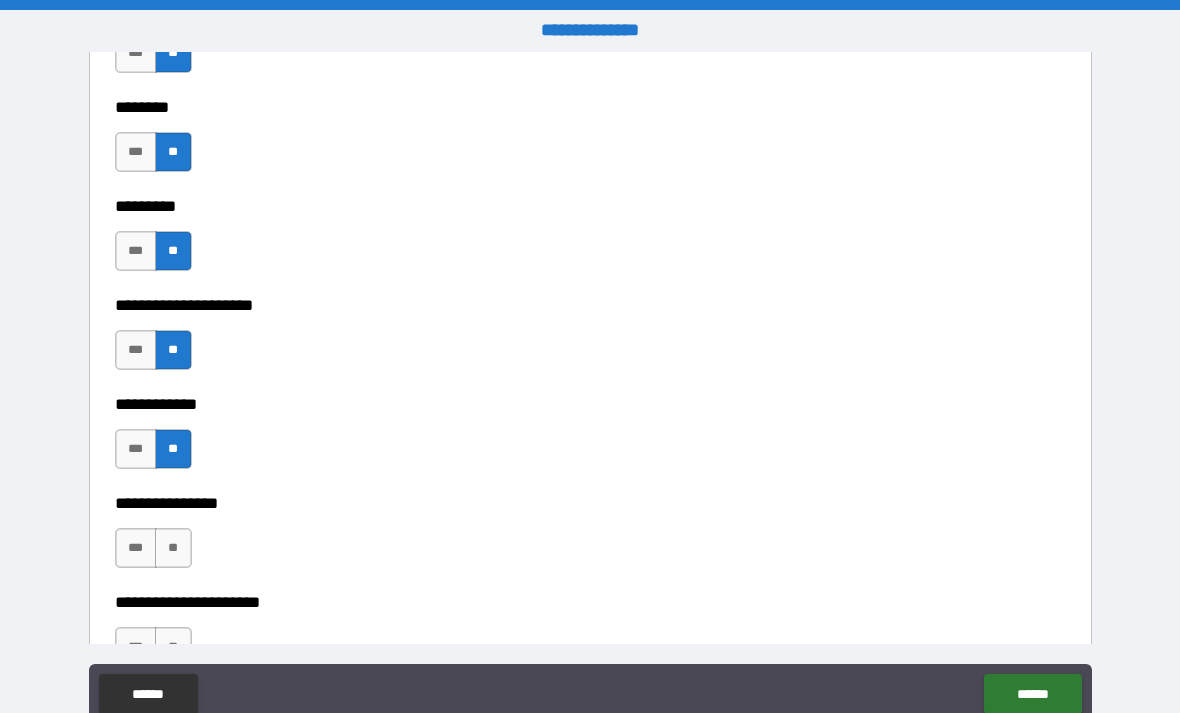 click on "**" at bounding box center [173, 548] 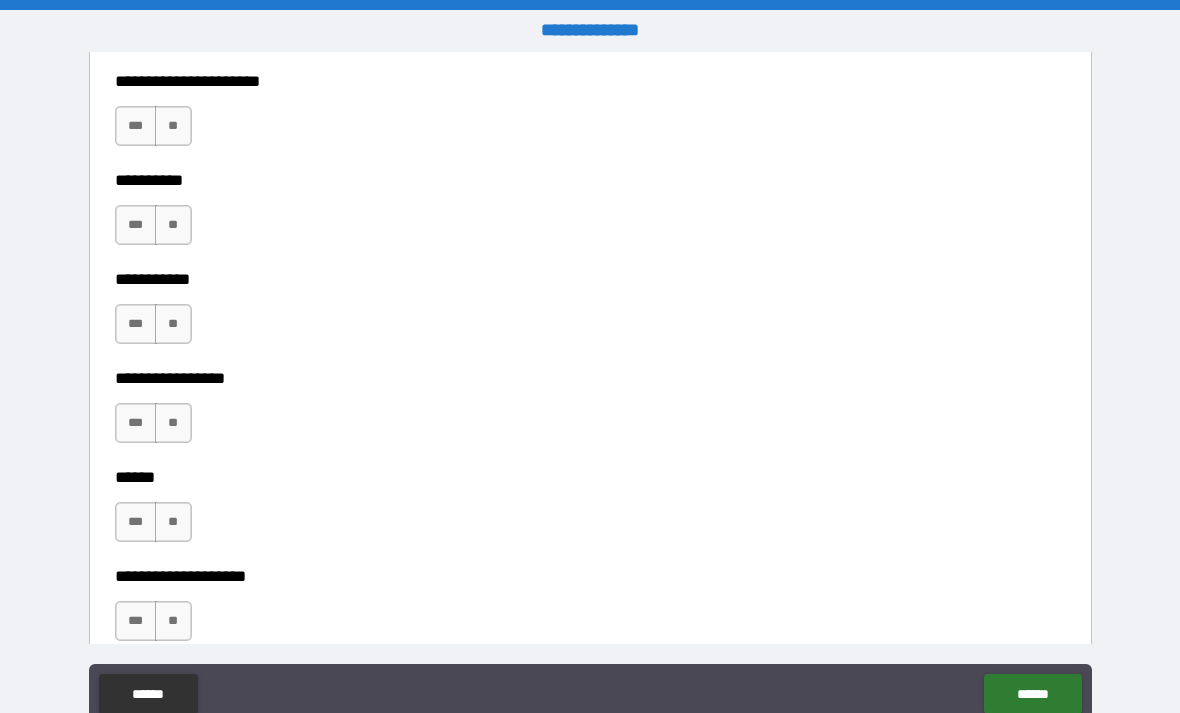 scroll, scrollTop: 6509, scrollLeft: 0, axis: vertical 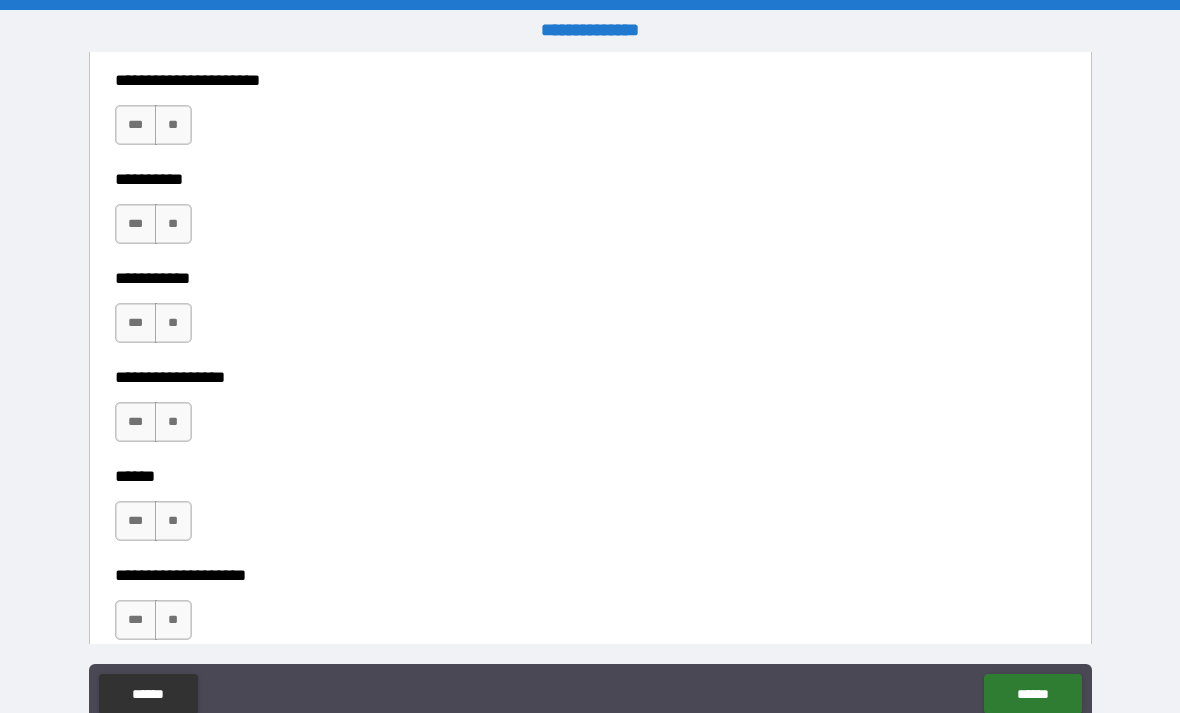 click on "**" at bounding box center (173, 125) 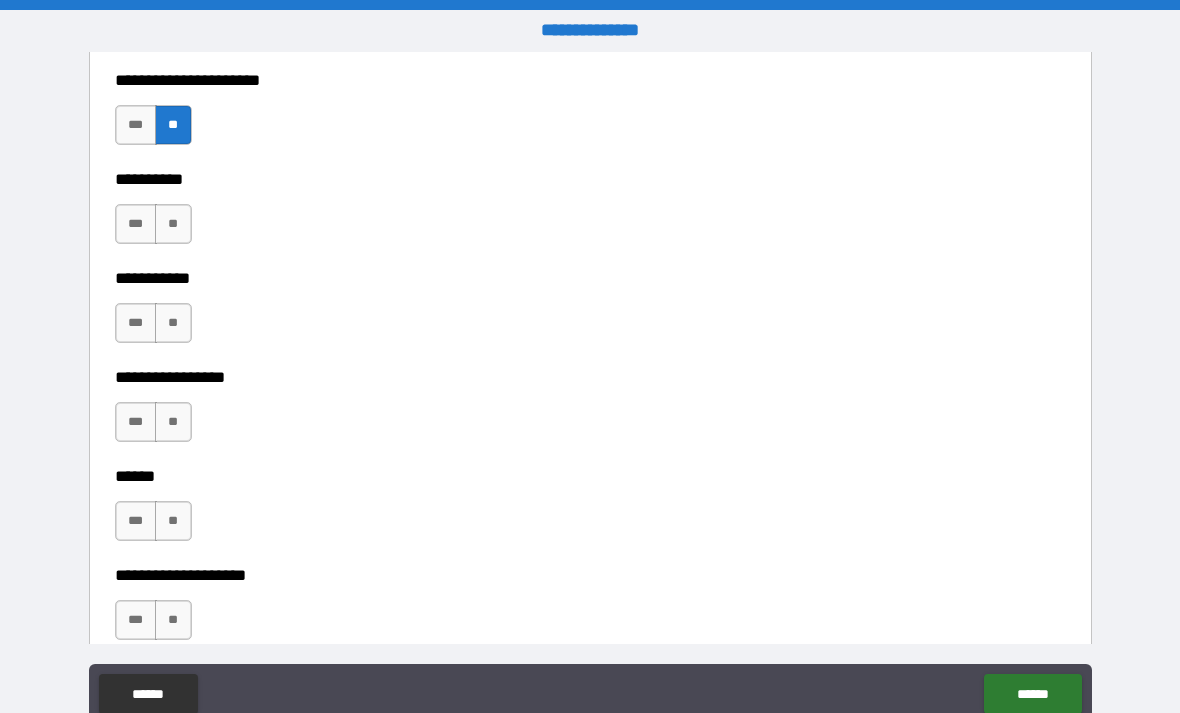 click on "**" at bounding box center [173, 224] 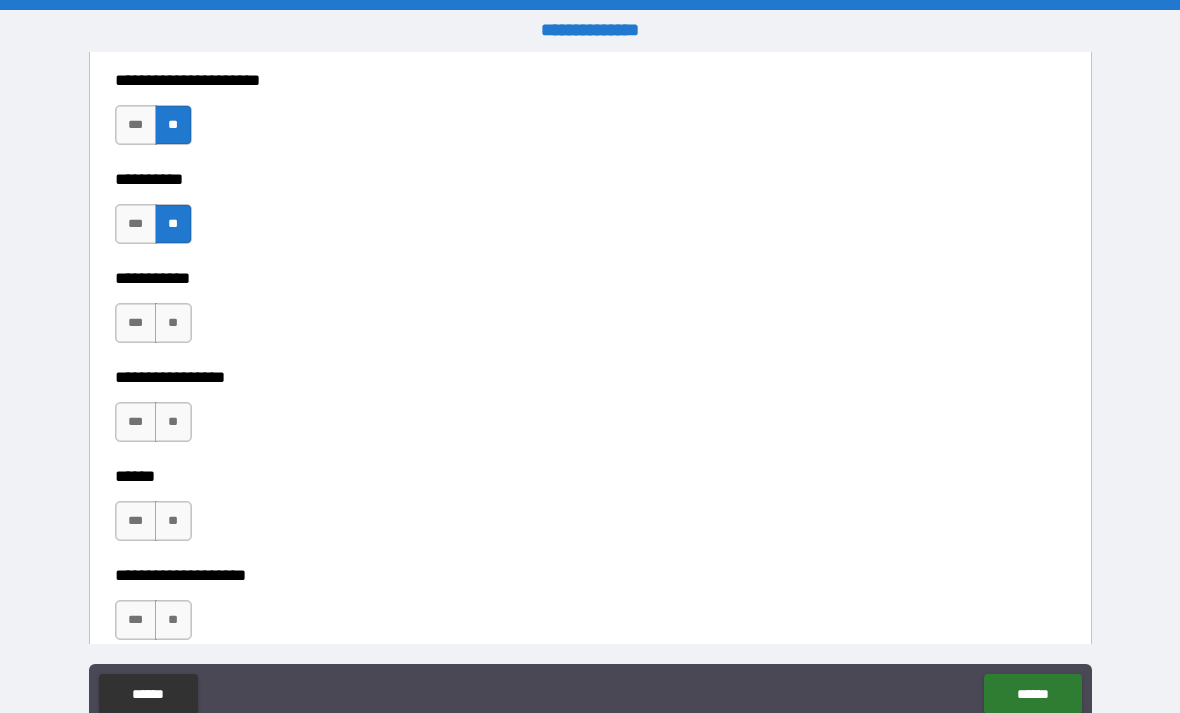 click on "**" at bounding box center (173, 323) 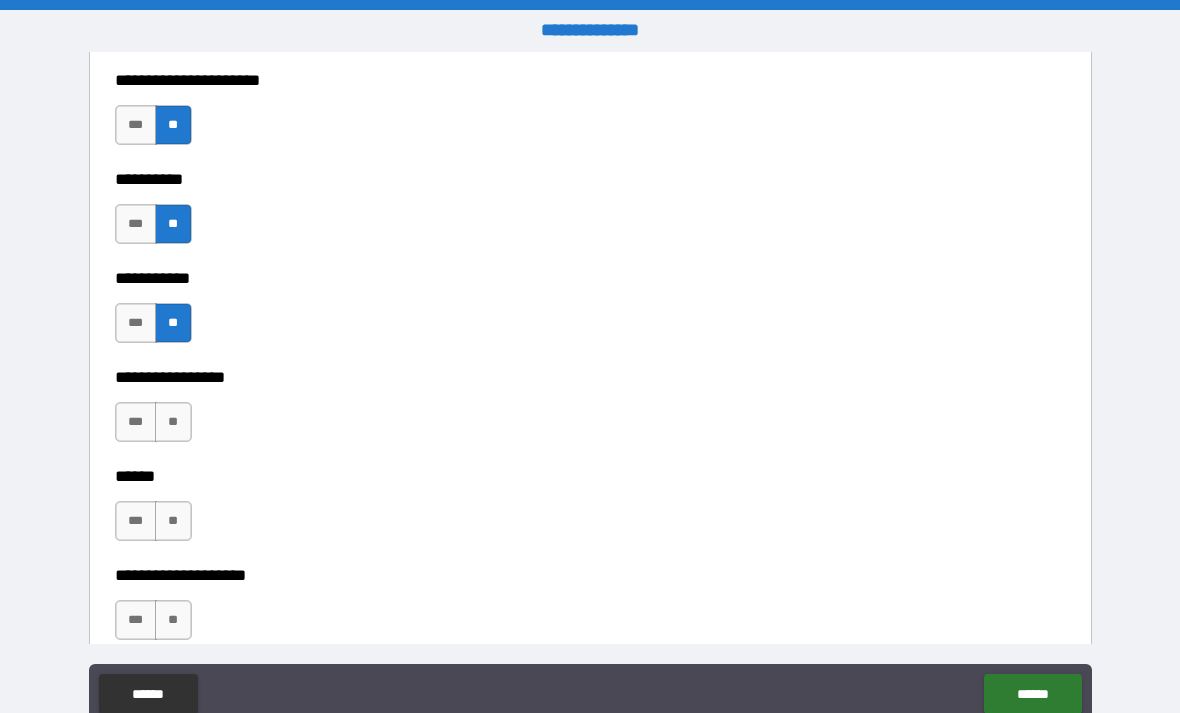 click on "**" at bounding box center [173, 422] 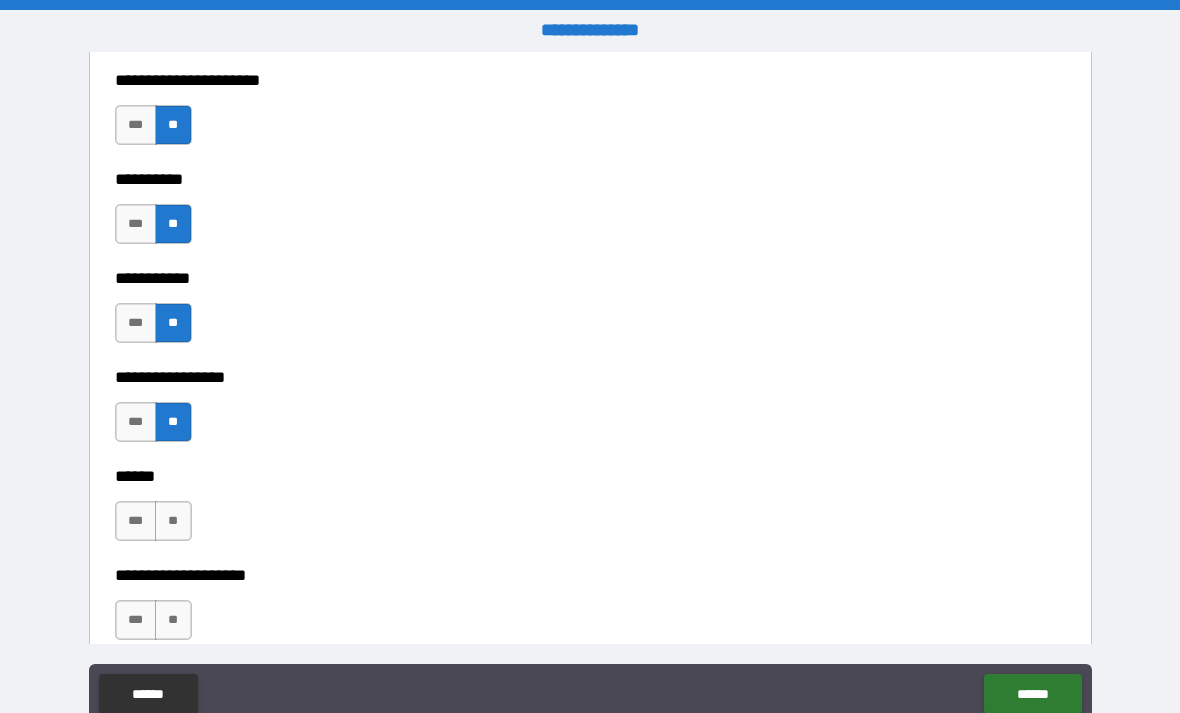 click on "**" at bounding box center (173, 521) 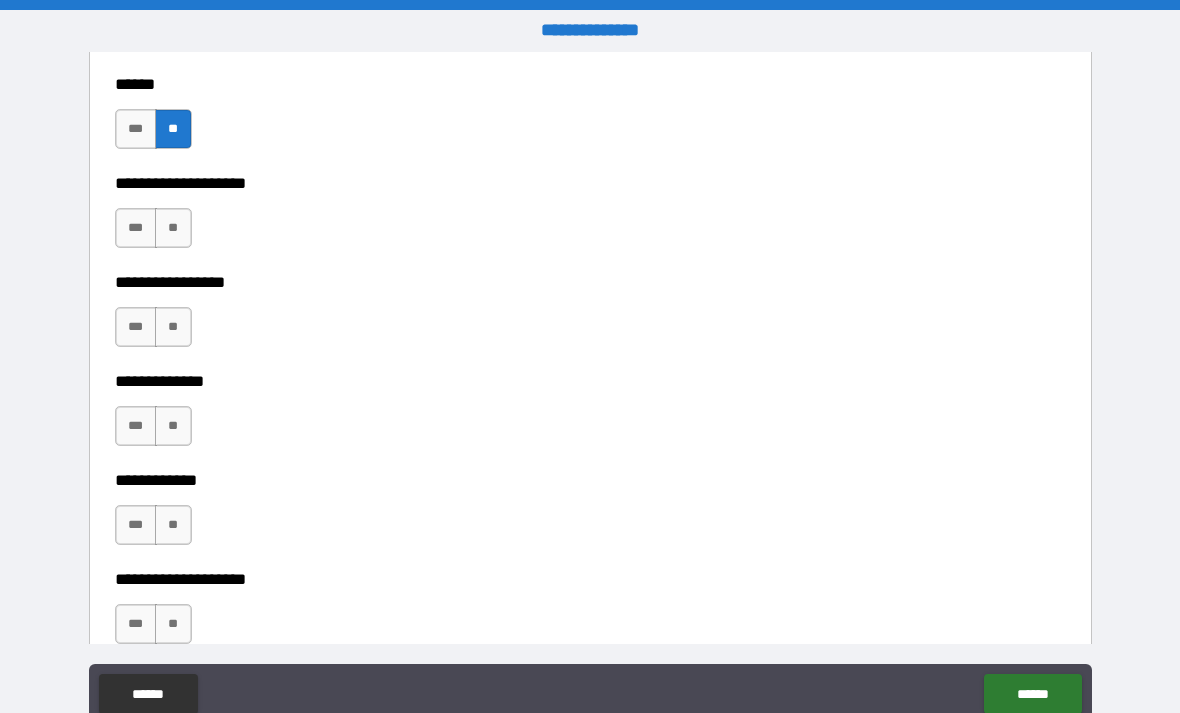 scroll, scrollTop: 6902, scrollLeft: 0, axis: vertical 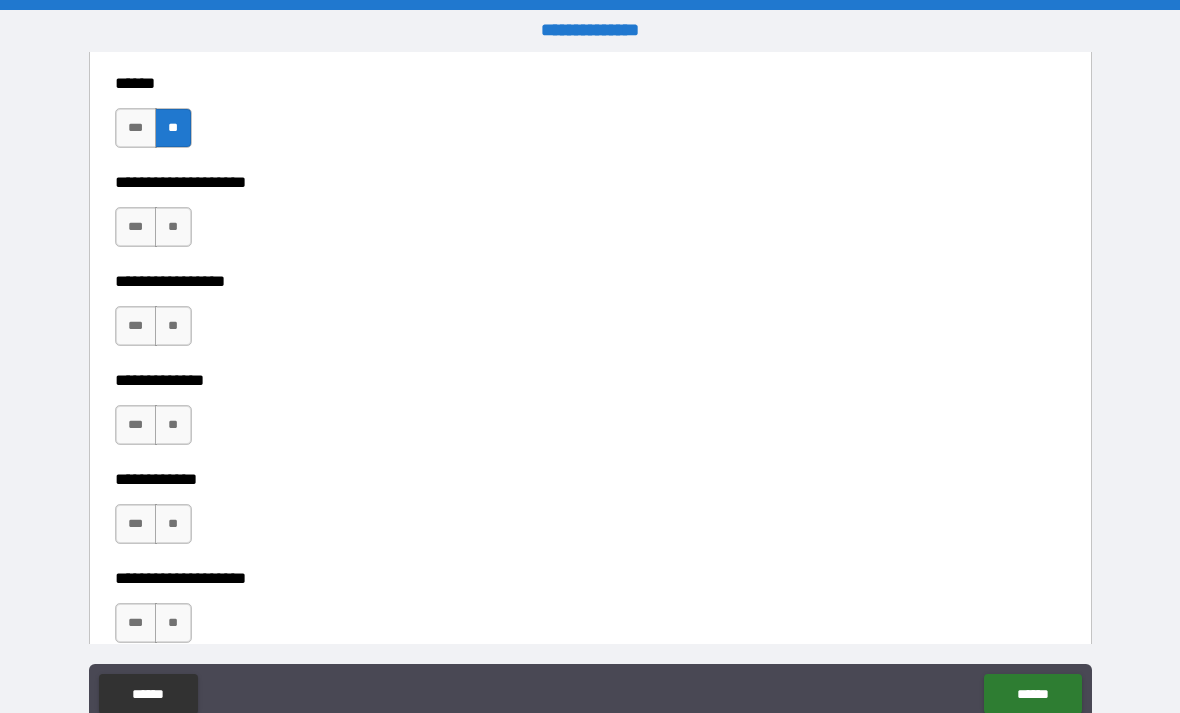 click on "**" at bounding box center [173, 227] 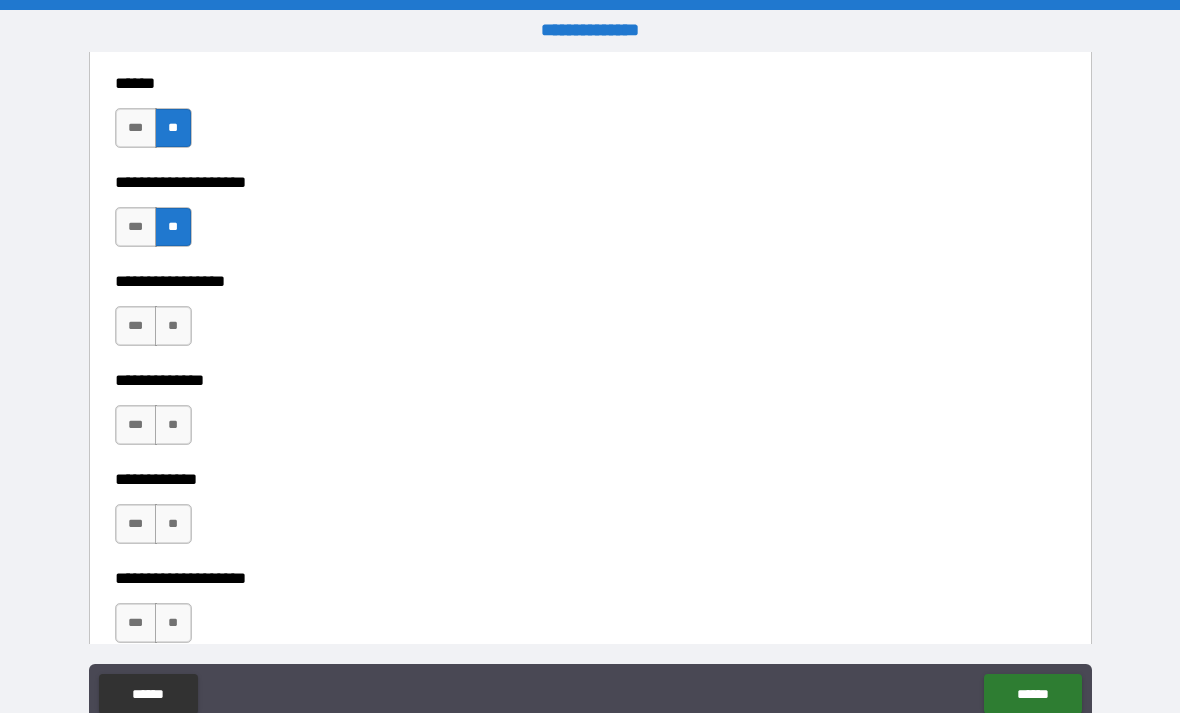 click on "**" at bounding box center [173, 326] 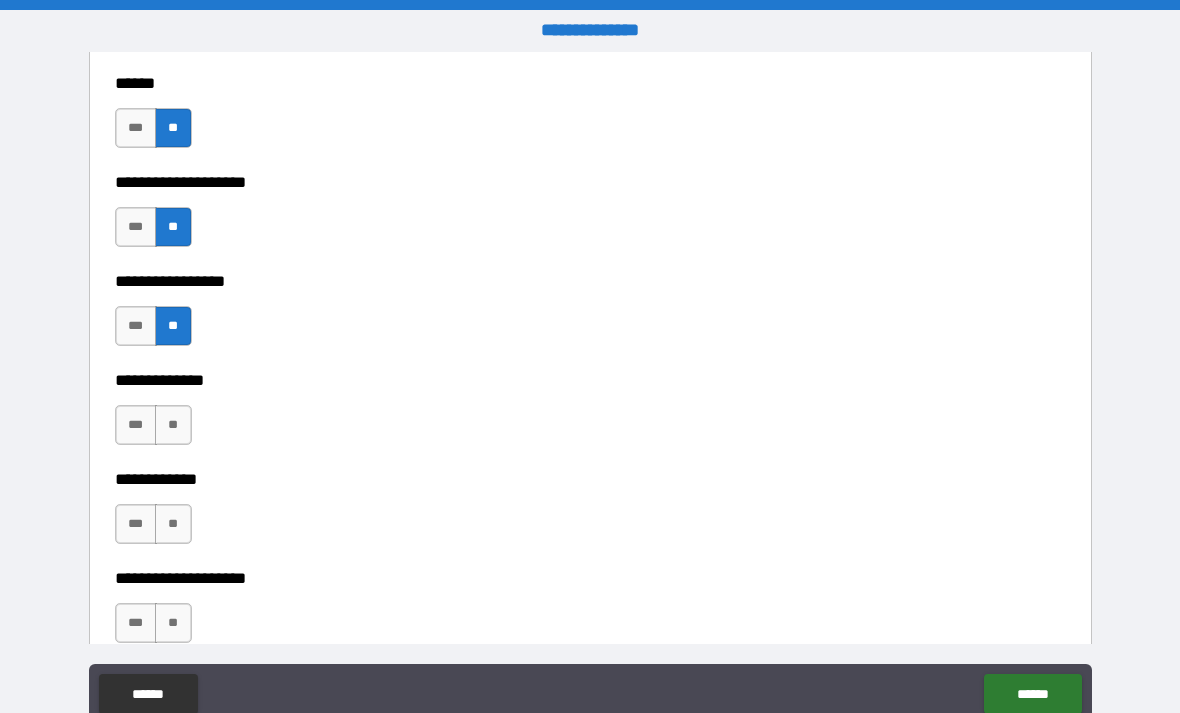 click on "**" at bounding box center [173, 425] 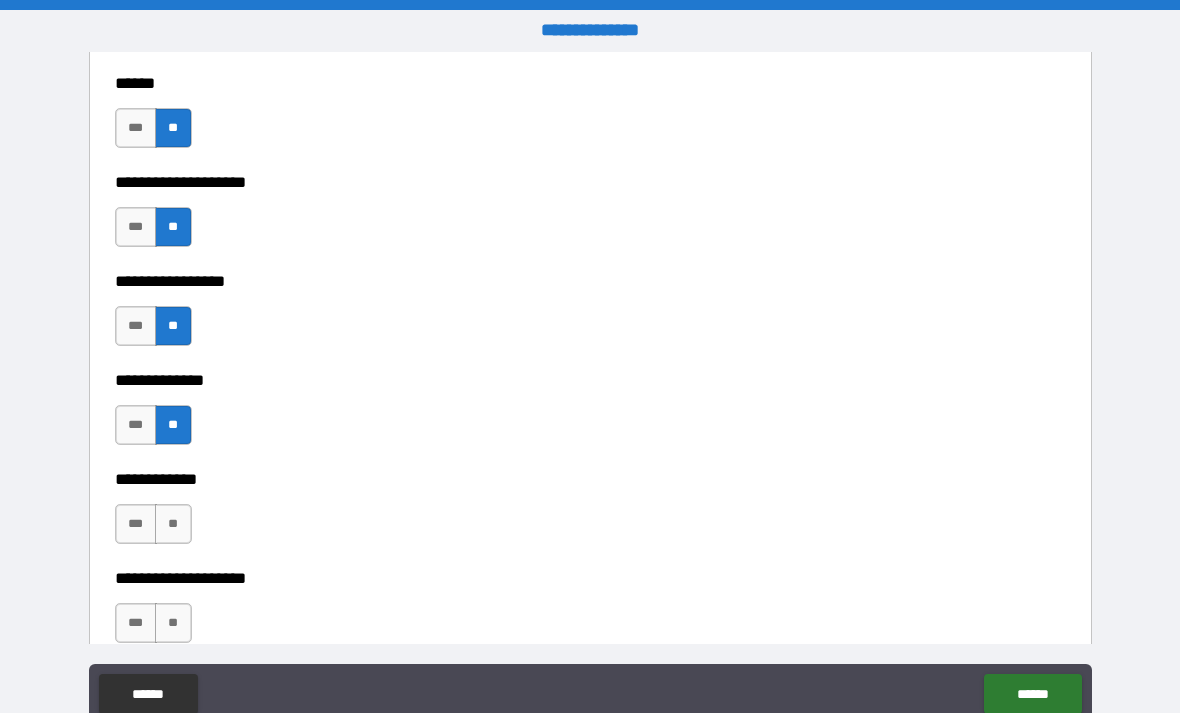 click on "**" at bounding box center (173, 524) 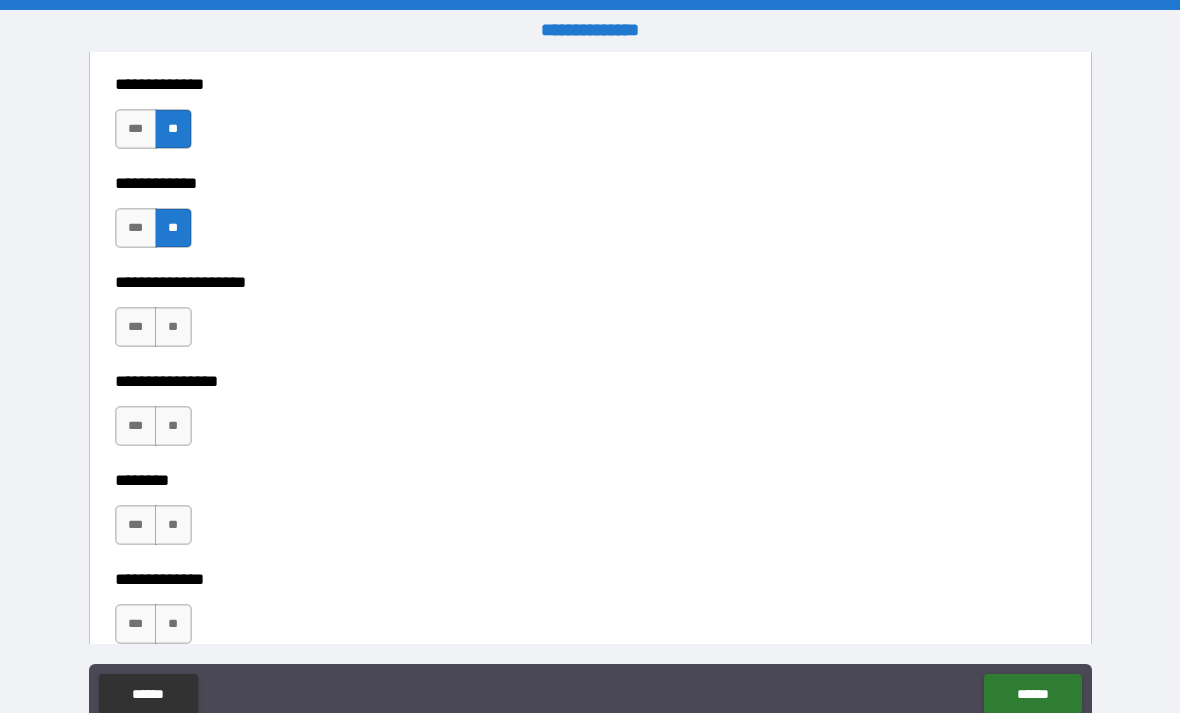 scroll, scrollTop: 7203, scrollLeft: 0, axis: vertical 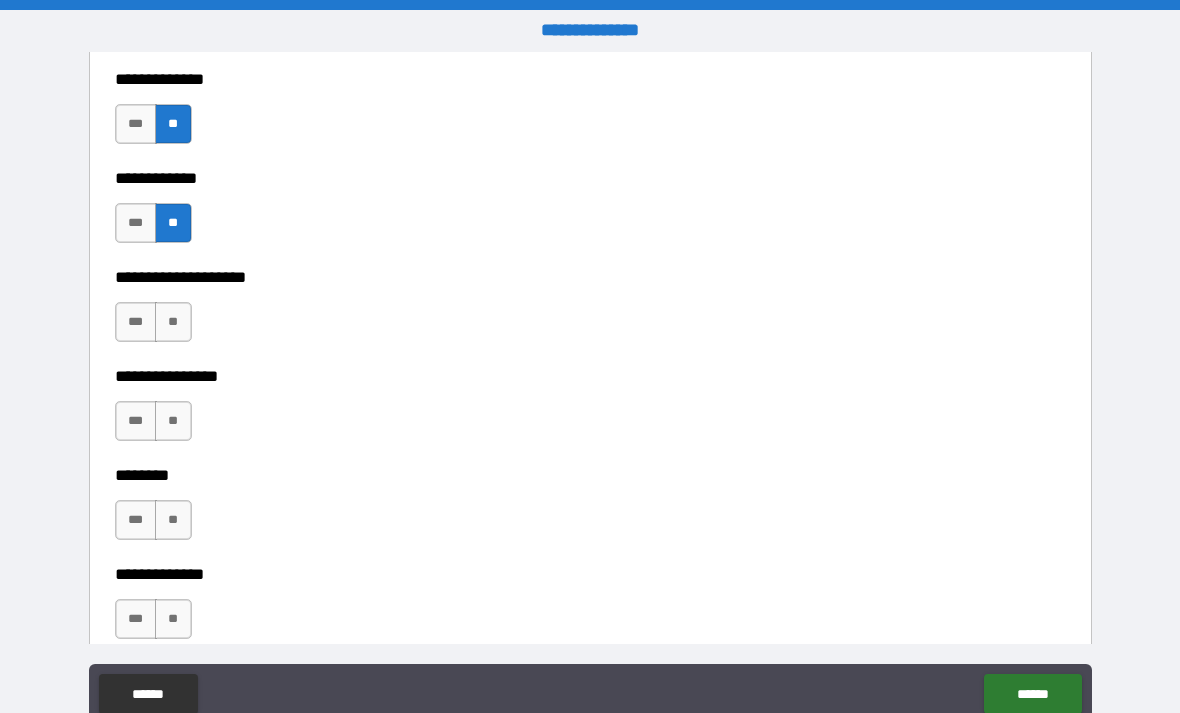 click on "**" at bounding box center [173, 322] 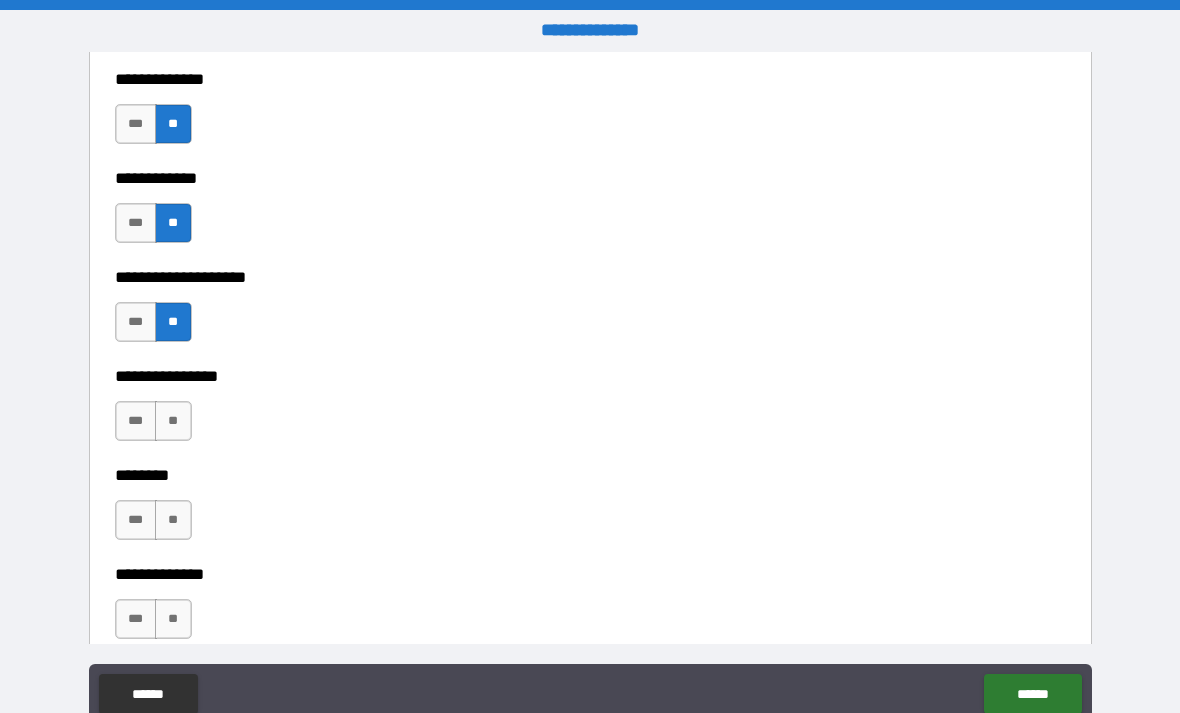 click on "**" at bounding box center [173, 421] 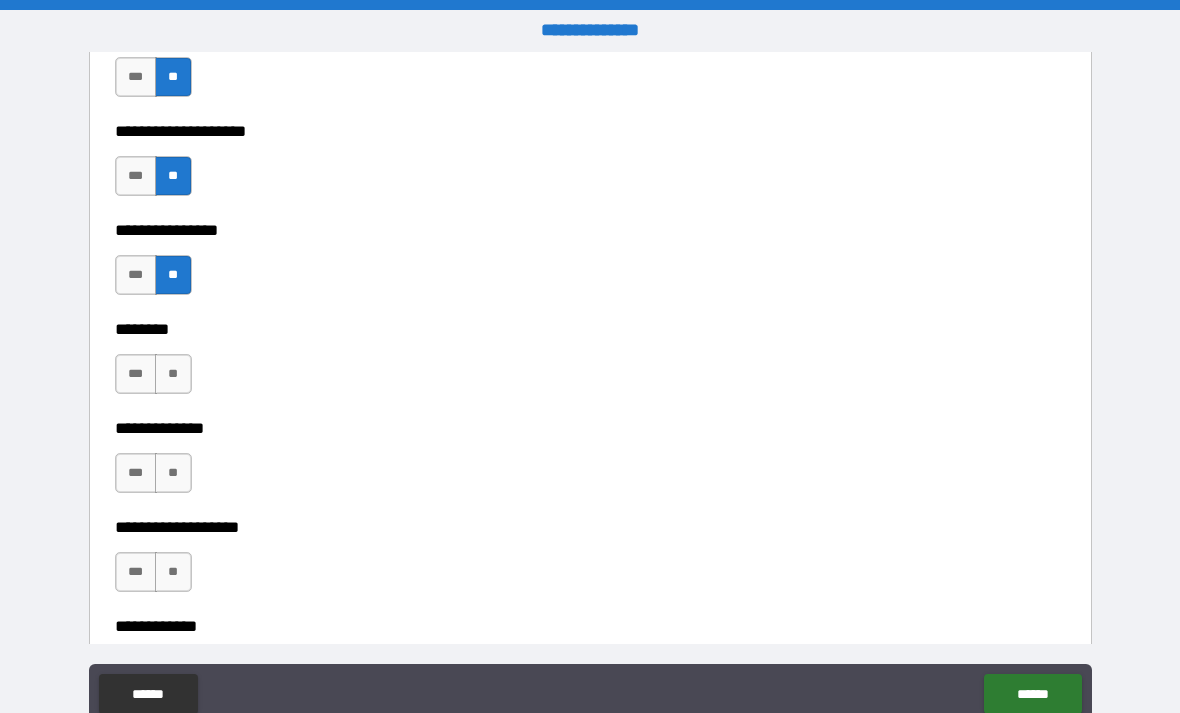 scroll, scrollTop: 7354, scrollLeft: 0, axis: vertical 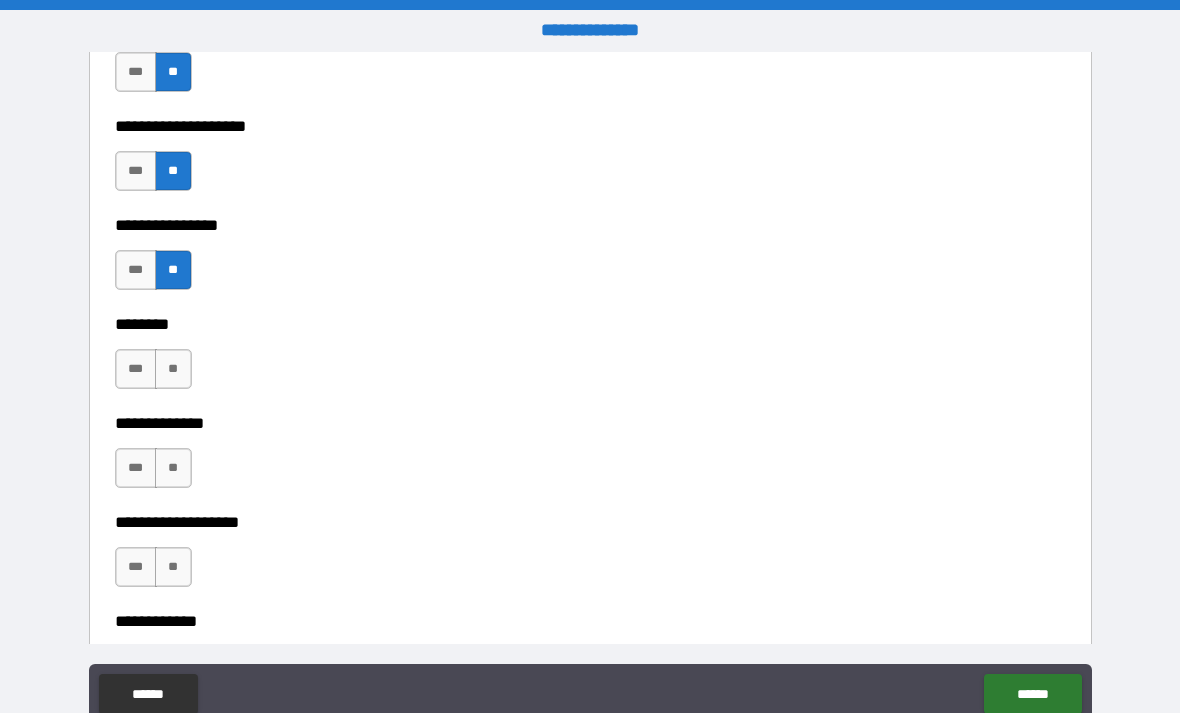 click on "**" at bounding box center [173, 369] 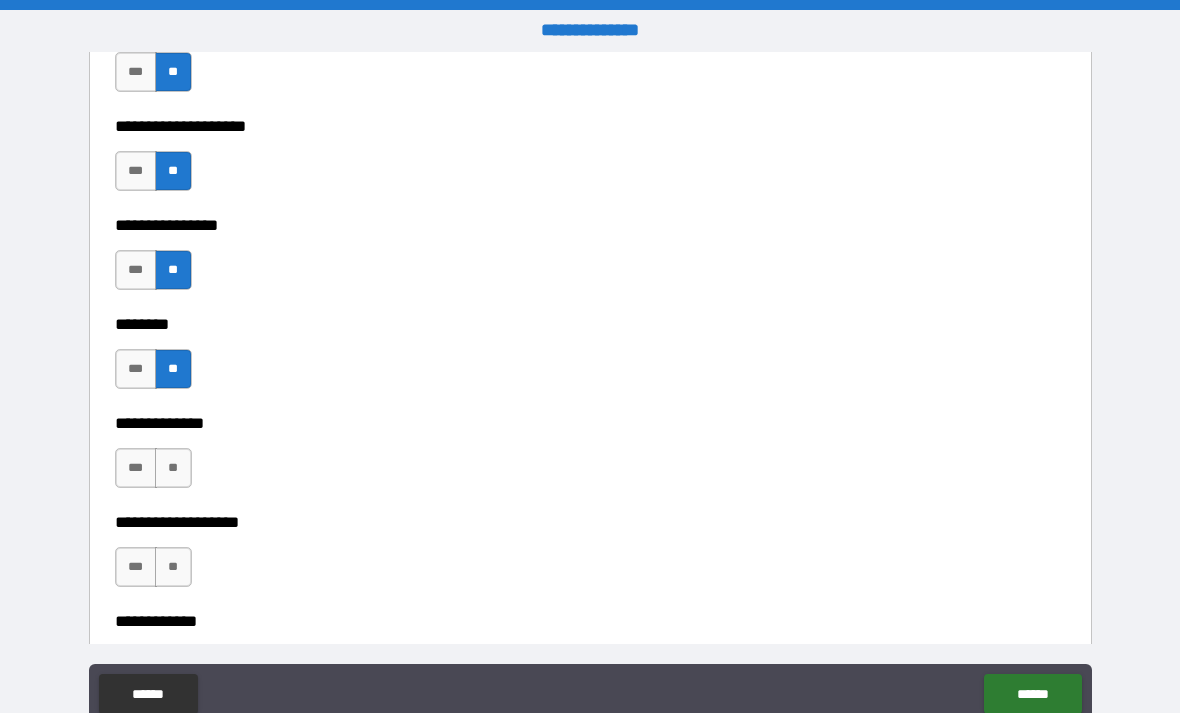 click on "**" at bounding box center [173, 468] 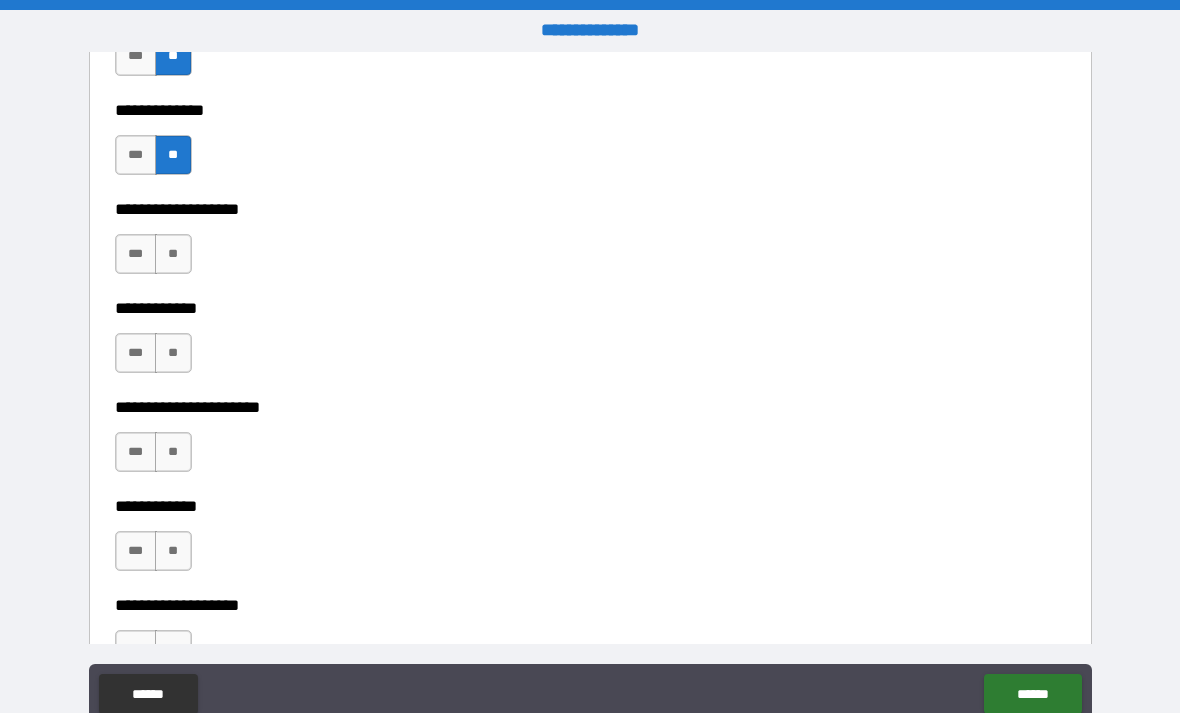 scroll, scrollTop: 7684, scrollLeft: 0, axis: vertical 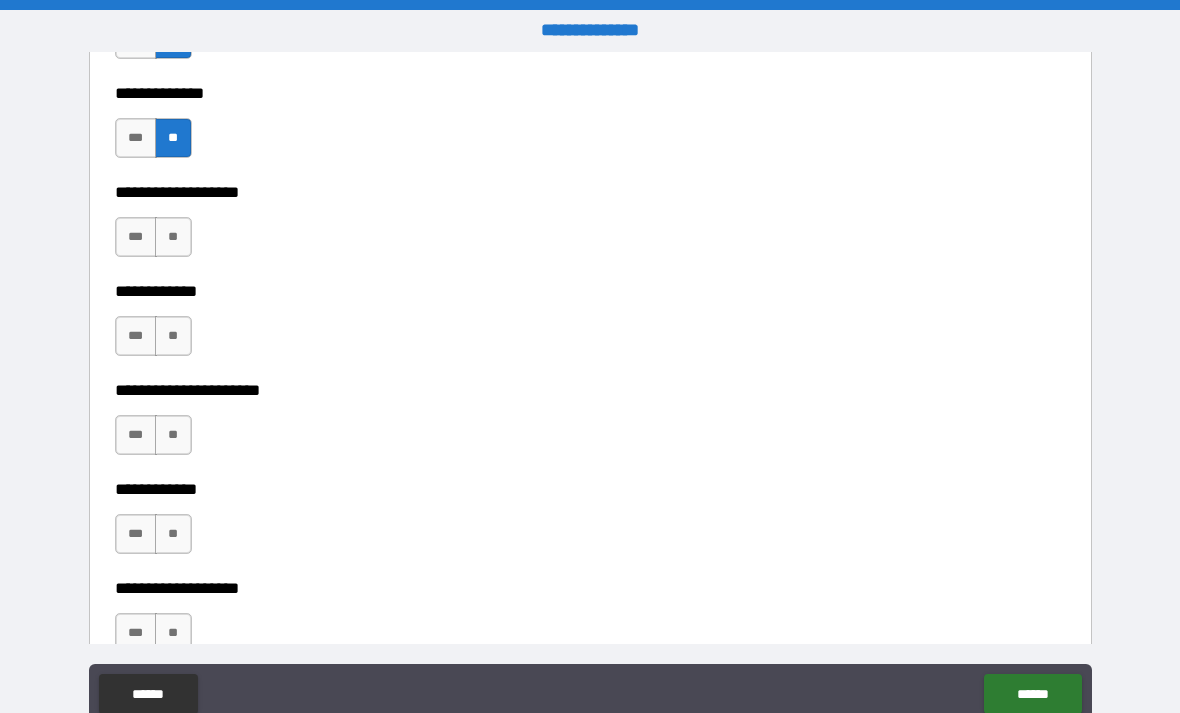 click on "**" at bounding box center [173, 237] 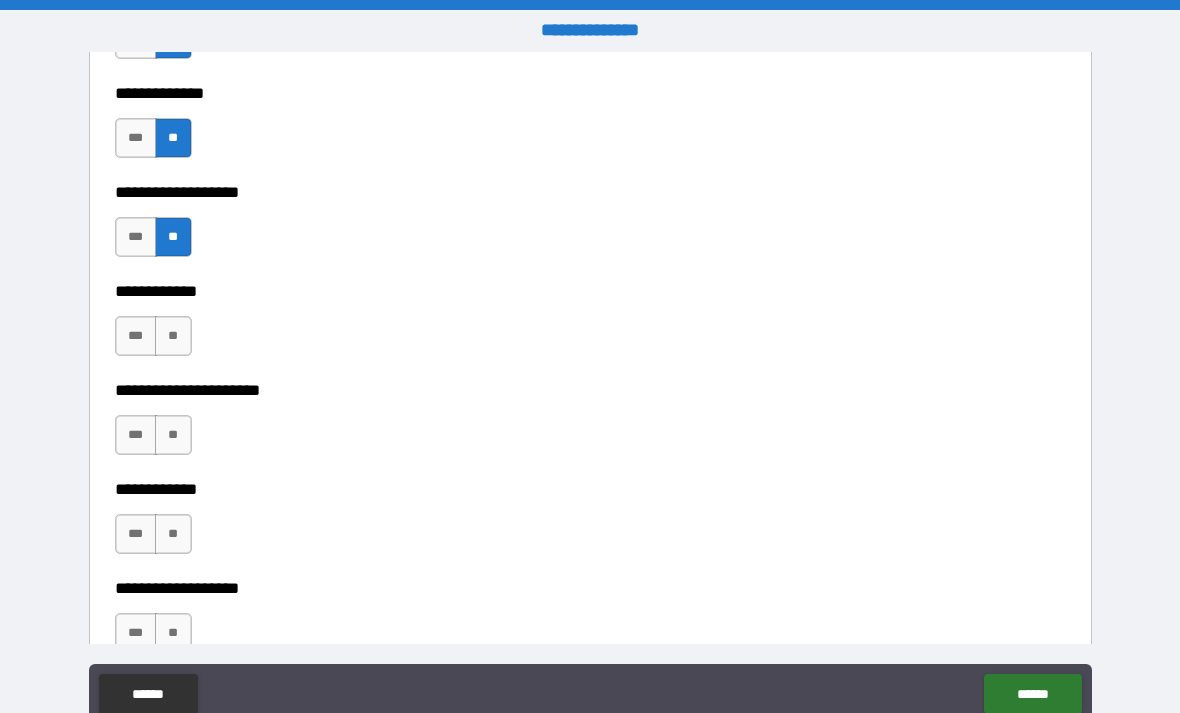 click on "**" at bounding box center (173, 336) 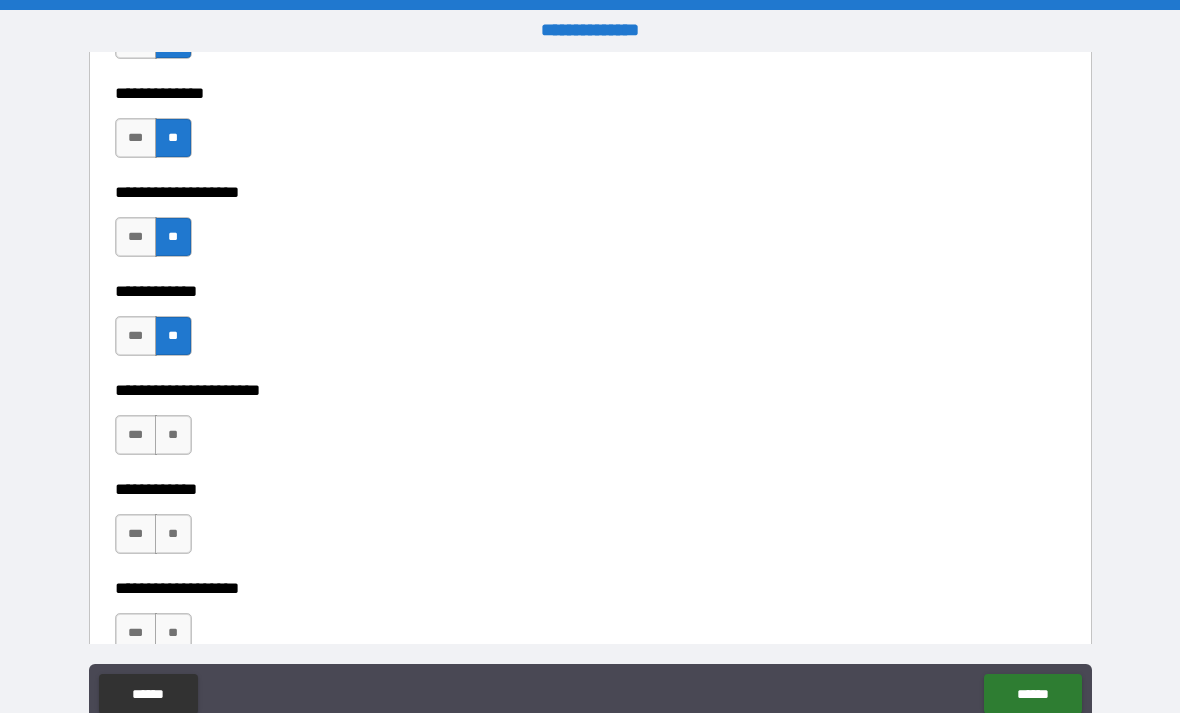 click on "**" at bounding box center (173, 435) 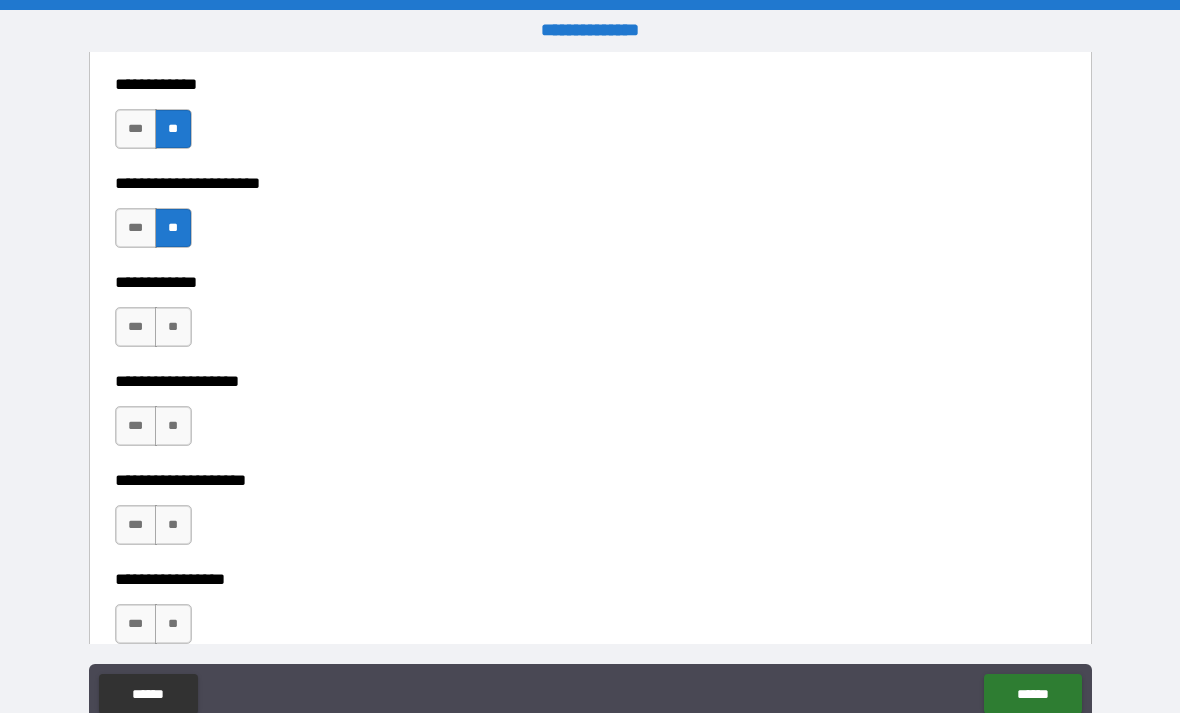 scroll, scrollTop: 7893, scrollLeft: 0, axis: vertical 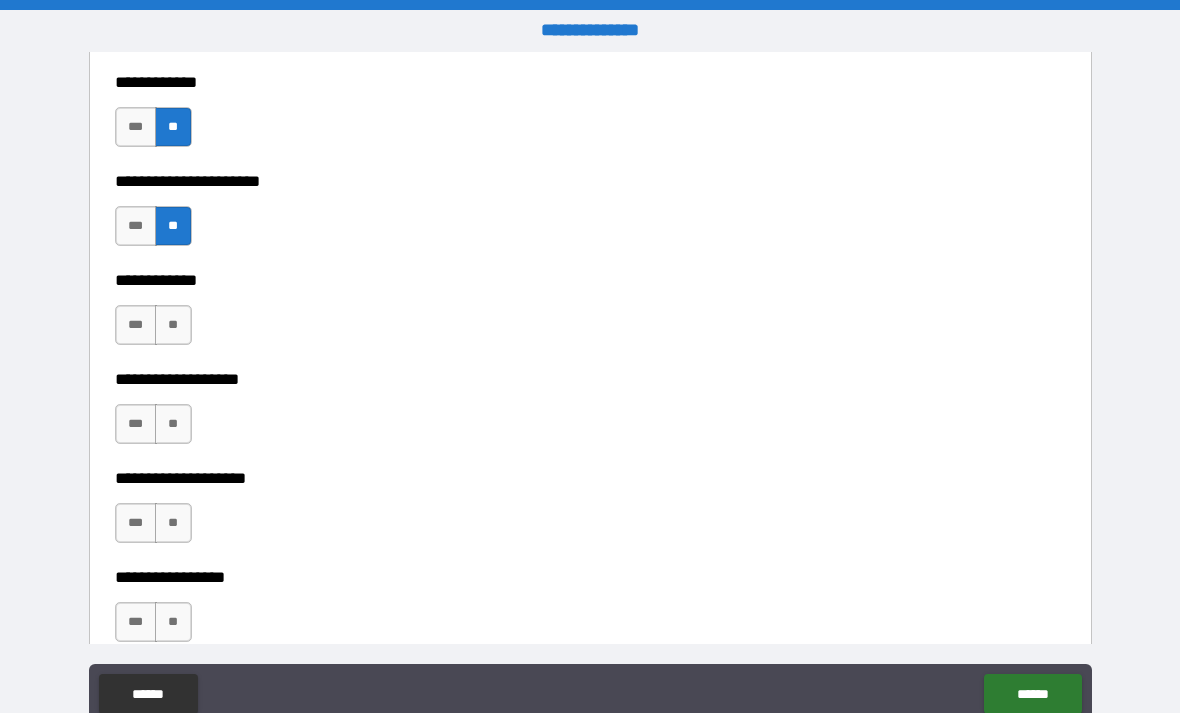 click on "**" at bounding box center [173, 325] 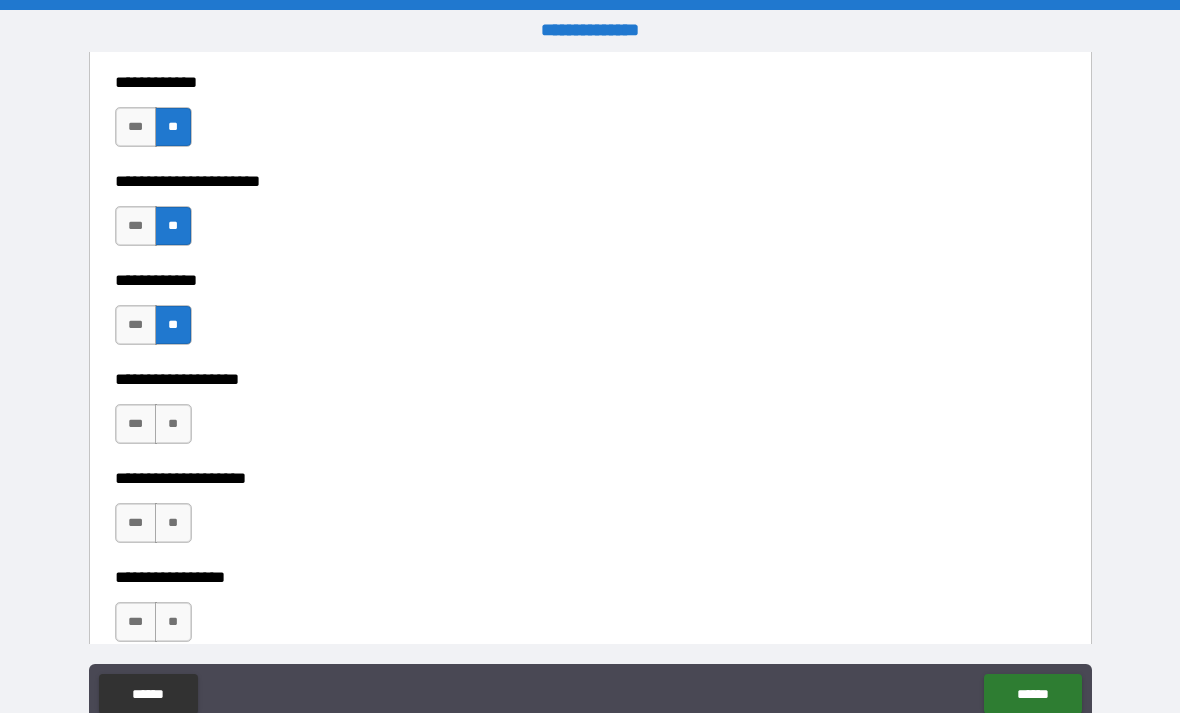 click on "**" at bounding box center [173, 424] 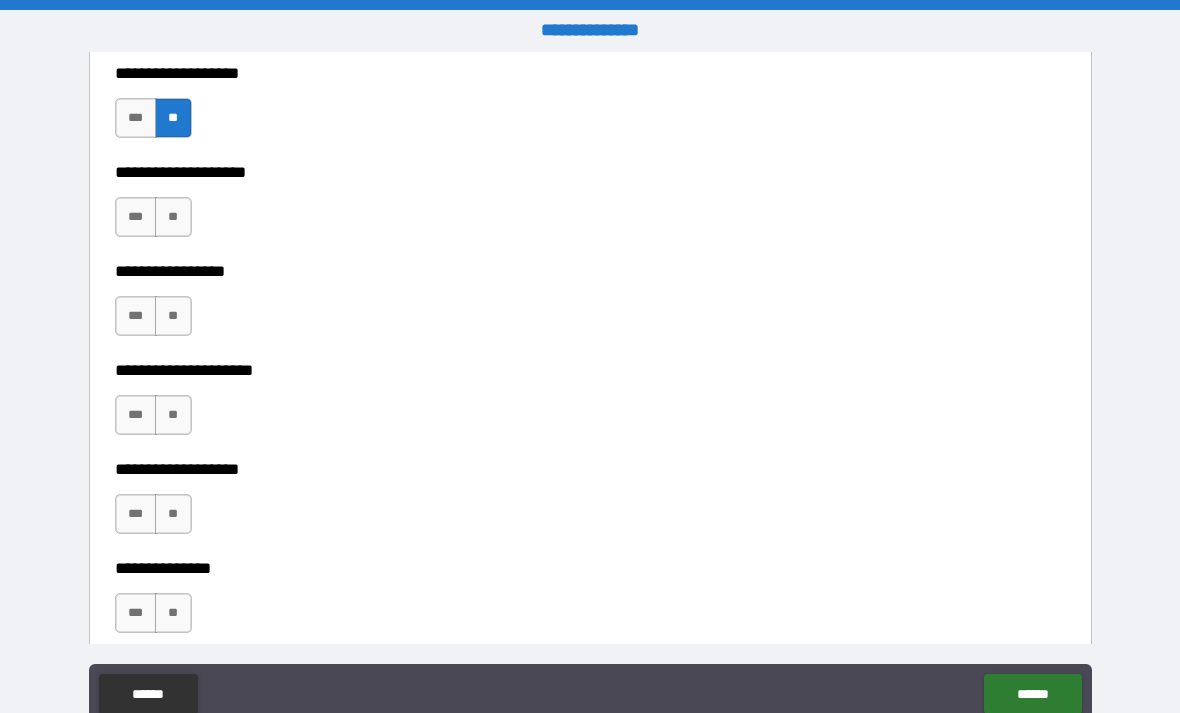 scroll, scrollTop: 8203, scrollLeft: 0, axis: vertical 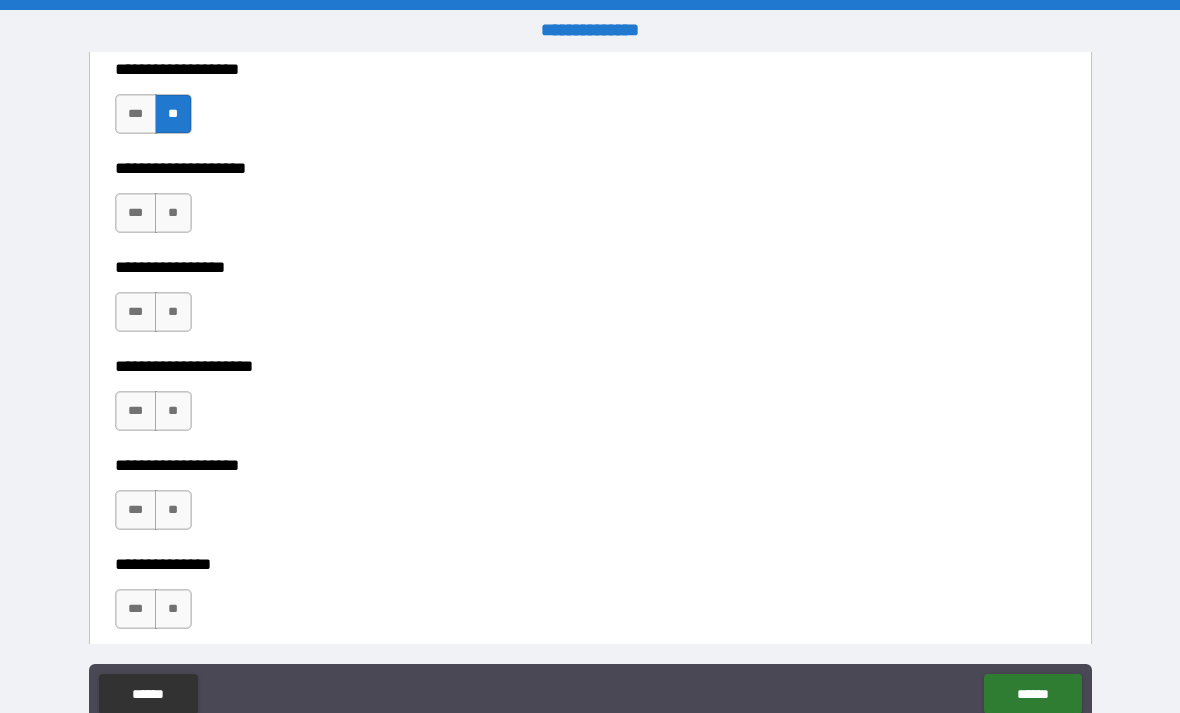 click on "**" at bounding box center [173, 213] 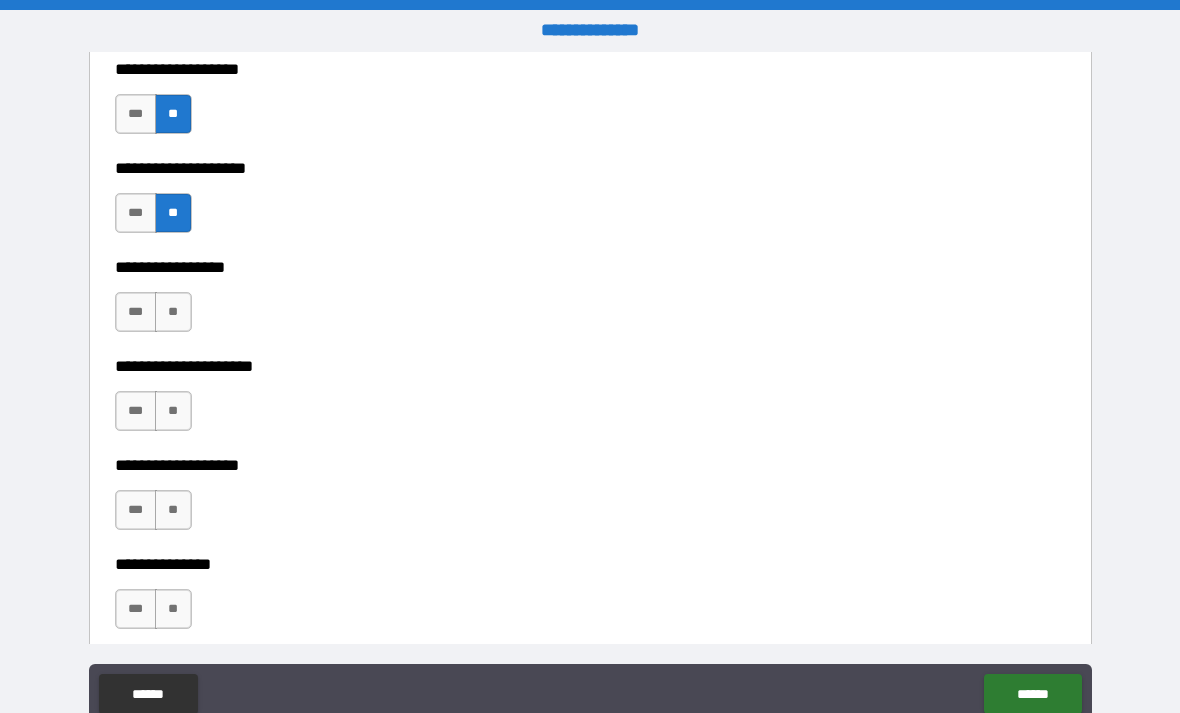 click on "**" at bounding box center [173, 312] 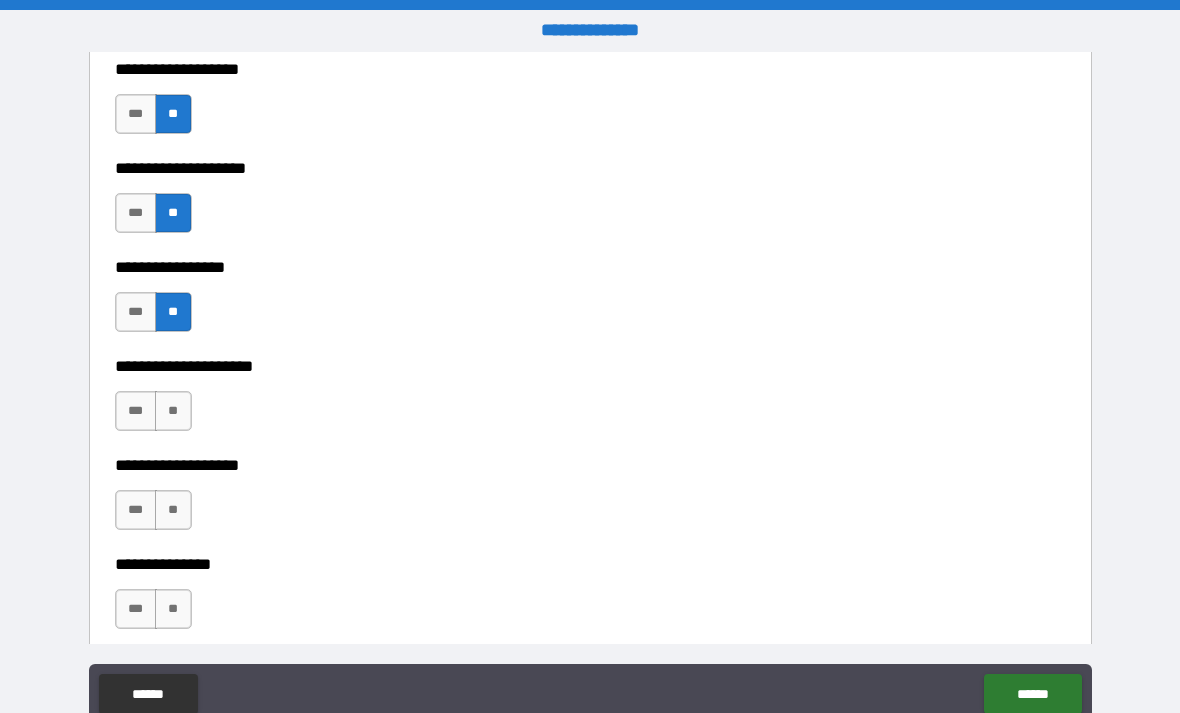 click on "**" at bounding box center (173, 411) 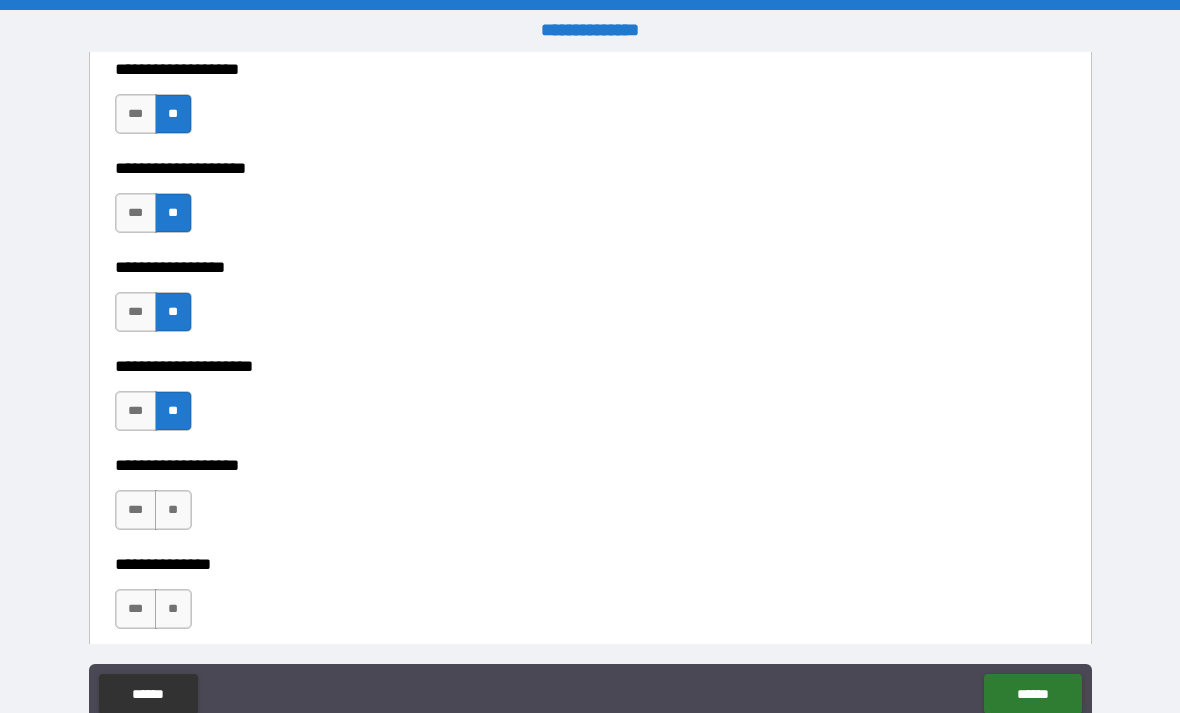 click on "**" at bounding box center (173, 510) 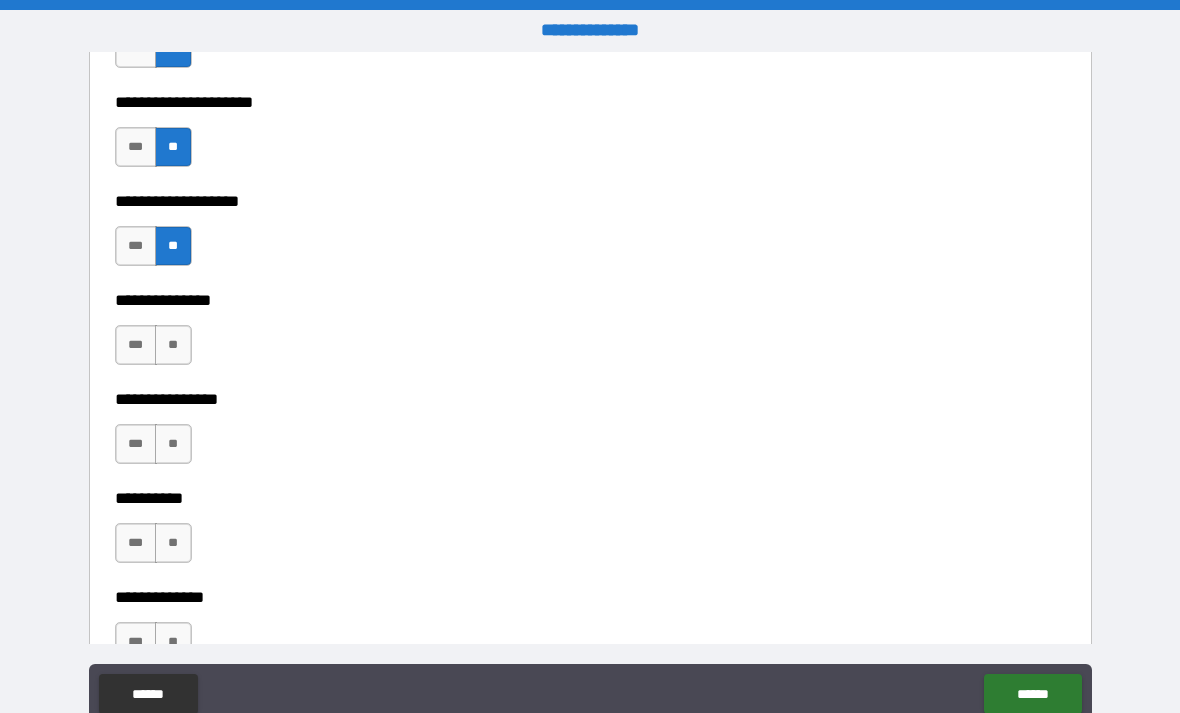 scroll, scrollTop: 8522, scrollLeft: 0, axis: vertical 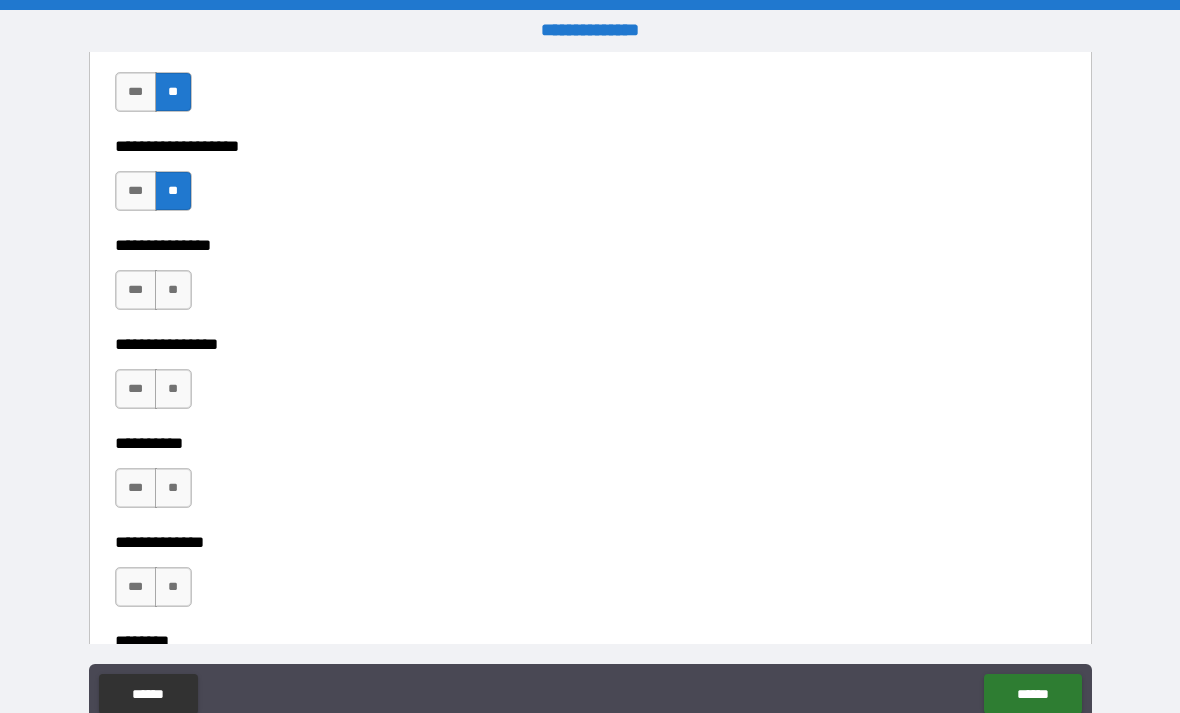 click on "**" at bounding box center (173, 290) 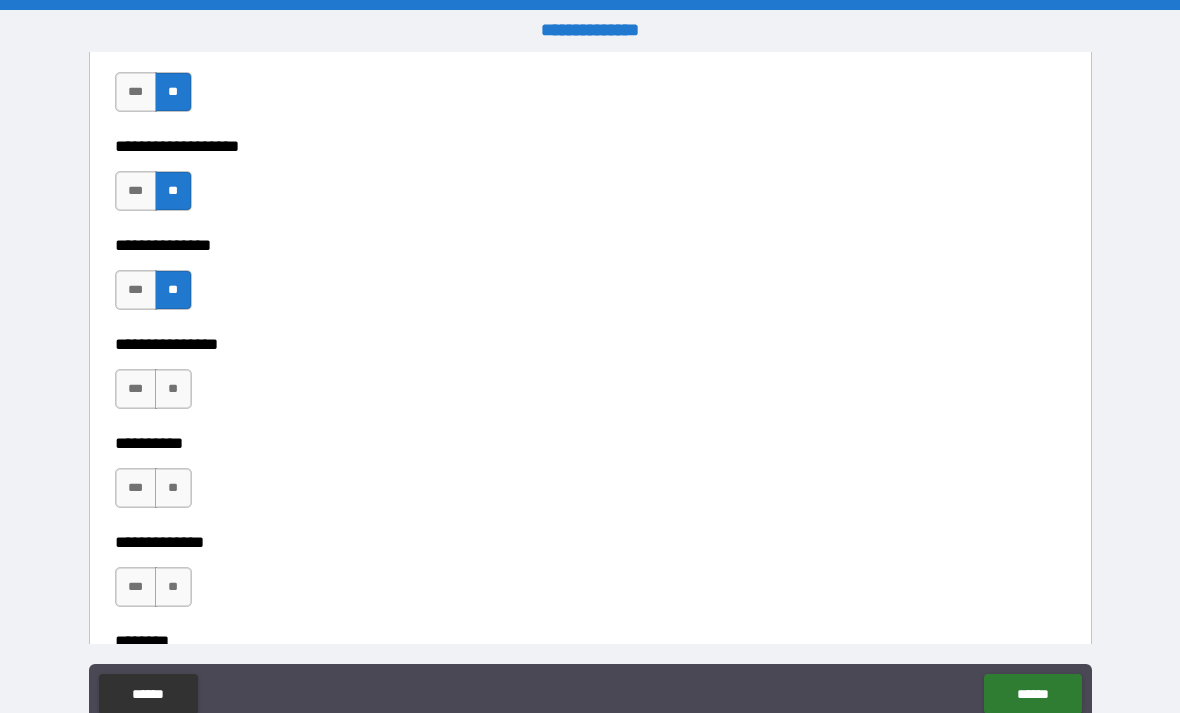 click on "**" at bounding box center [173, 389] 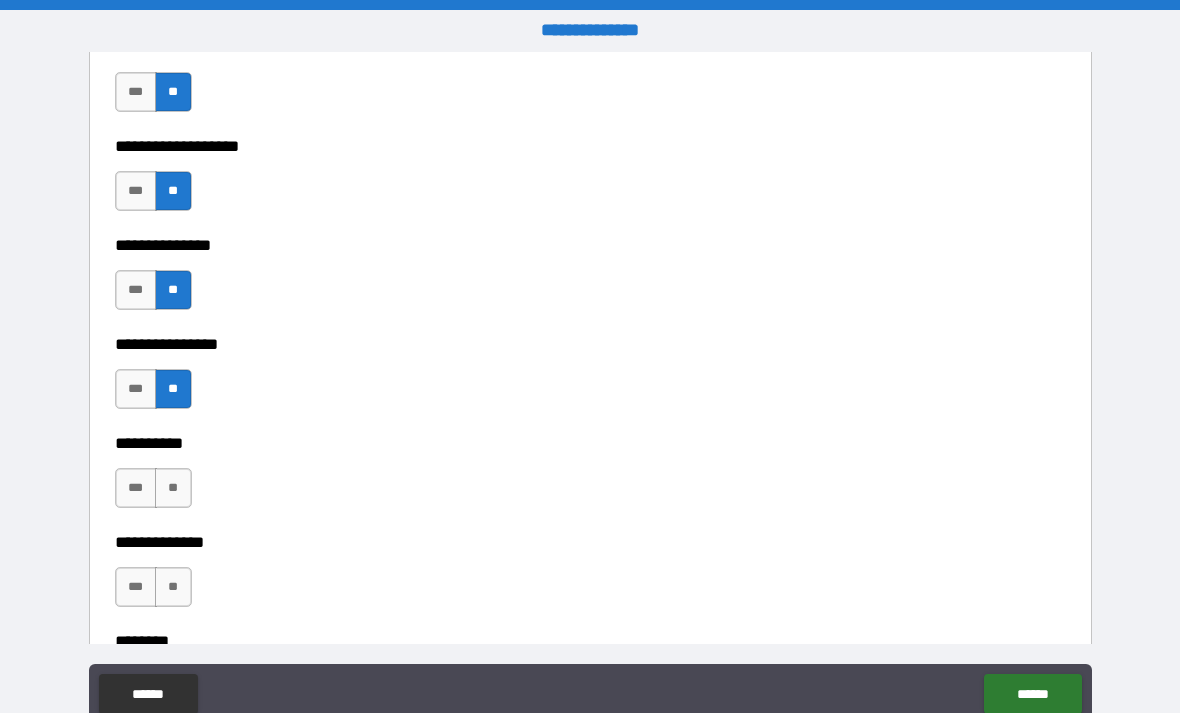 click on "**" at bounding box center [173, 488] 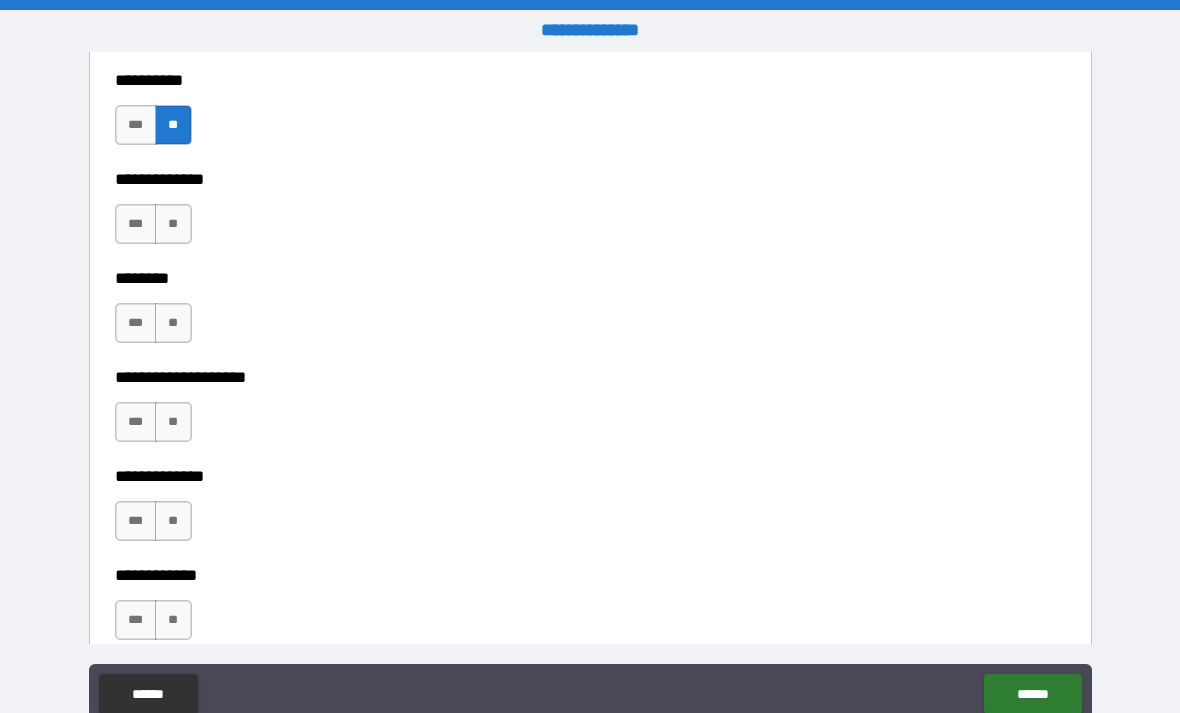 scroll, scrollTop: 8893, scrollLeft: 0, axis: vertical 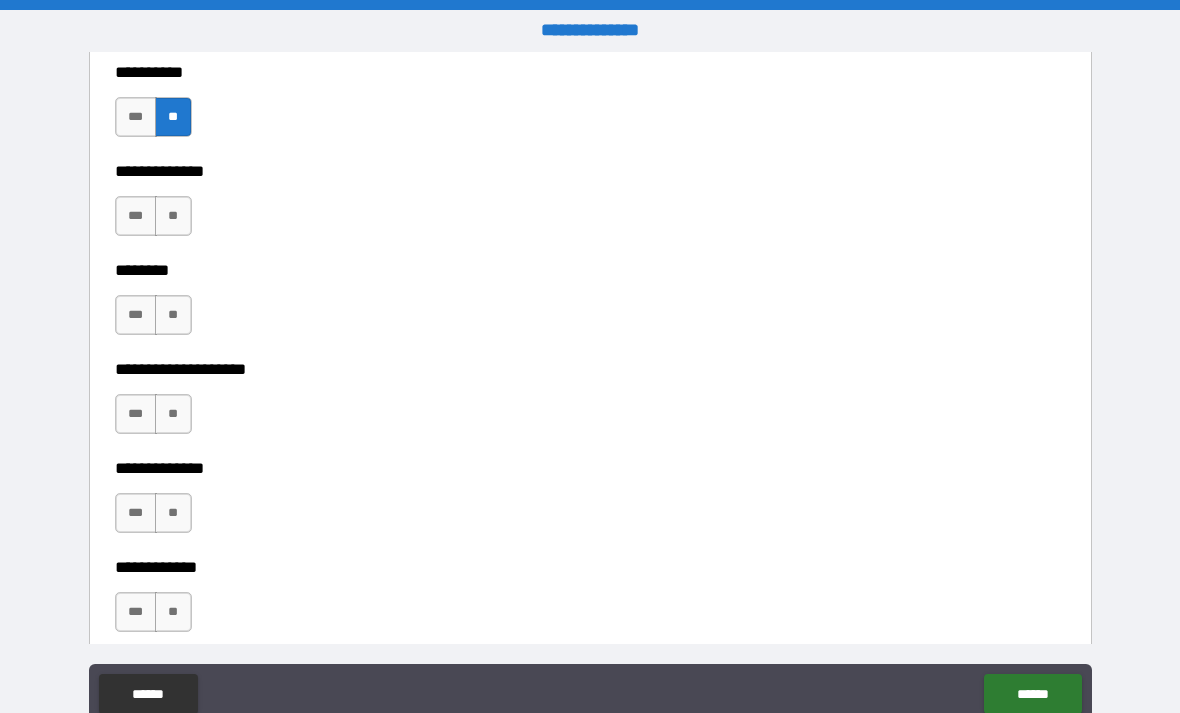 click on "**" at bounding box center (173, 216) 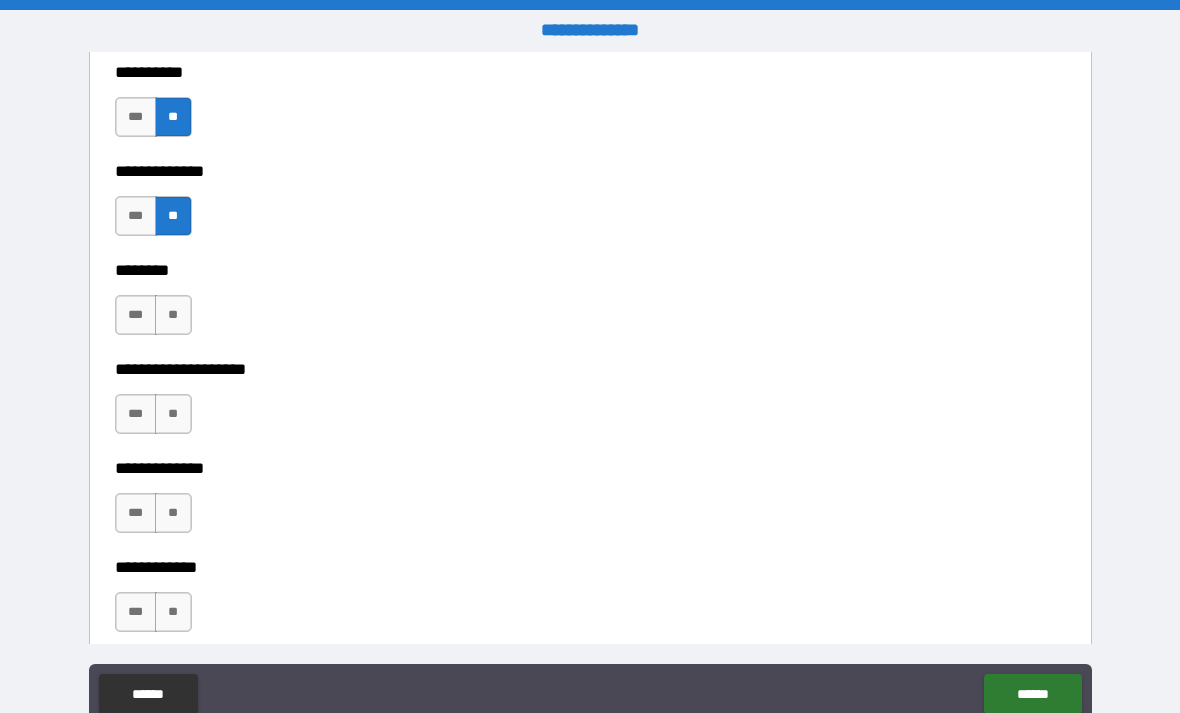 click on "**" at bounding box center (173, 315) 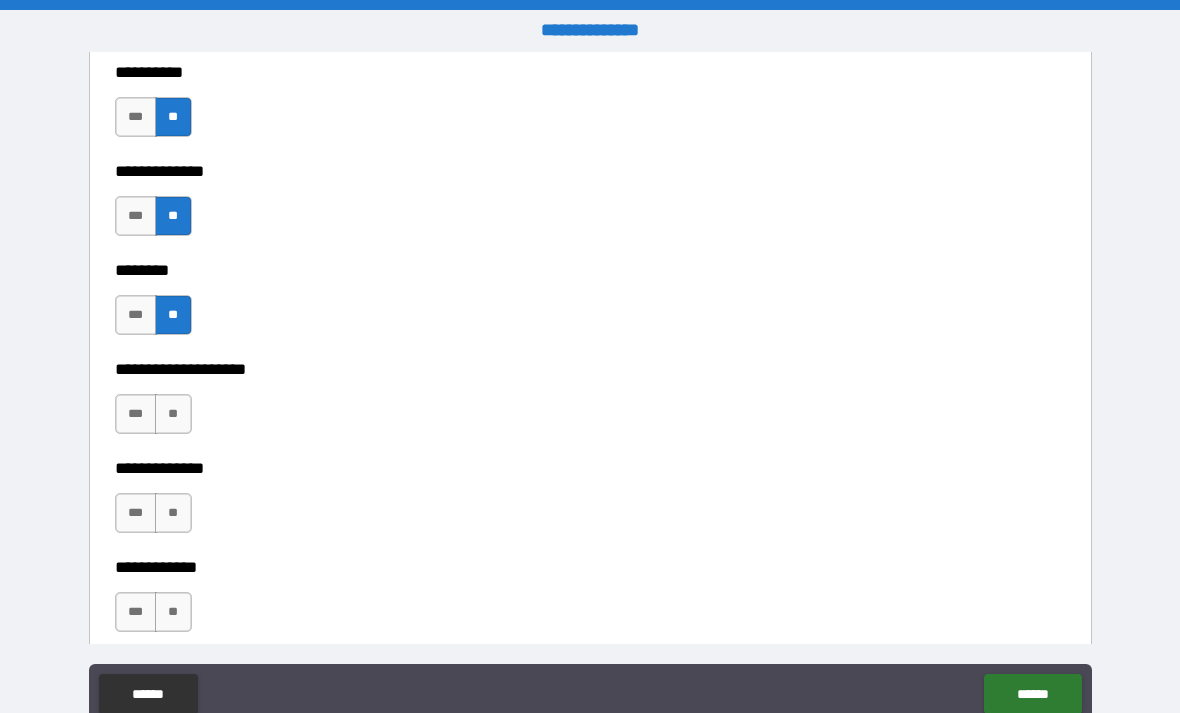 click on "**" at bounding box center [173, 414] 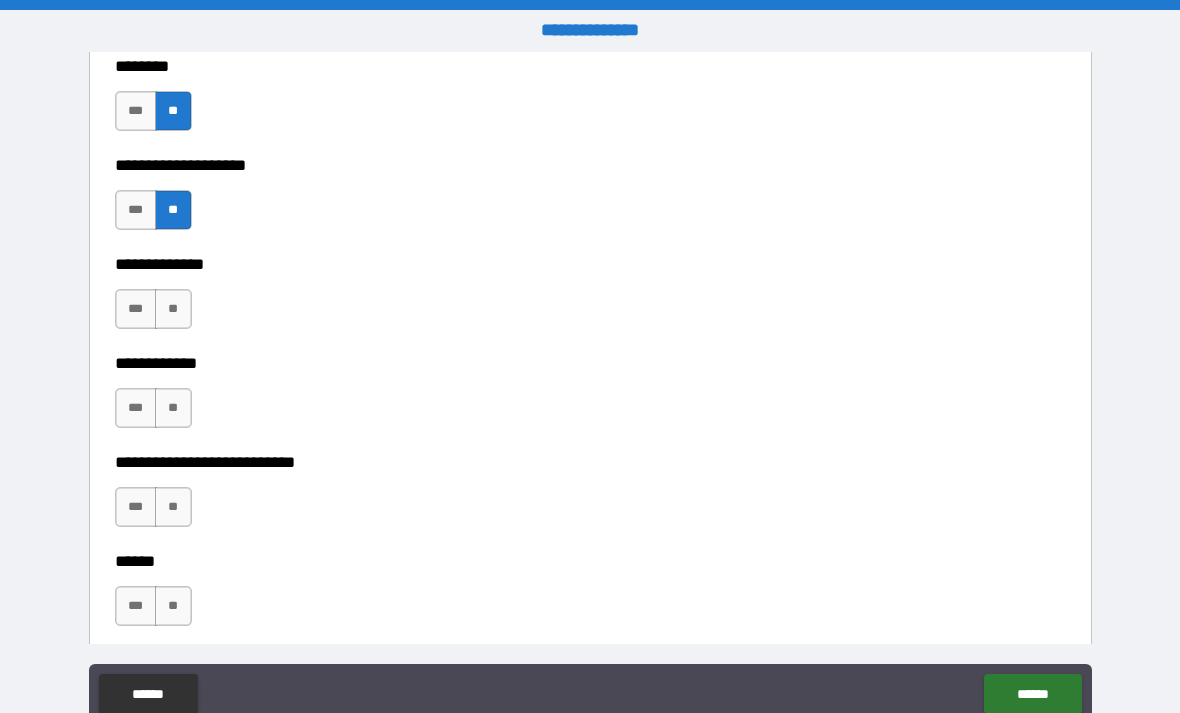 scroll, scrollTop: 9096, scrollLeft: 0, axis: vertical 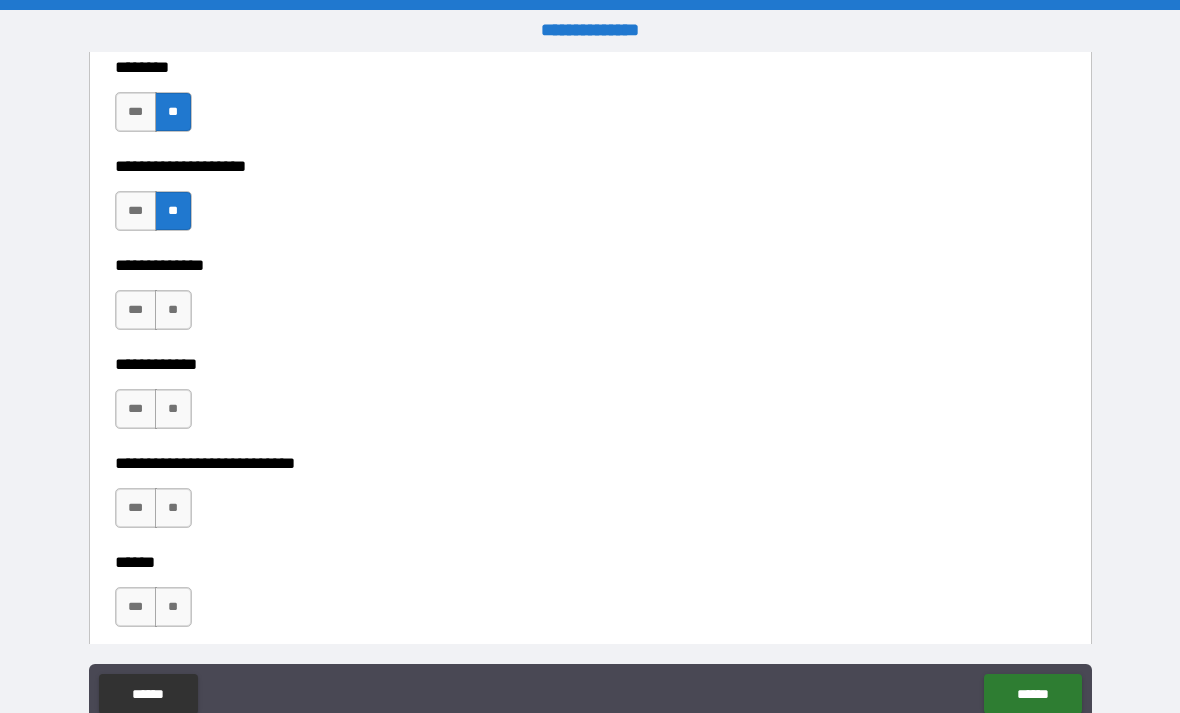 click on "**" at bounding box center [173, 310] 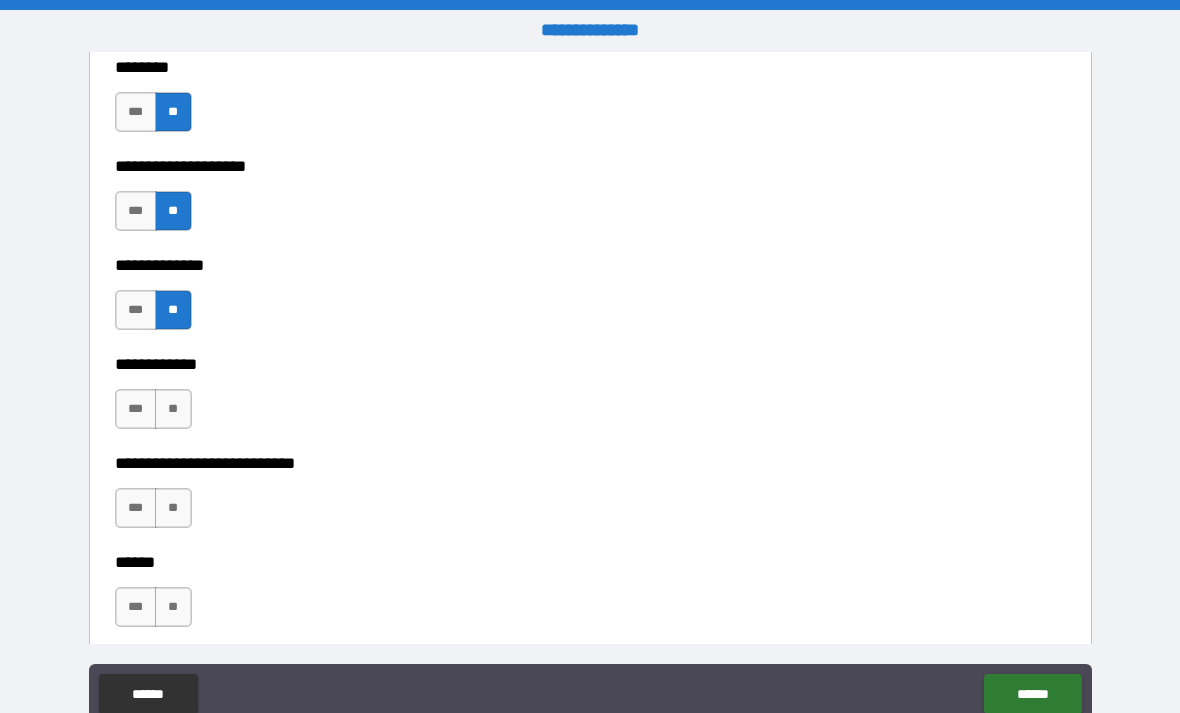 click on "**" at bounding box center [173, 409] 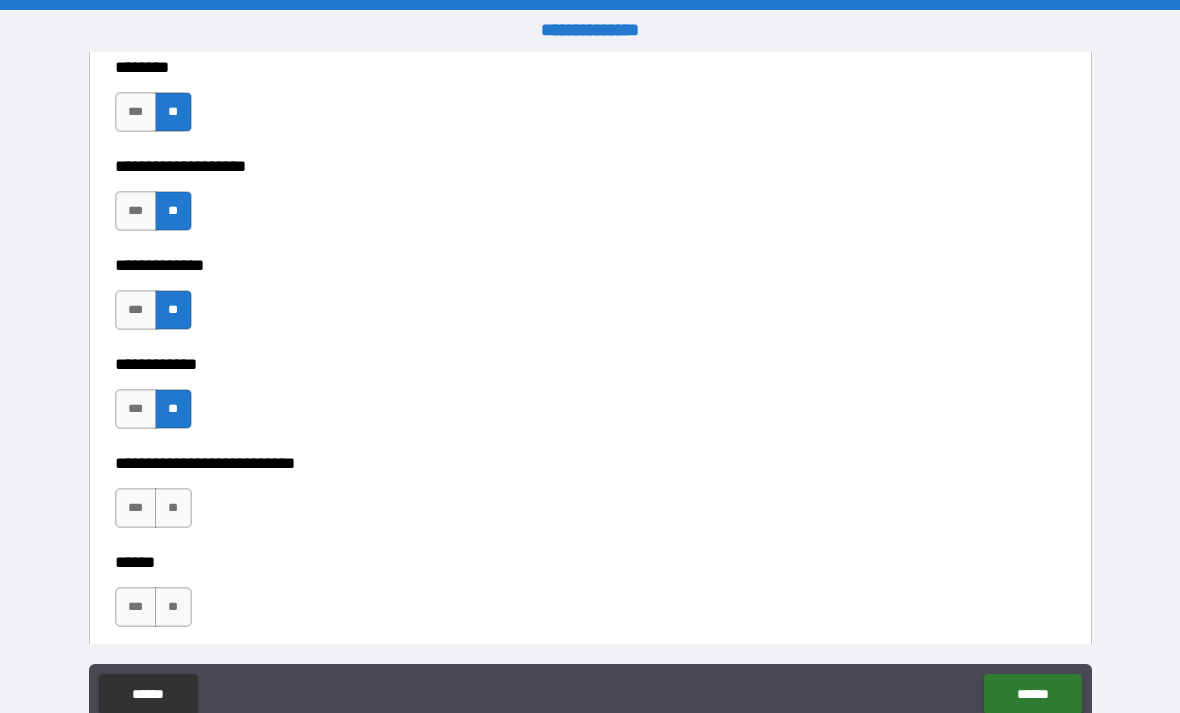 click on "**" at bounding box center (173, 508) 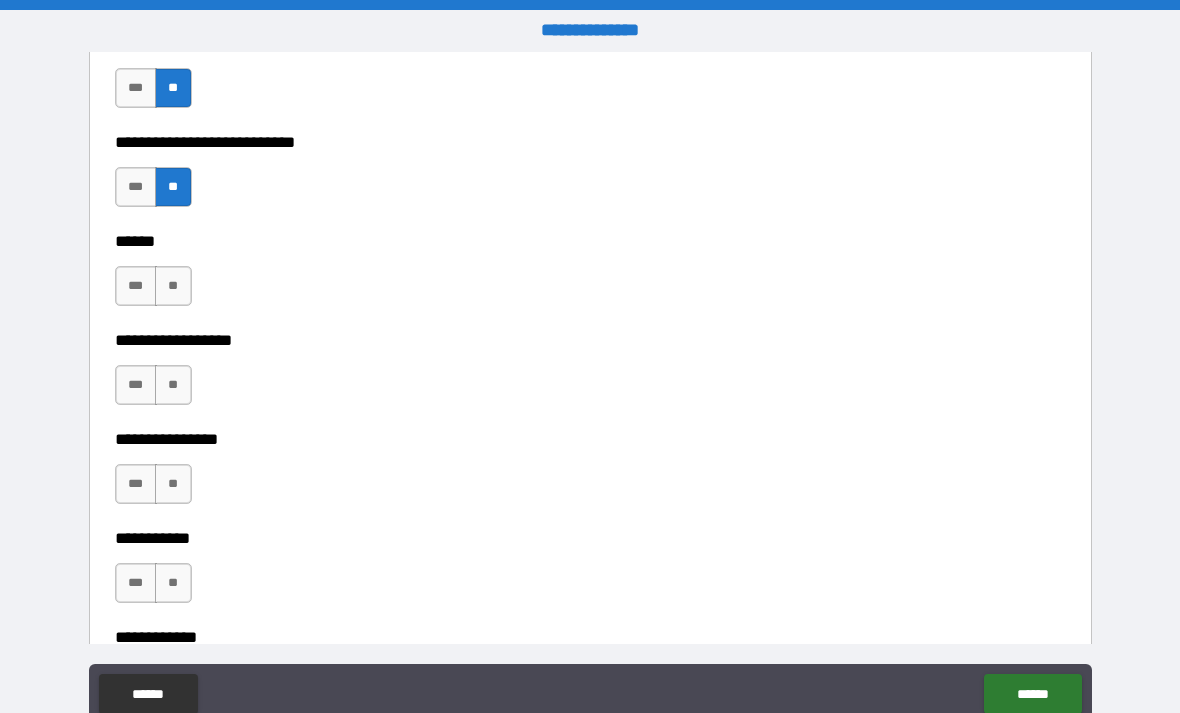 scroll, scrollTop: 9418, scrollLeft: 0, axis: vertical 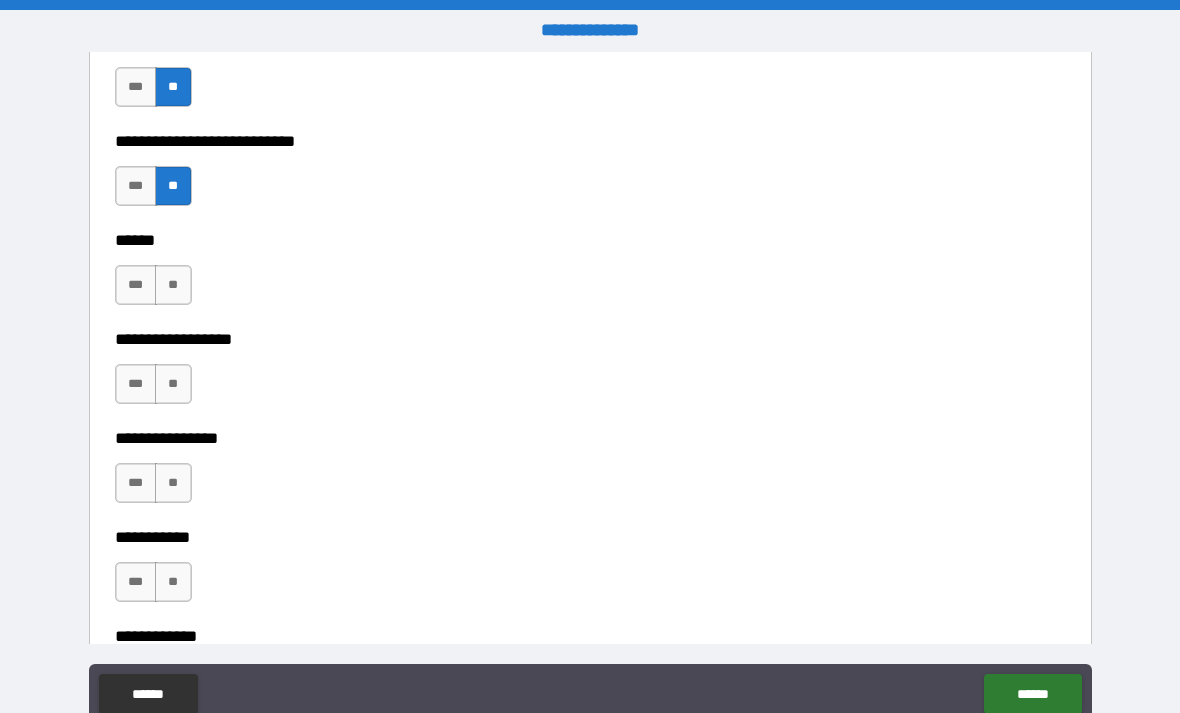click on "**" at bounding box center (173, 285) 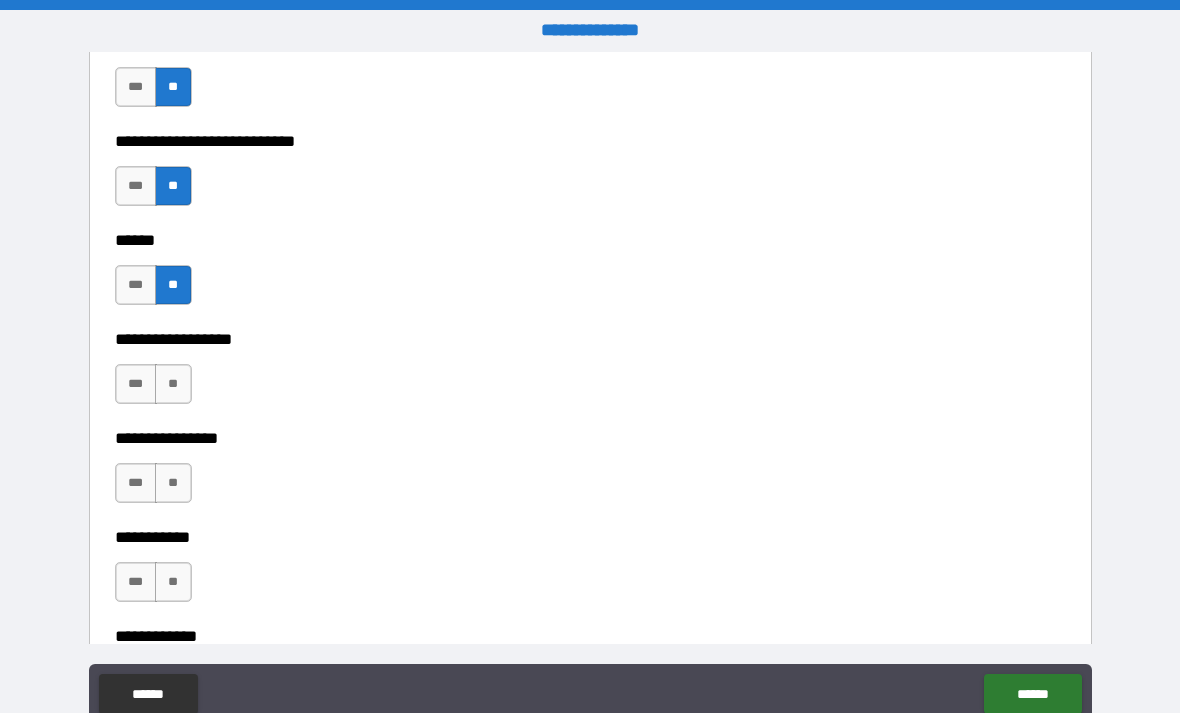 click on "**" at bounding box center (173, 384) 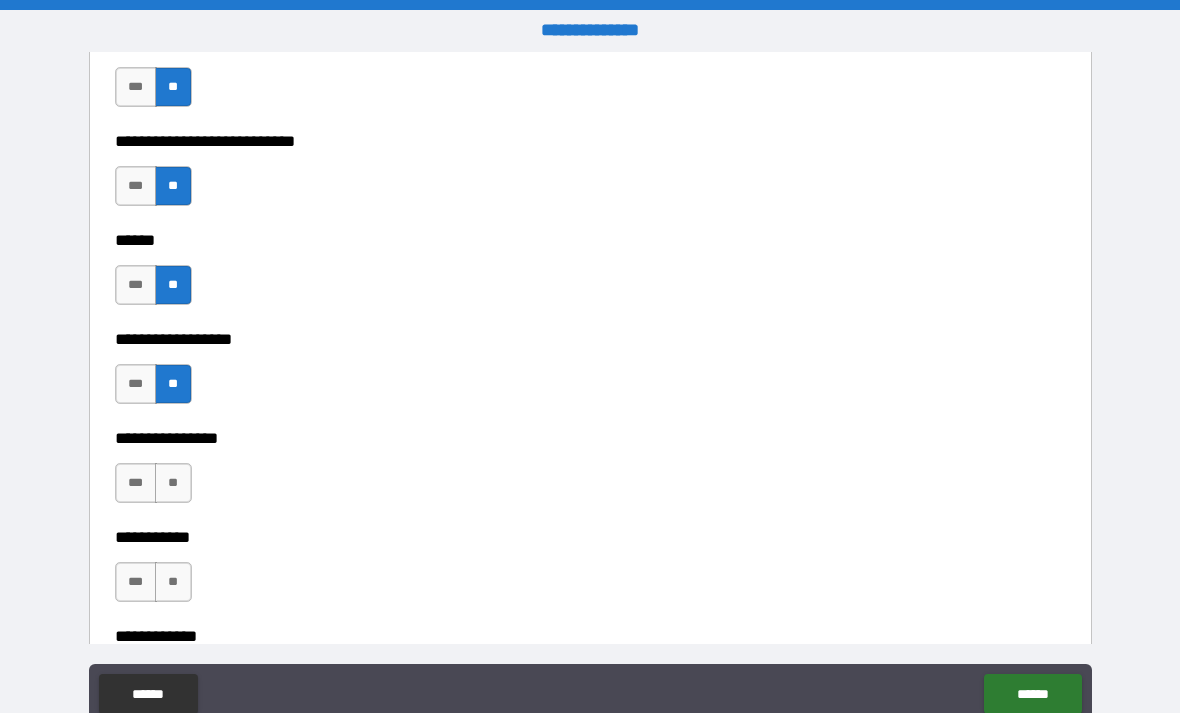 click on "**" at bounding box center (173, 483) 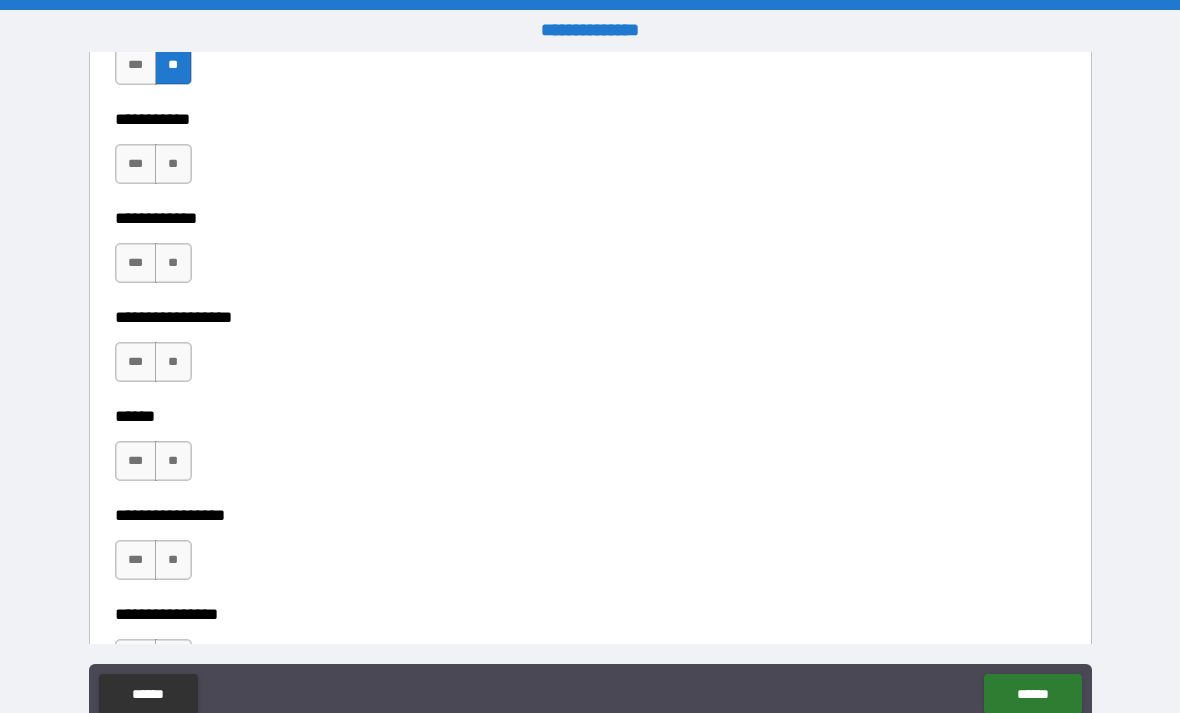 scroll, scrollTop: 9838, scrollLeft: 0, axis: vertical 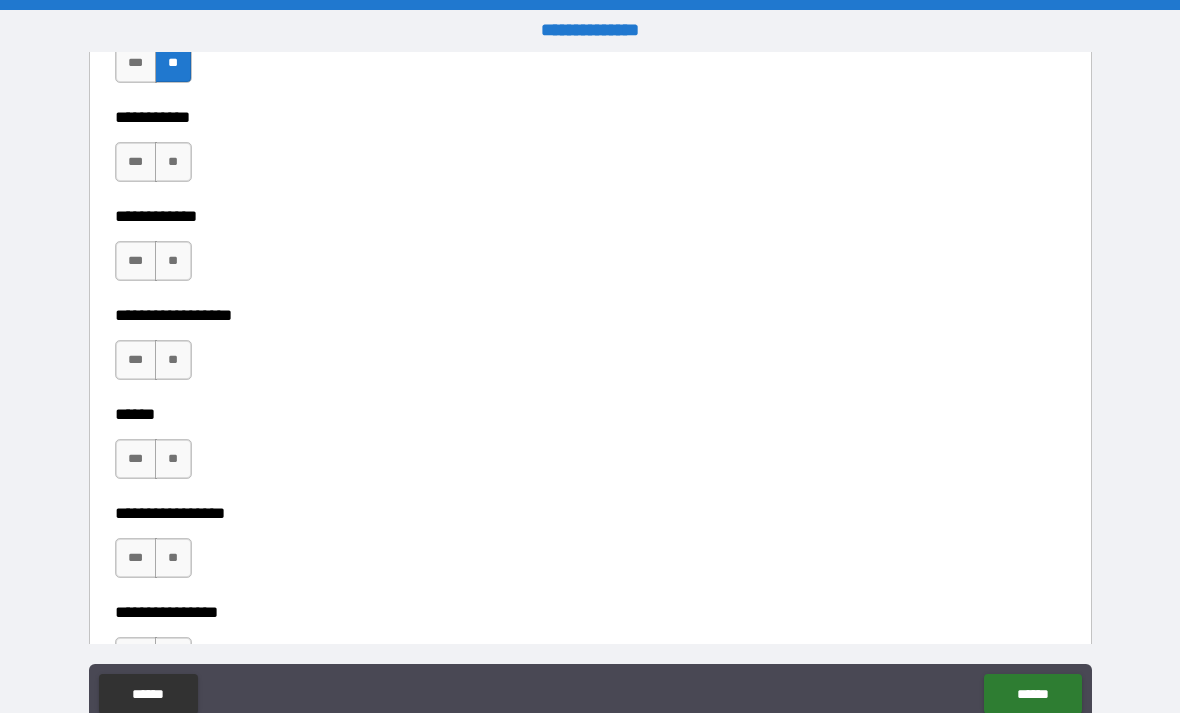 click on "**" at bounding box center [173, 162] 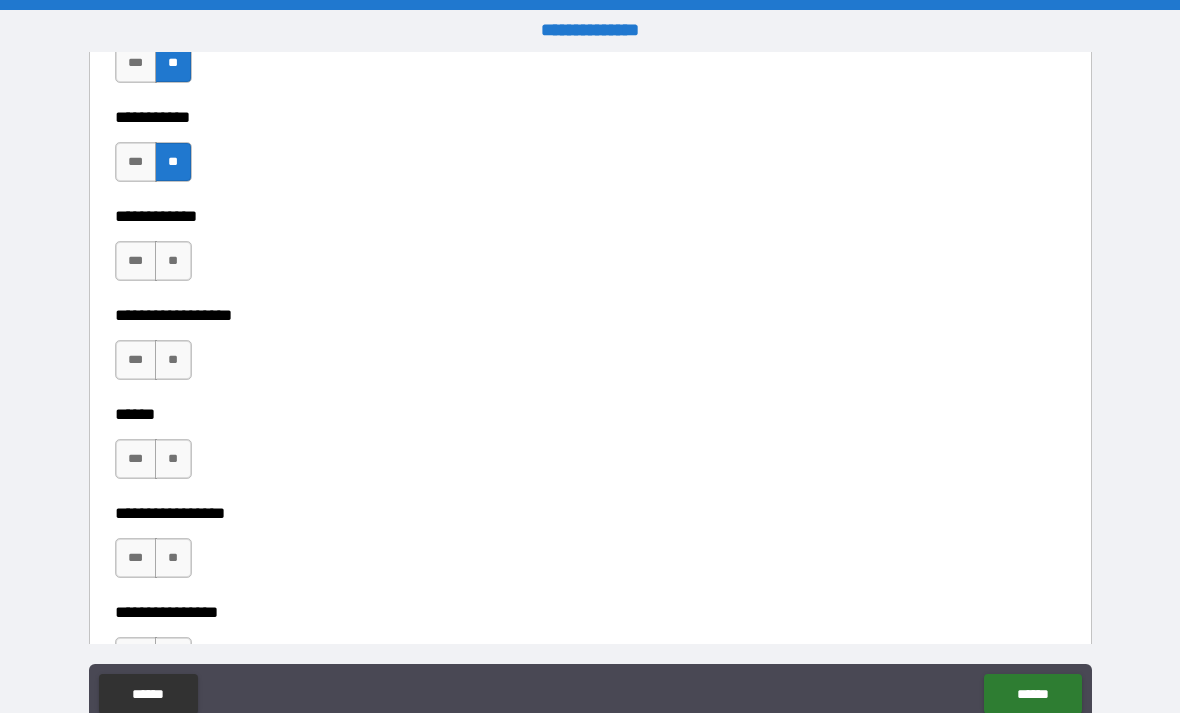 click on "**" at bounding box center [173, 261] 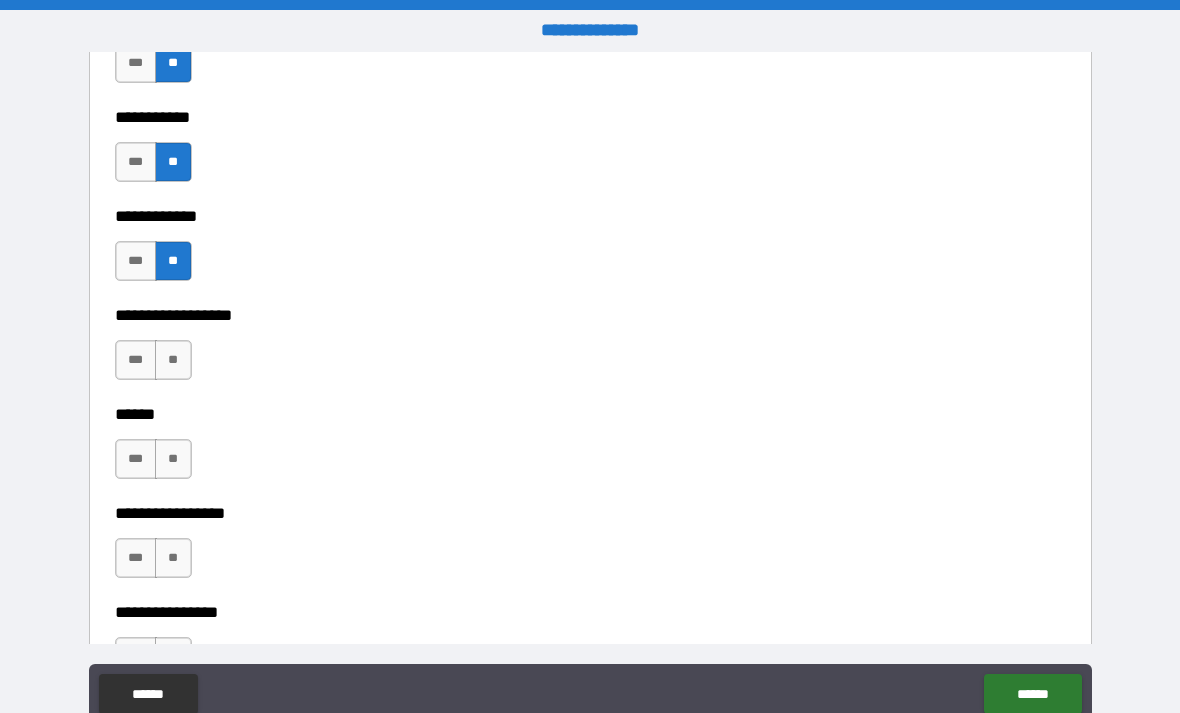 click on "**" at bounding box center (173, 360) 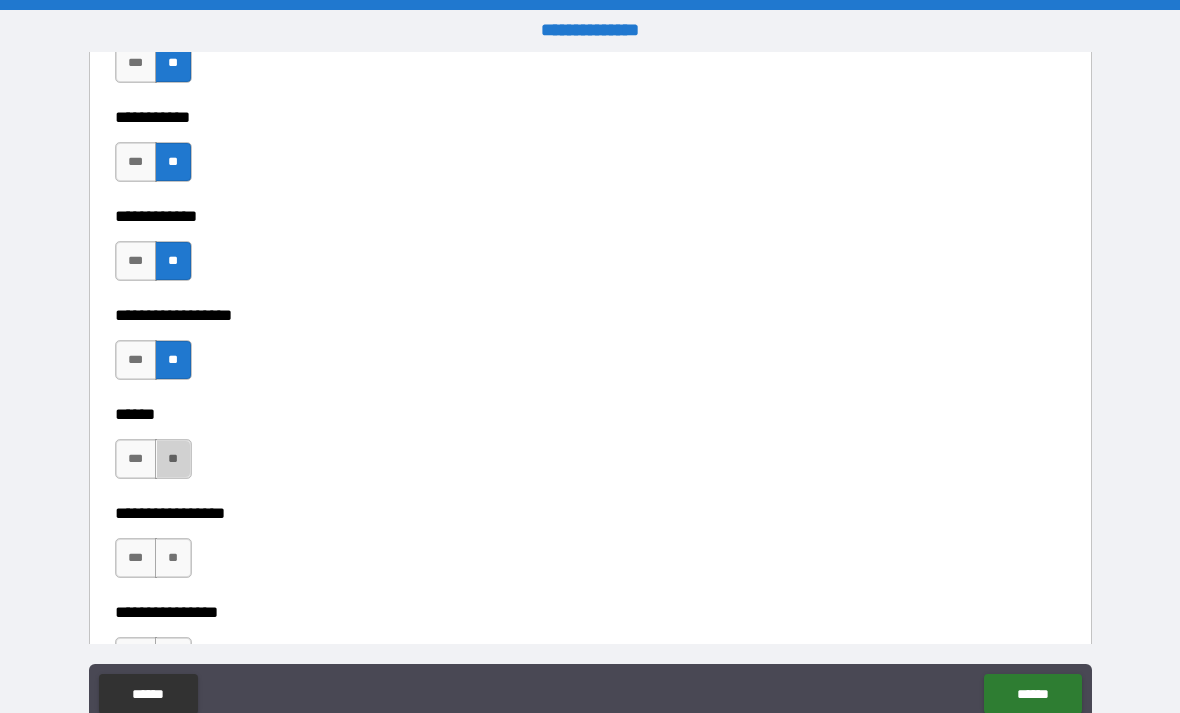 click on "**" at bounding box center (173, 459) 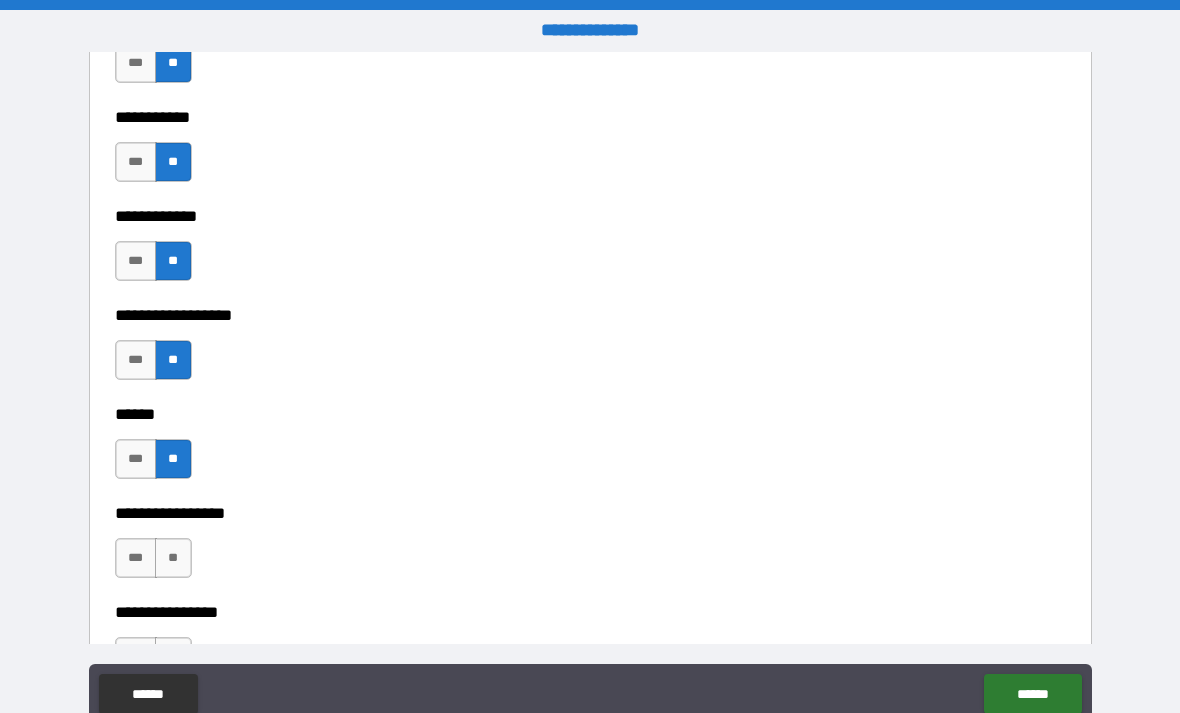 click on "**" at bounding box center (173, 558) 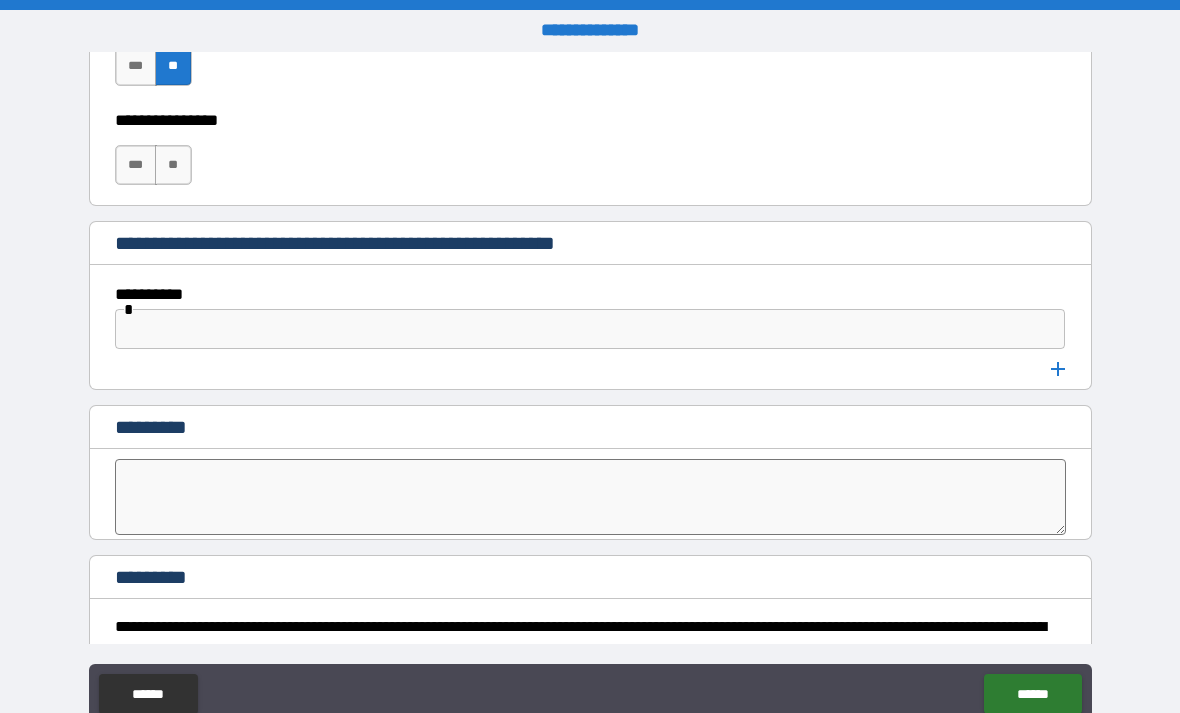 scroll, scrollTop: 10354, scrollLeft: 0, axis: vertical 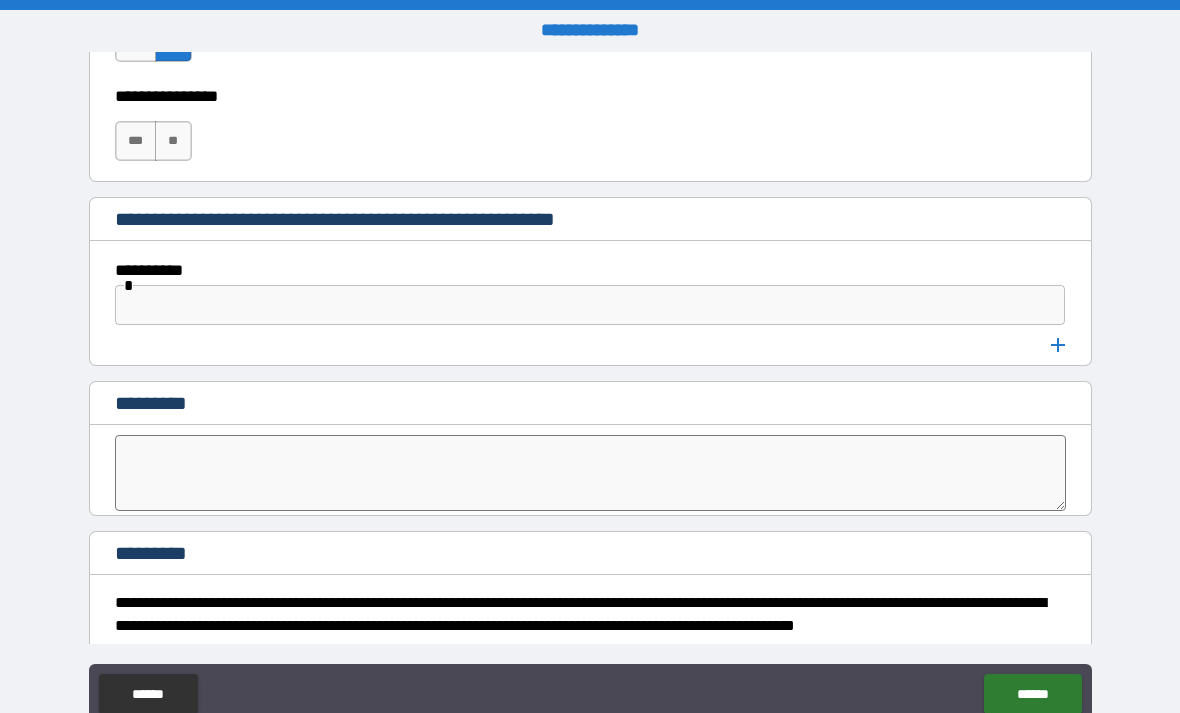 click on "**" at bounding box center (173, 141) 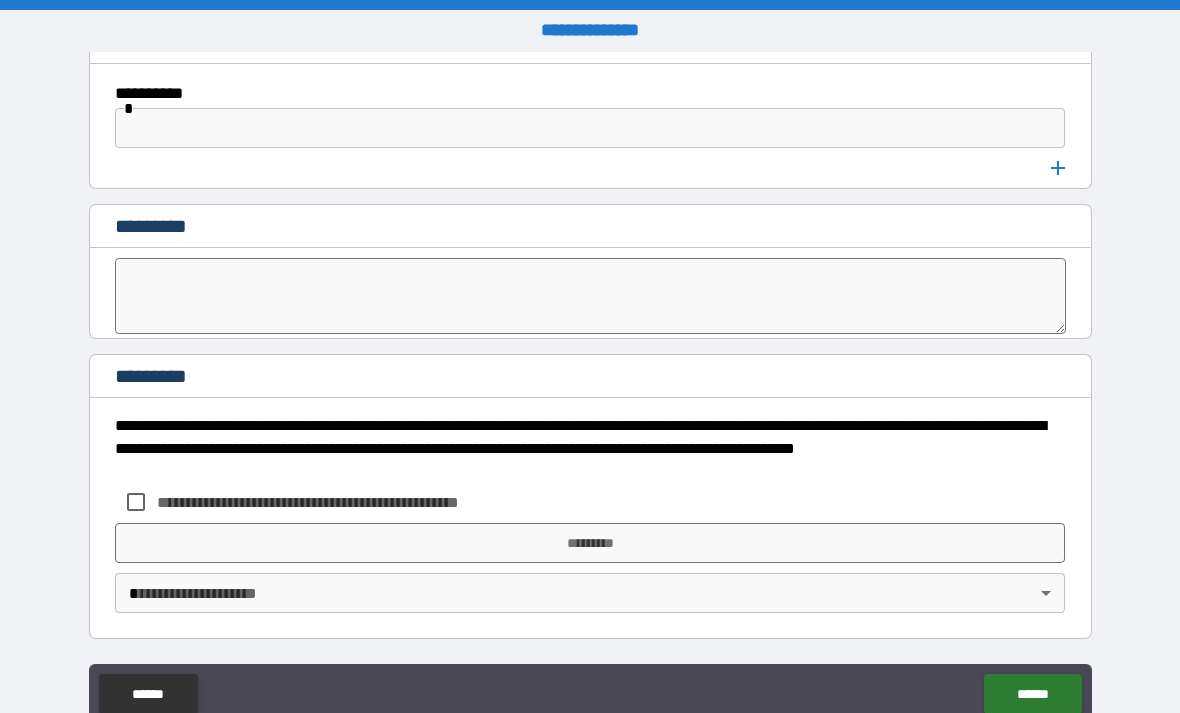 scroll, scrollTop: 10531, scrollLeft: 0, axis: vertical 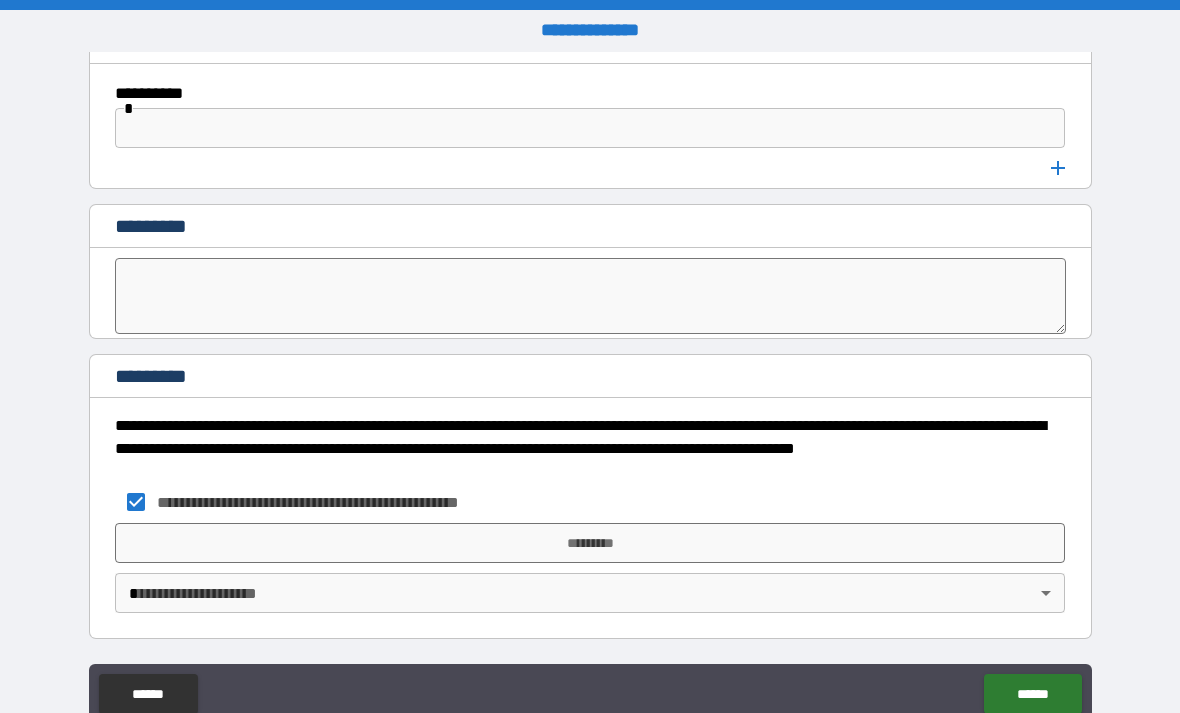 click on "*********" at bounding box center [590, 543] 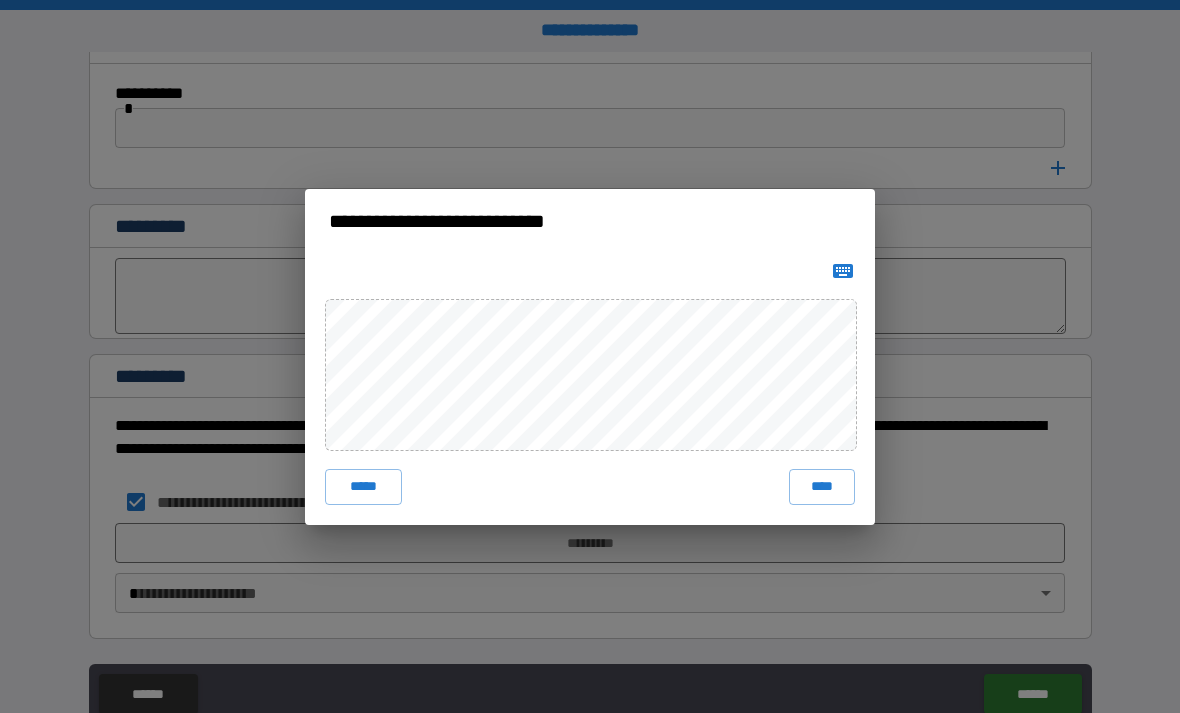 click on "****" at bounding box center [822, 487] 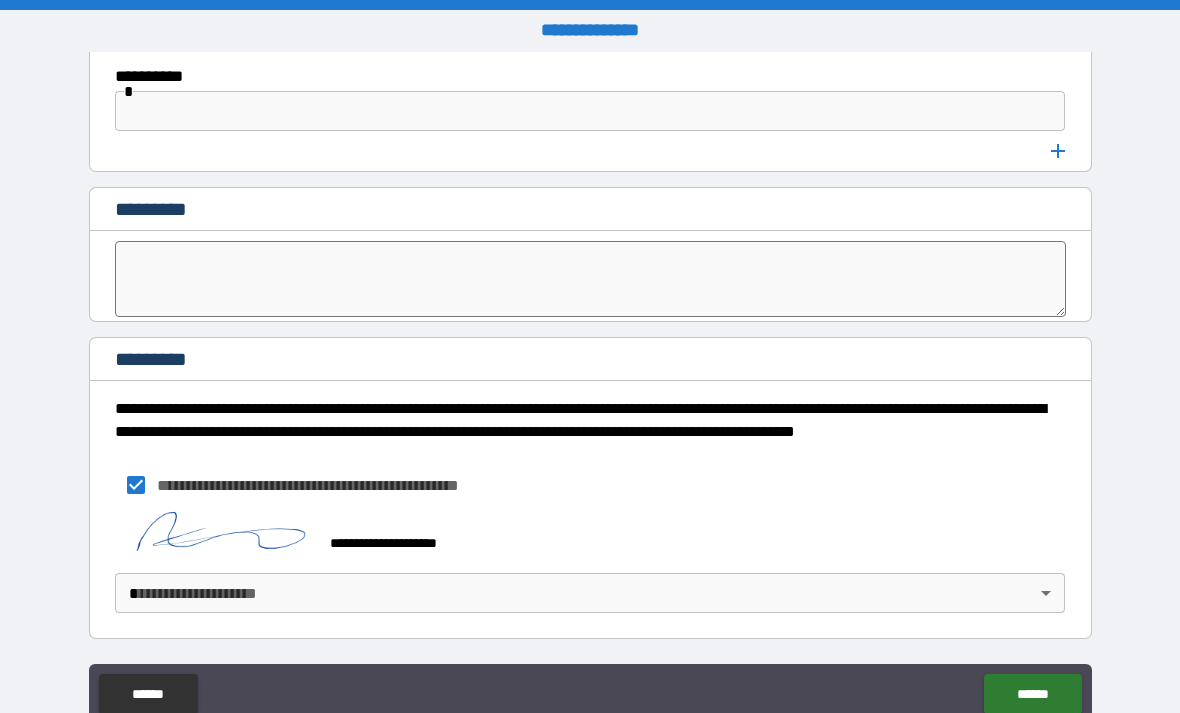scroll, scrollTop: 10548, scrollLeft: 0, axis: vertical 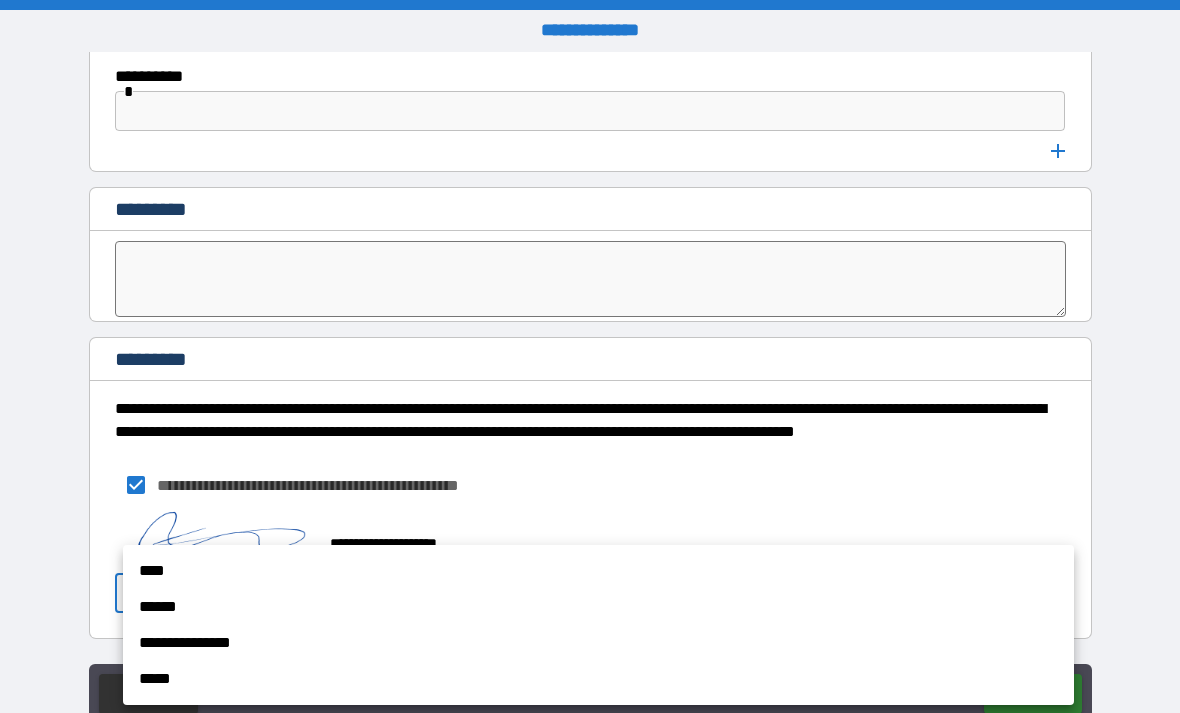 click on "****" at bounding box center (598, 571) 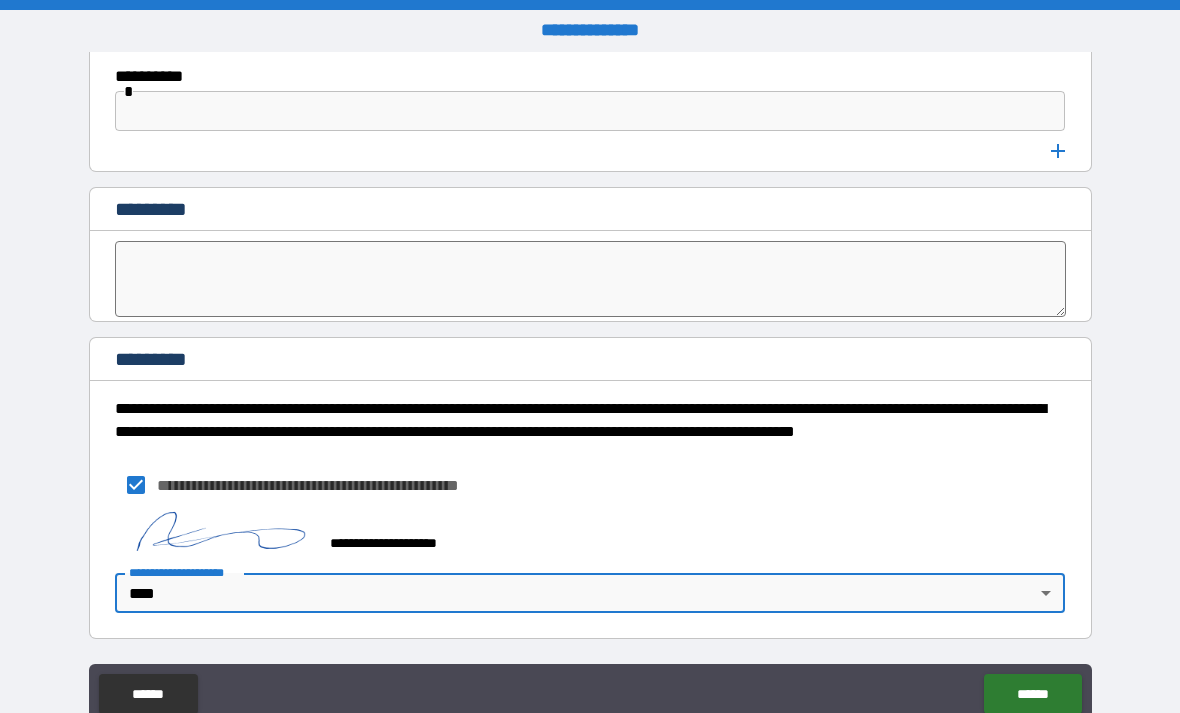 type on "****" 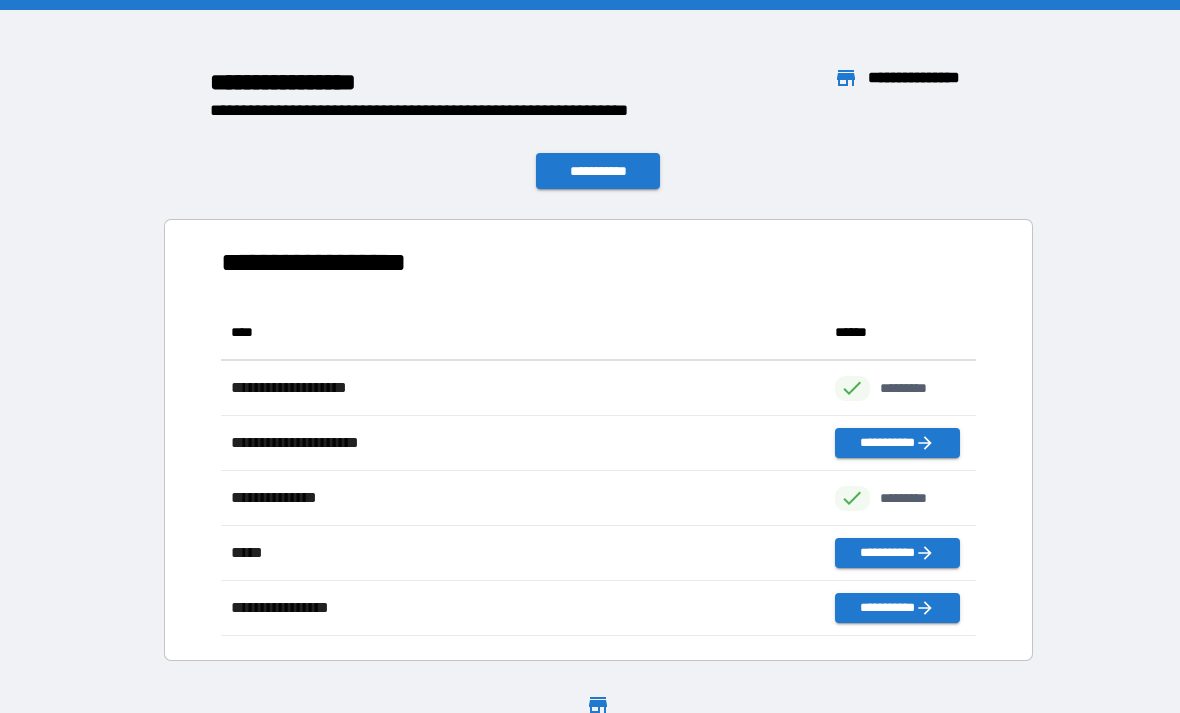 scroll, scrollTop: 1, scrollLeft: 1, axis: both 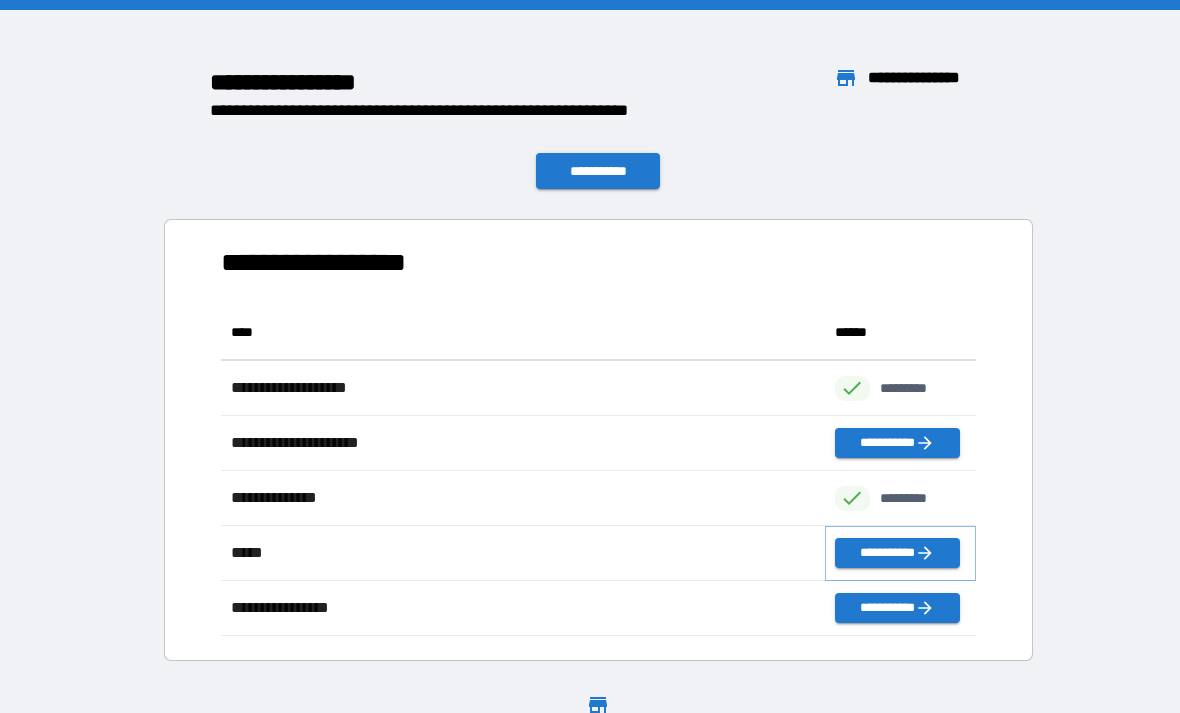 click on "**********" at bounding box center (897, 553) 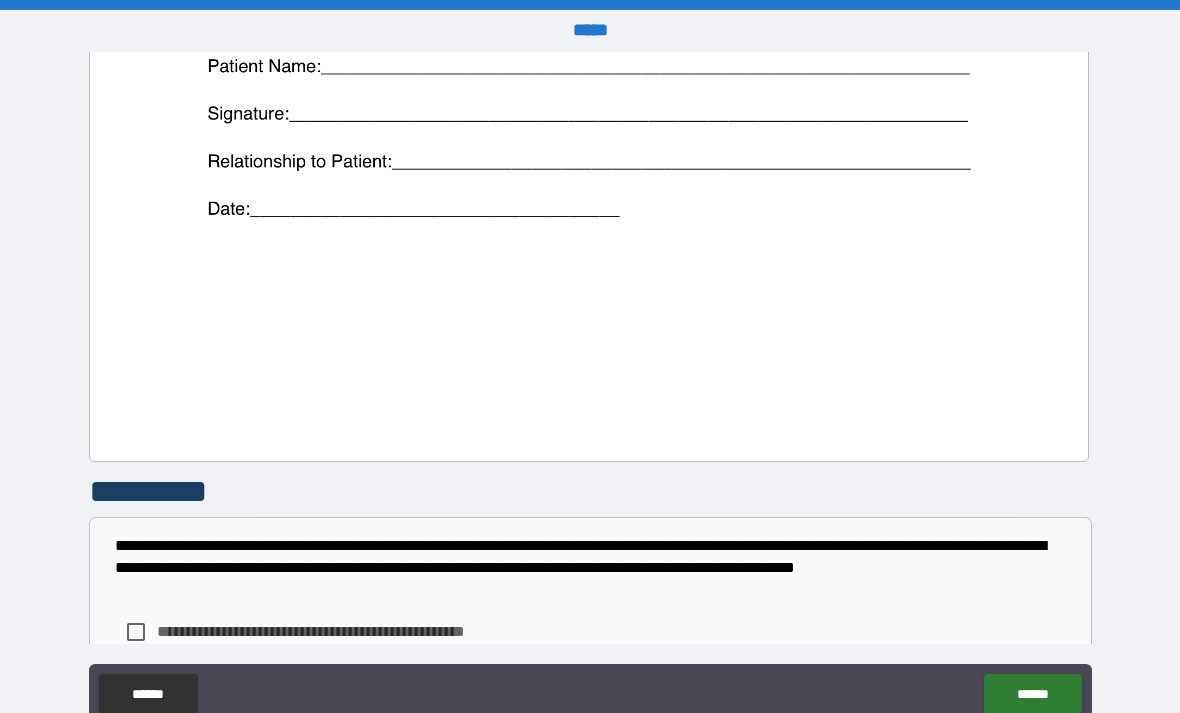 scroll, scrollTop: 899, scrollLeft: 0, axis: vertical 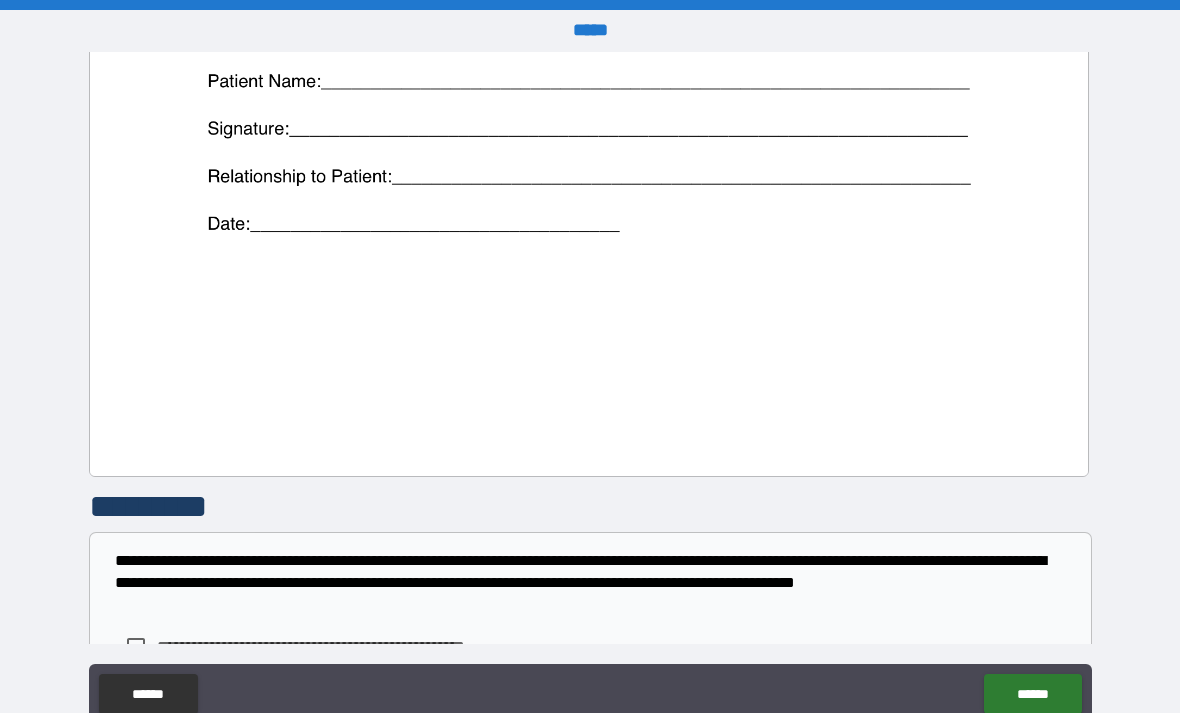 click at bounding box center (589, -170) 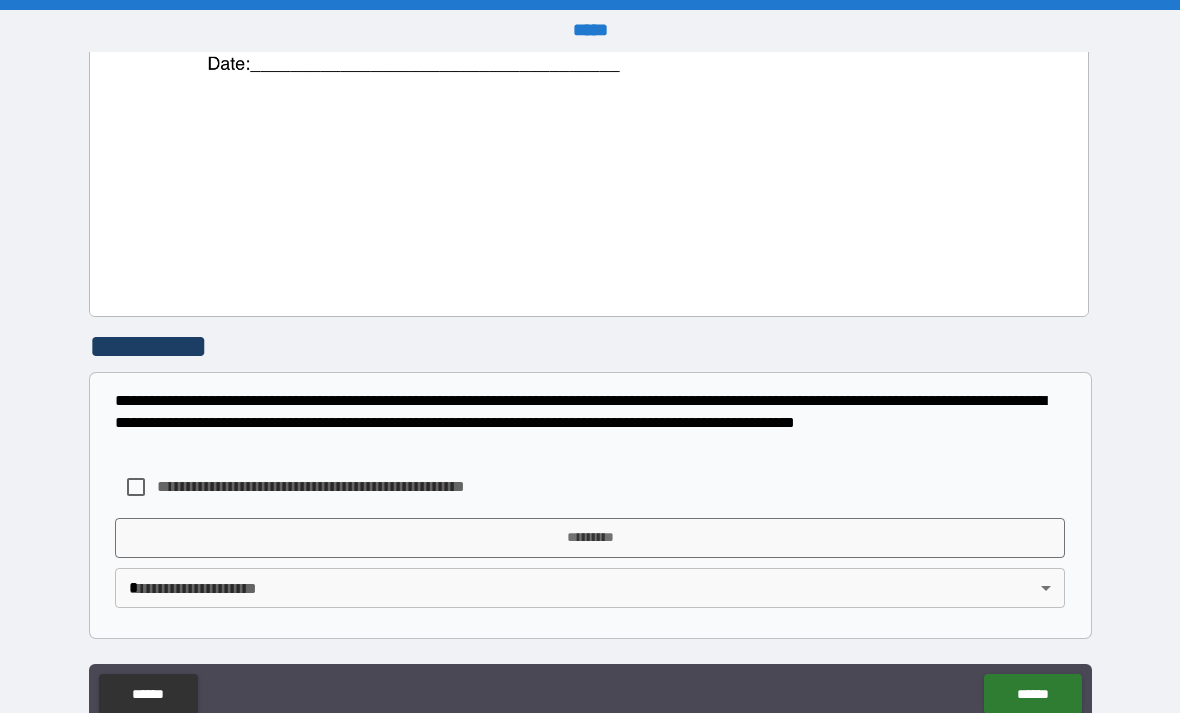 scroll, scrollTop: 1059, scrollLeft: 0, axis: vertical 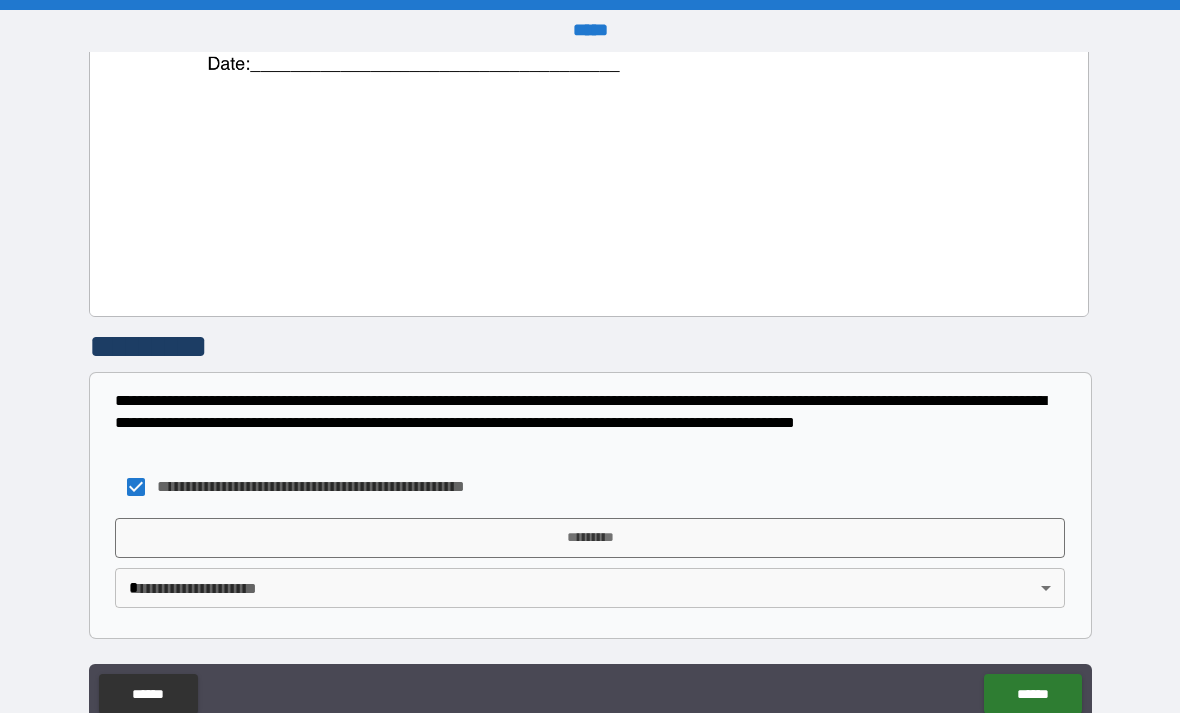 click on "*********" at bounding box center (590, 538) 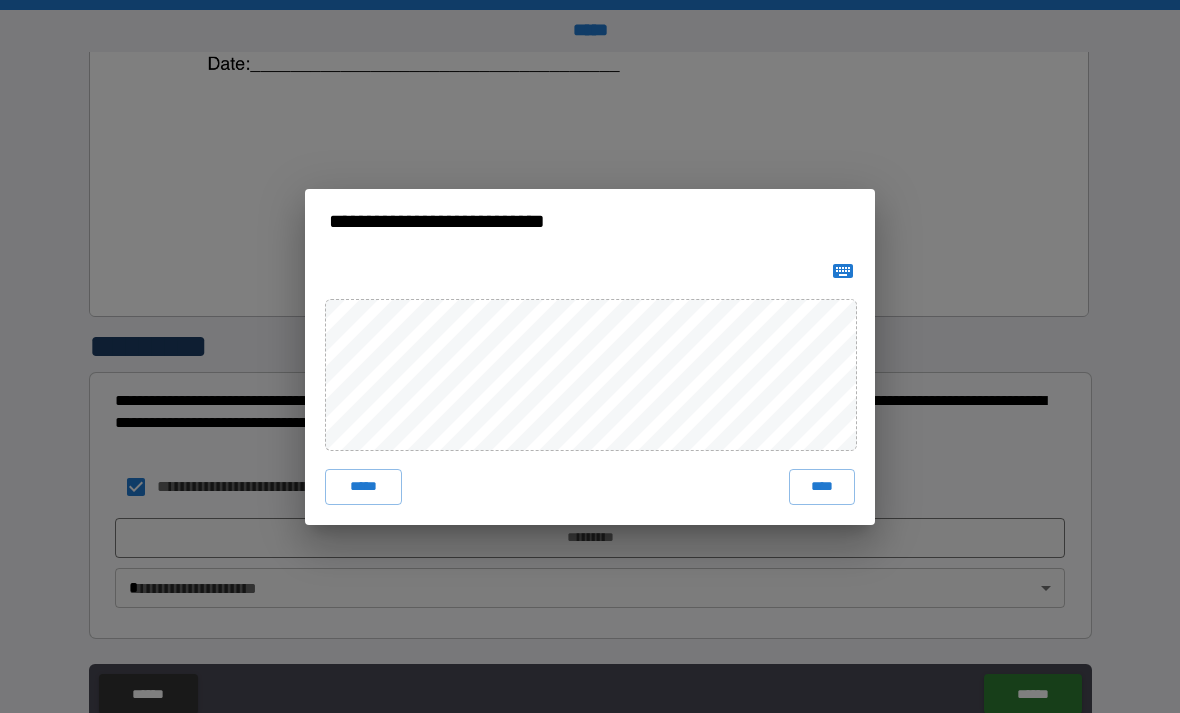 click on "****" at bounding box center (822, 487) 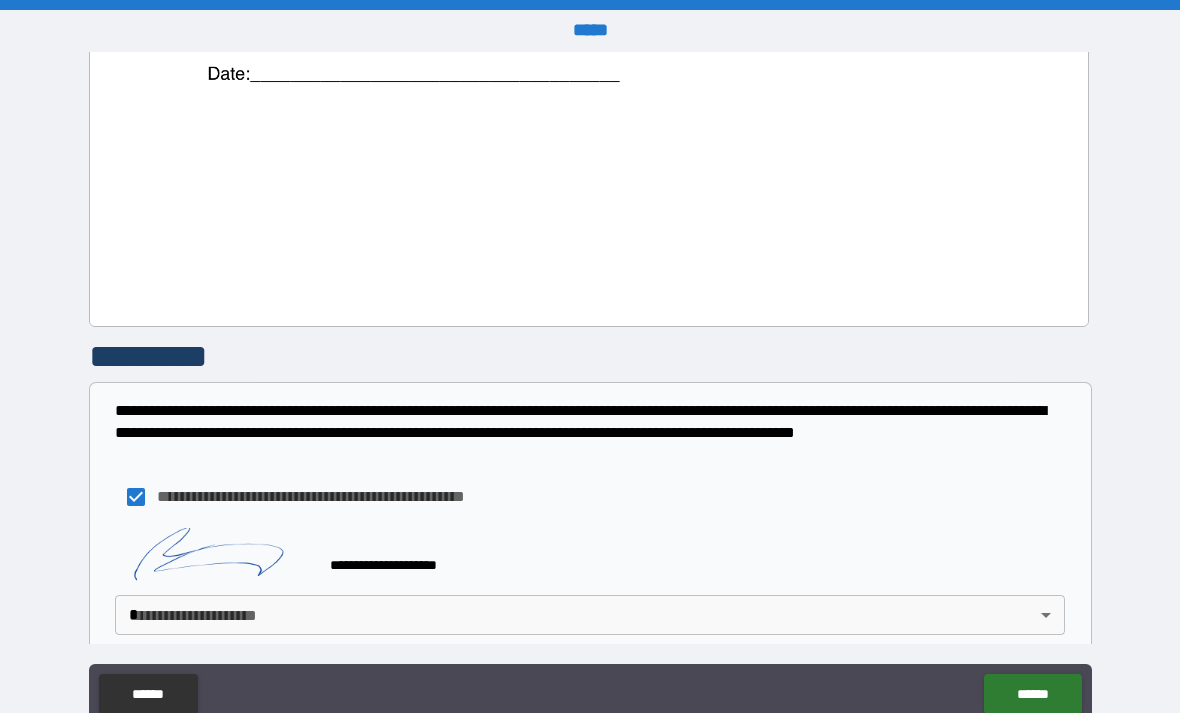 click on "**********" at bounding box center (590, 388) 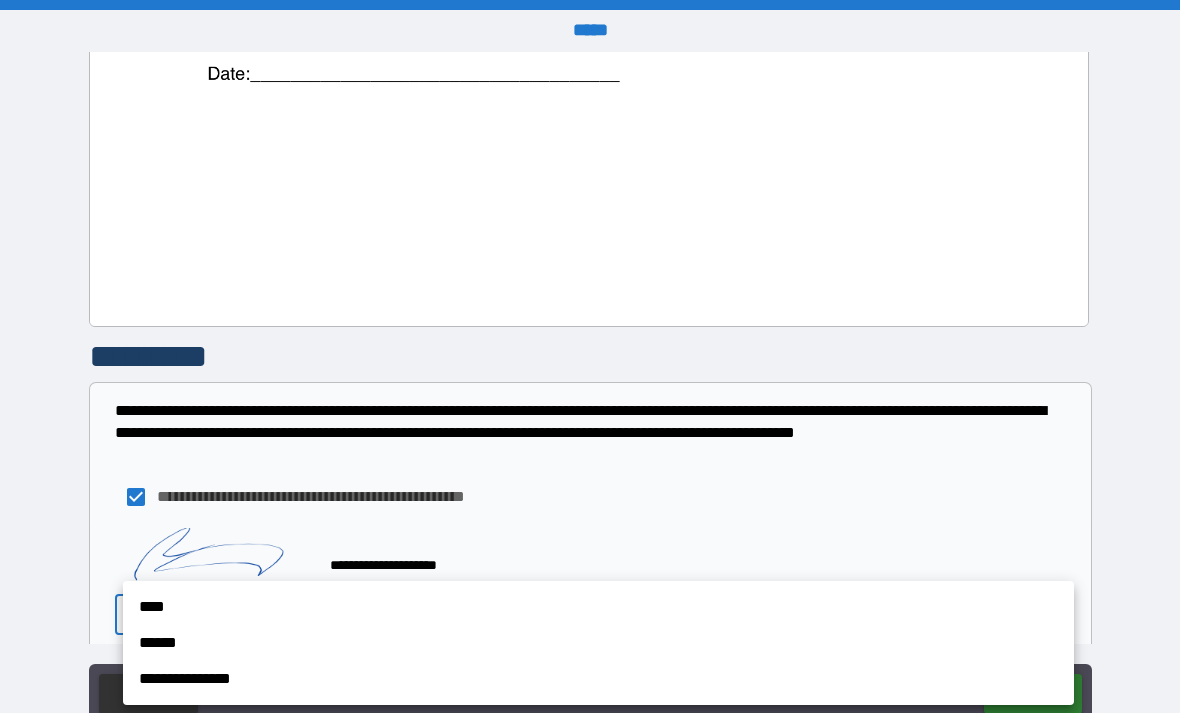 click on "****" at bounding box center (598, 607) 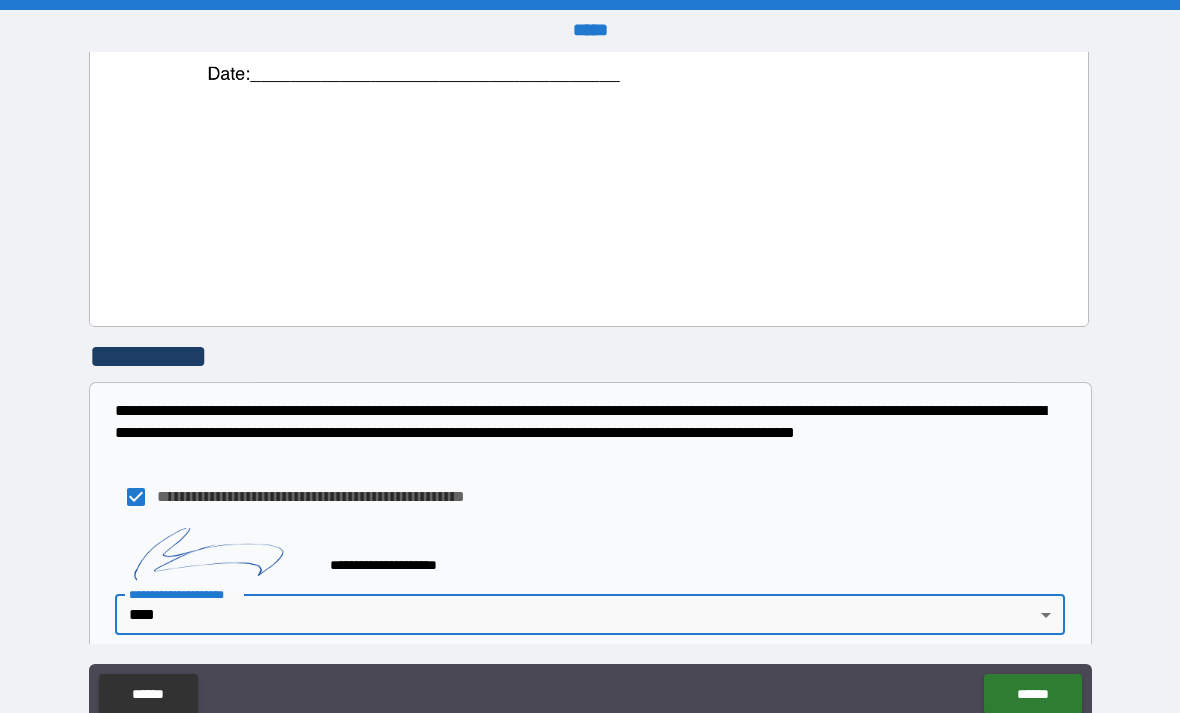 click on "******" at bounding box center [1032, 694] 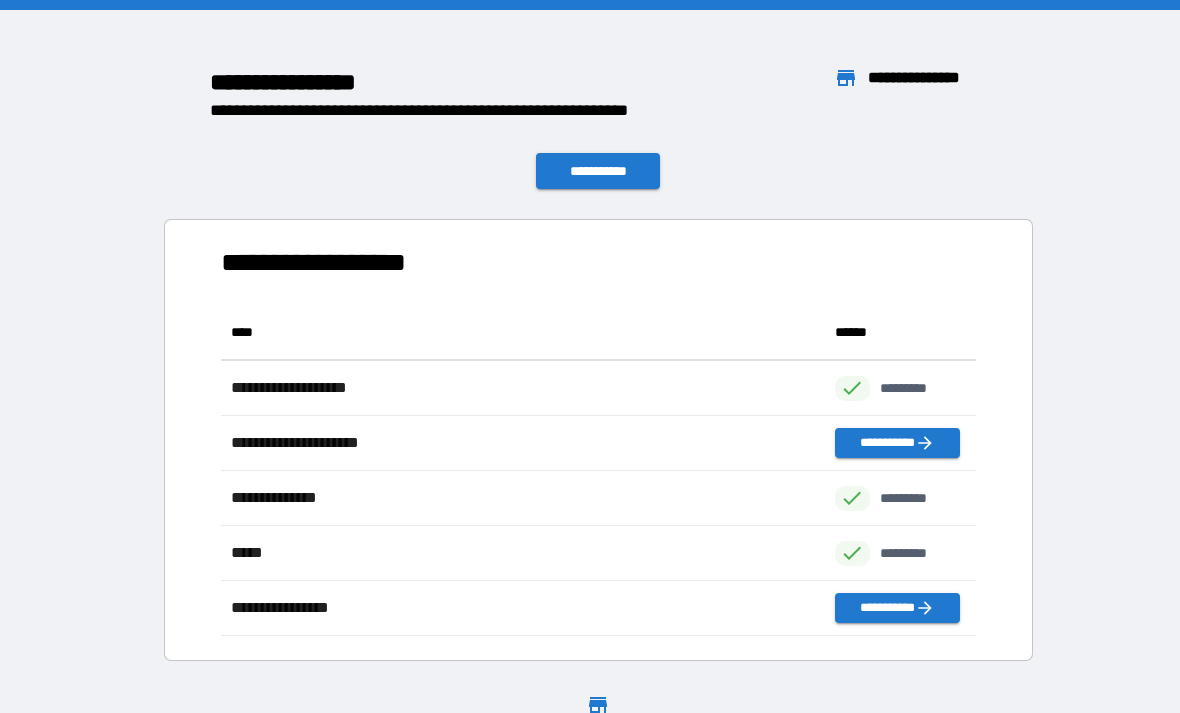 scroll, scrollTop: 331, scrollLeft: 755, axis: both 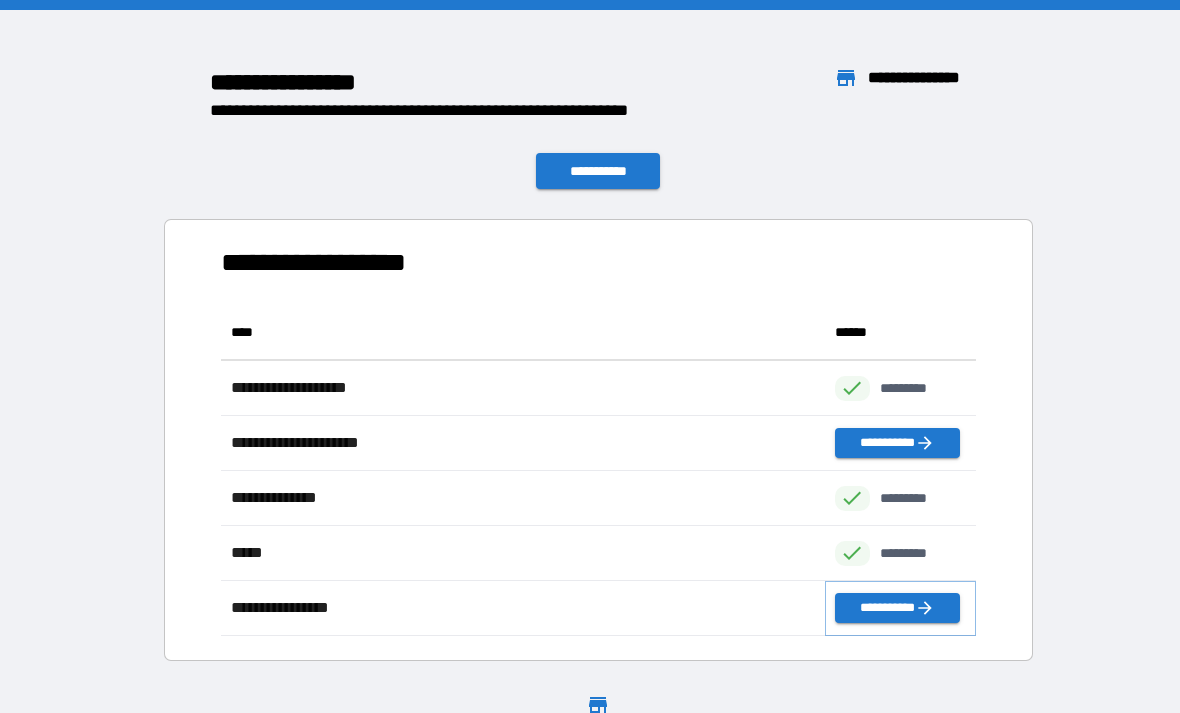 click on "**********" at bounding box center [897, 608] 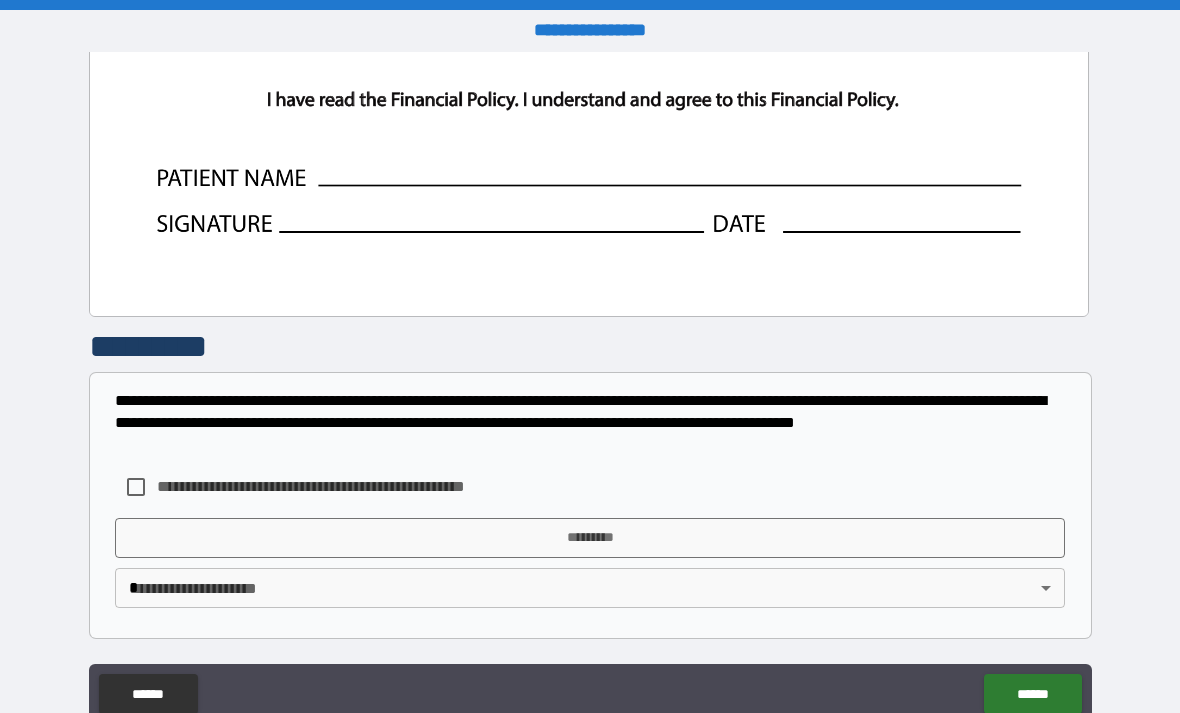 scroll, scrollTop: 1059, scrollLeft: 0, axis: vertical 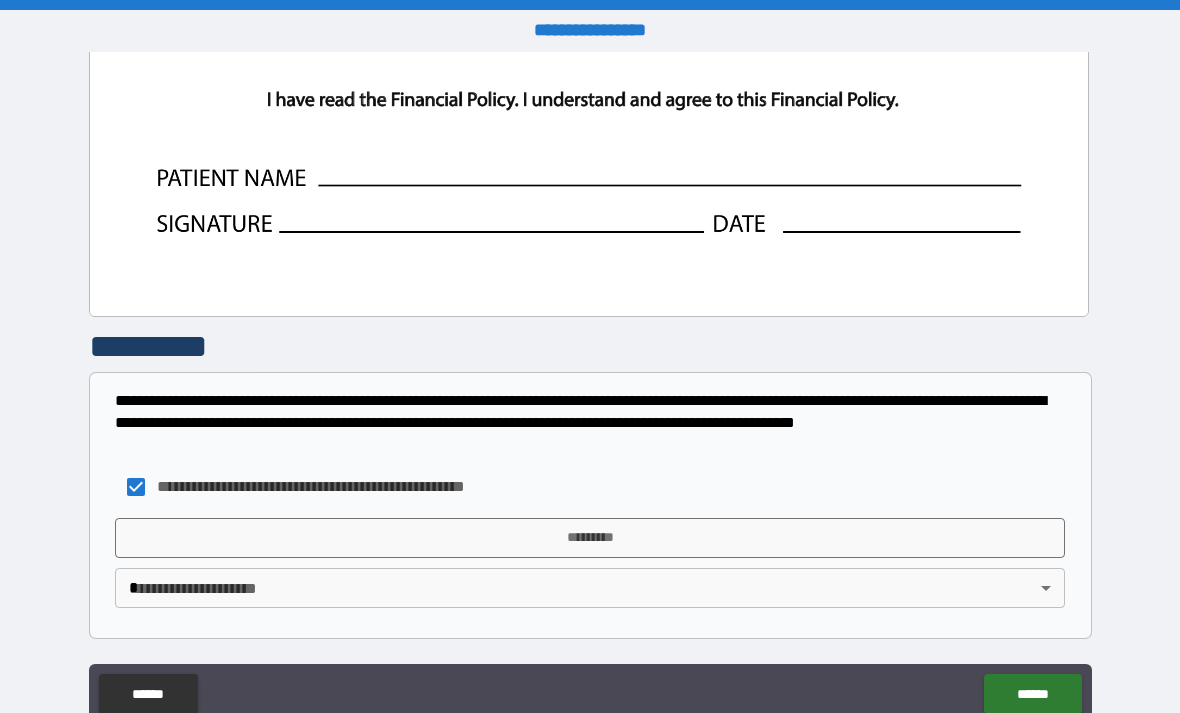 click on "*********" at bounding box center [590, 538] 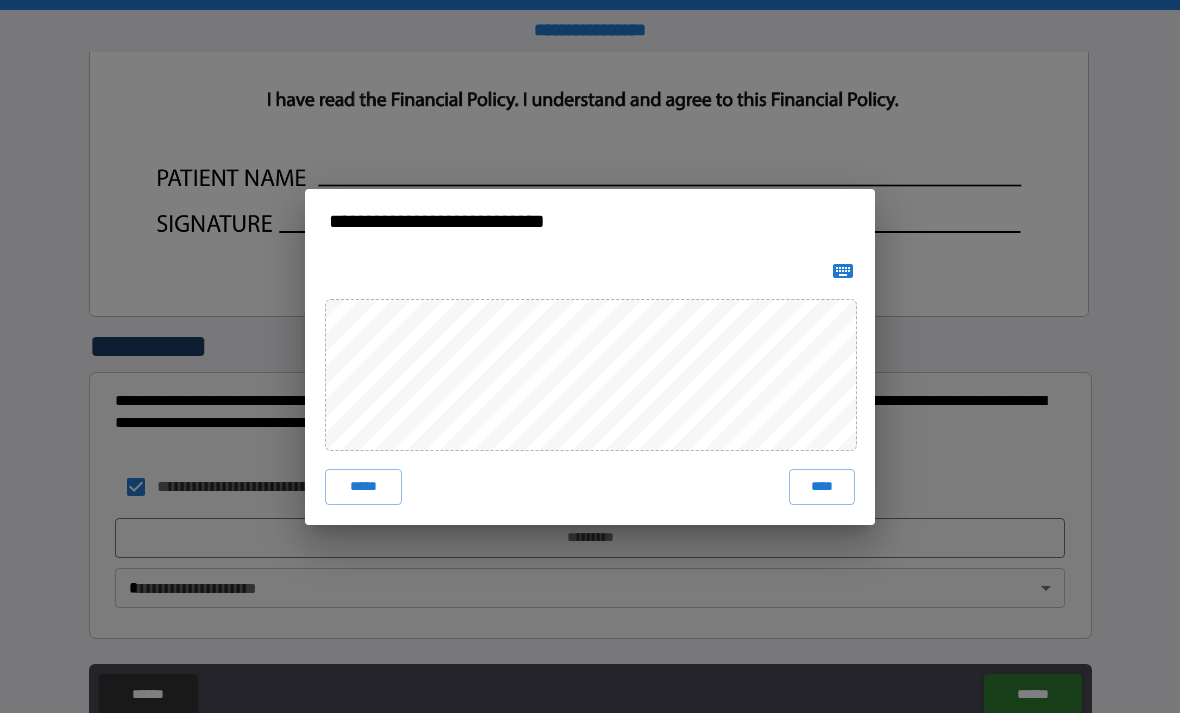 click on "****" at bounding box center (822, 487) 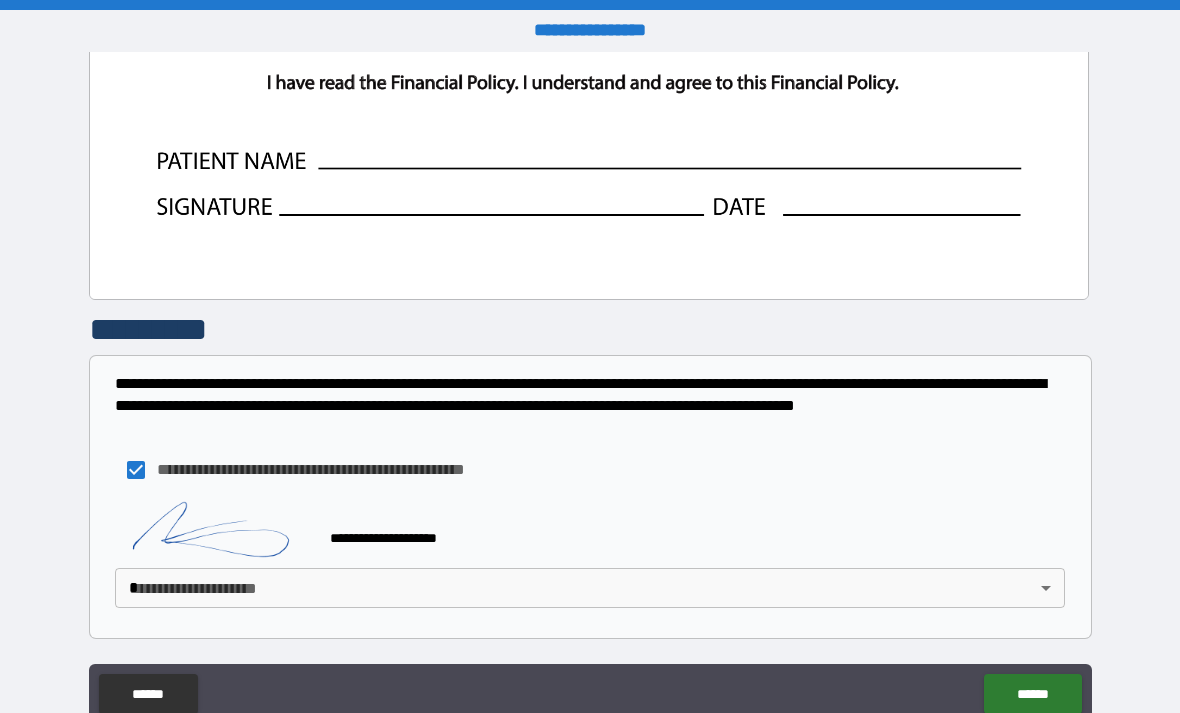 scroll, scrollTop: 1076, scrollLeft: 0, axis: vertical 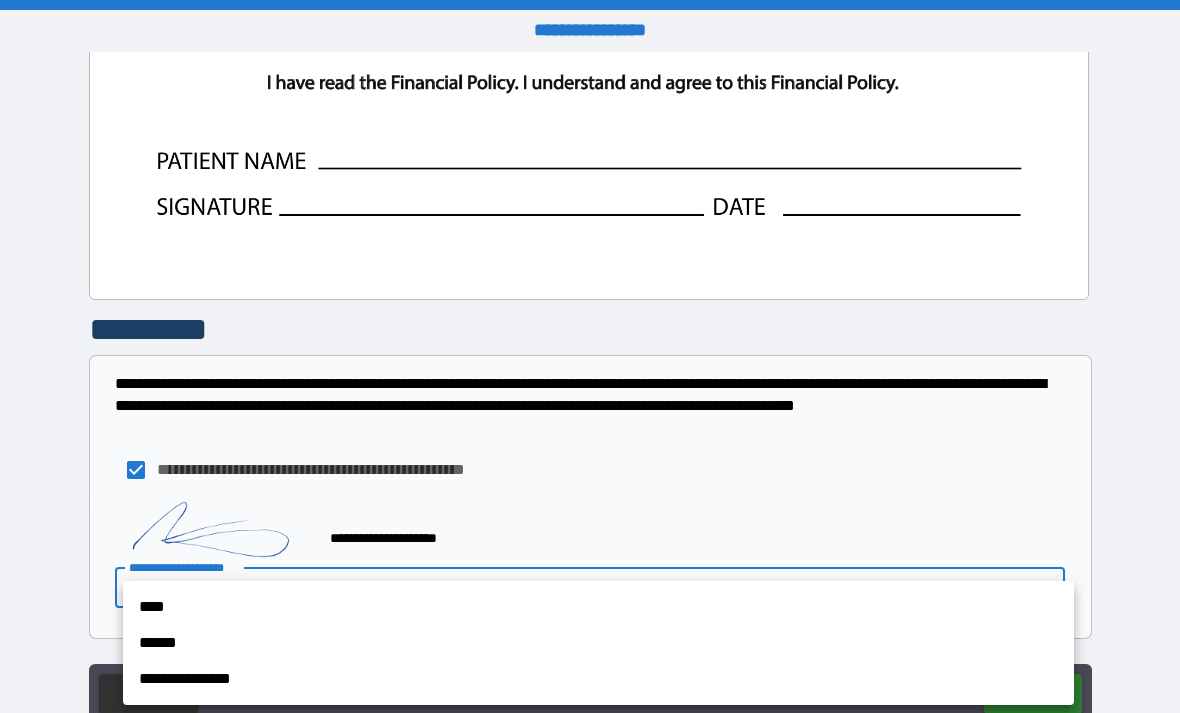 click on "****" at bounding box center [598, 607] 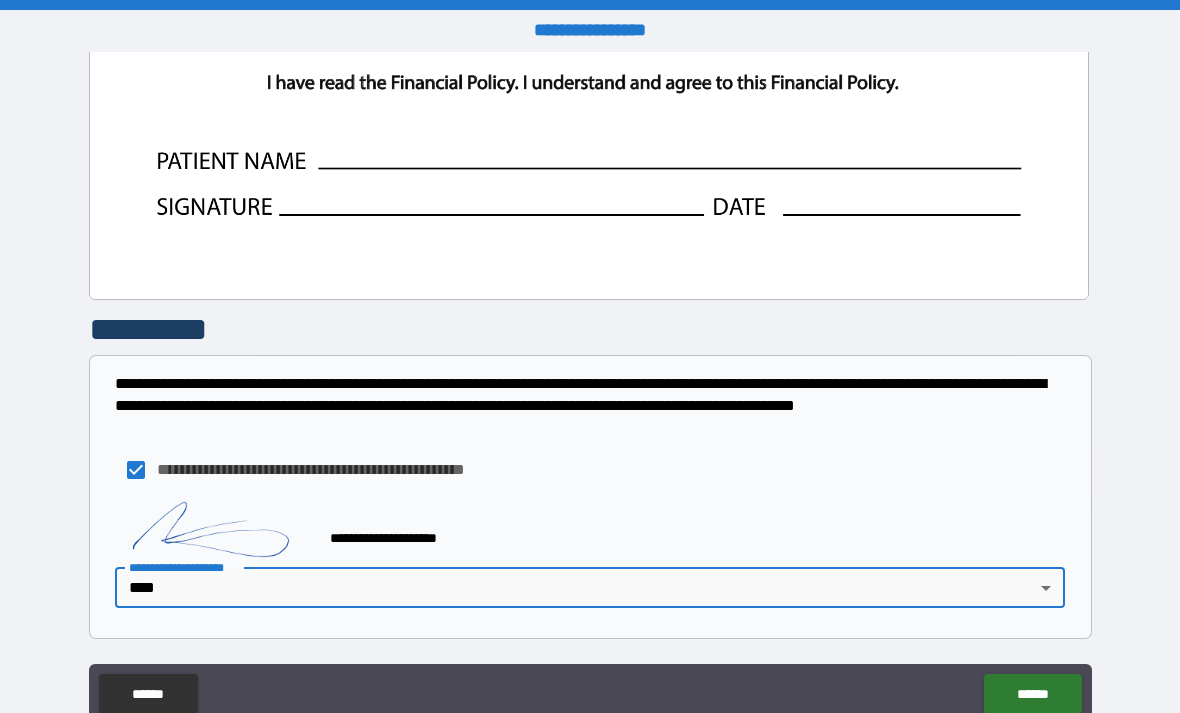 click on "******" at bounding box center [1032, 694] 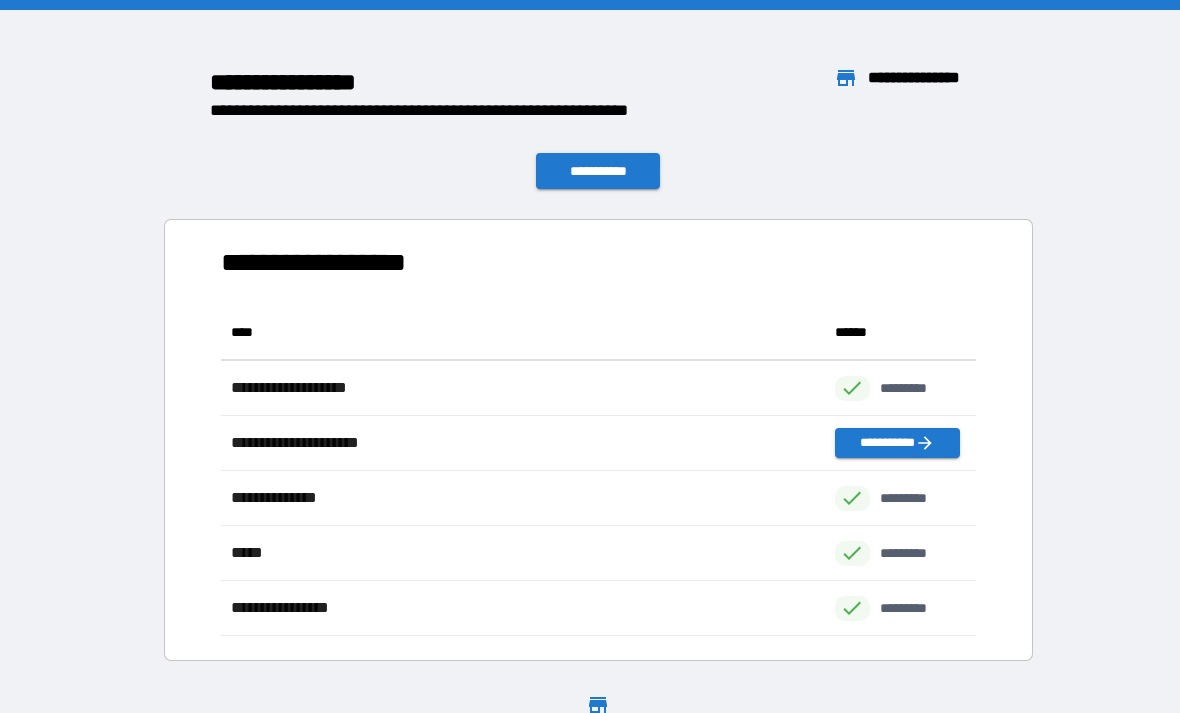 scroll, scrollTop: 331, scrollLeft: 755, axis: both 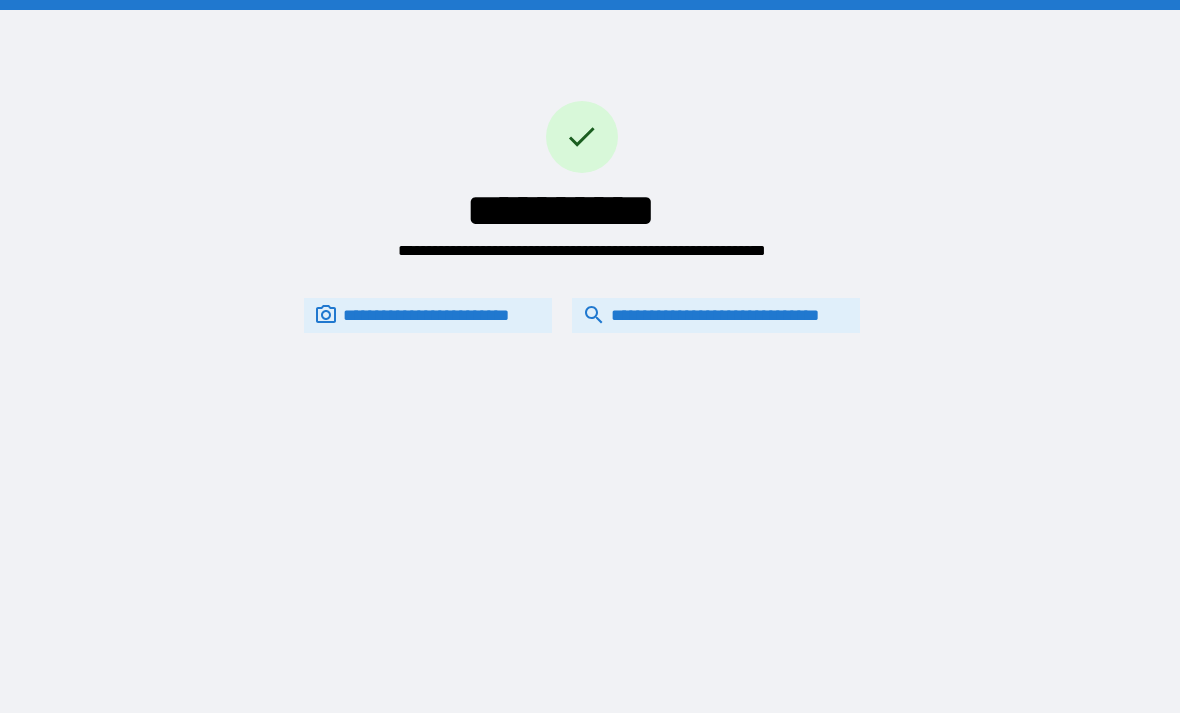 click on "**********" at bounding box center (716, 315) 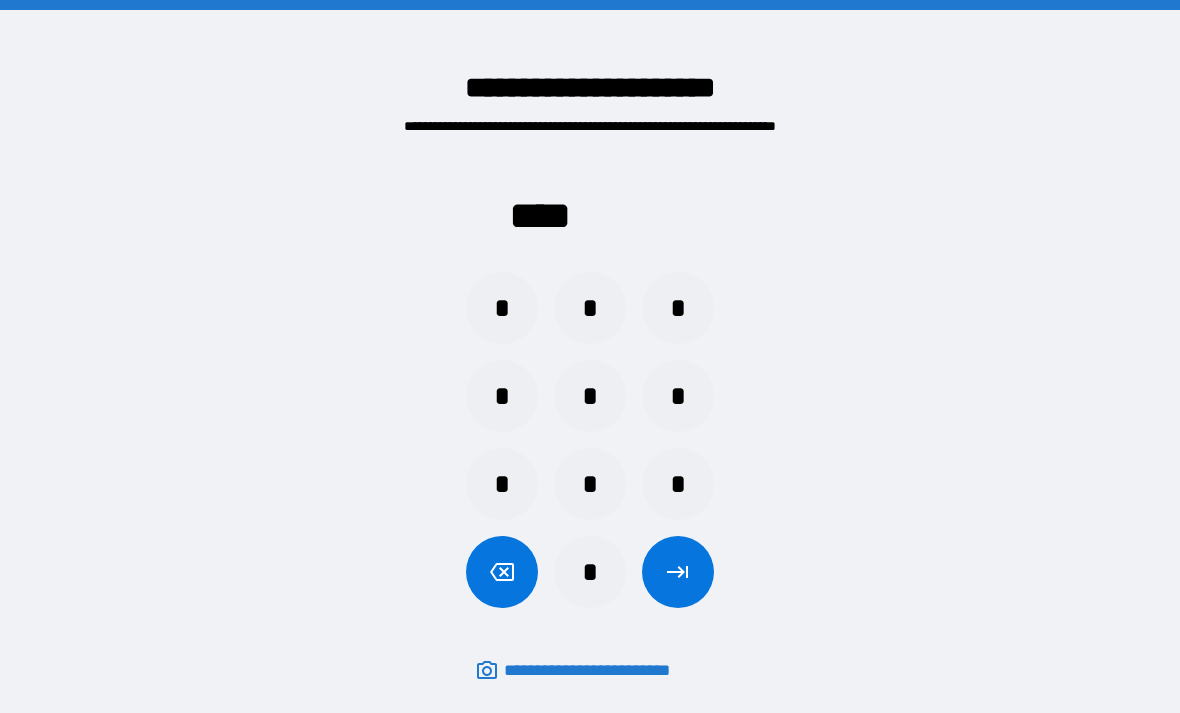 click on "*" at bounding box center [502, 308] 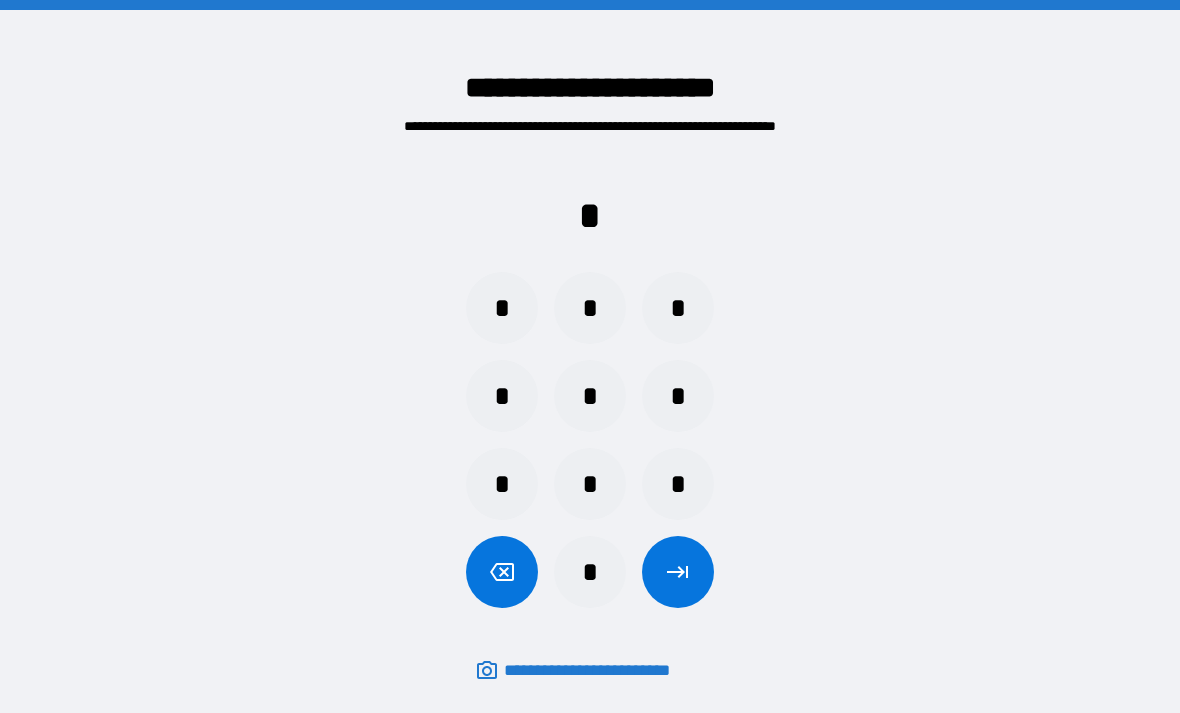 click on "*" at bounding box center (590, 308) 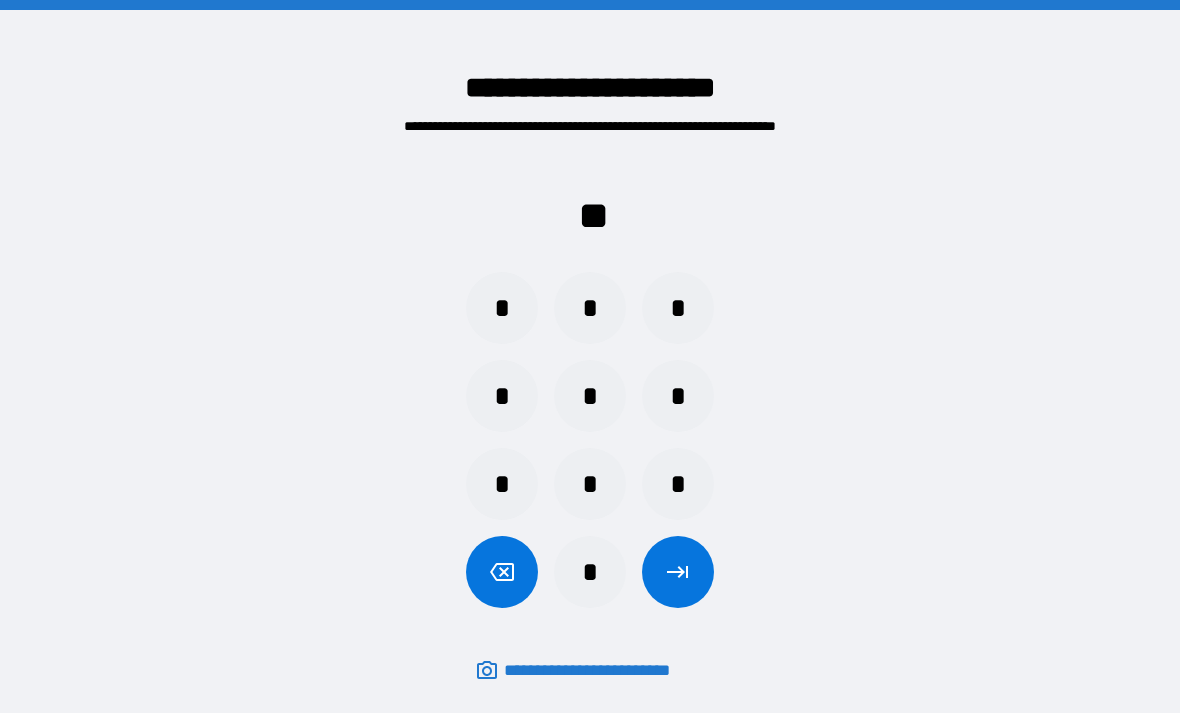 click on "*" at bounding box center [678, 308] 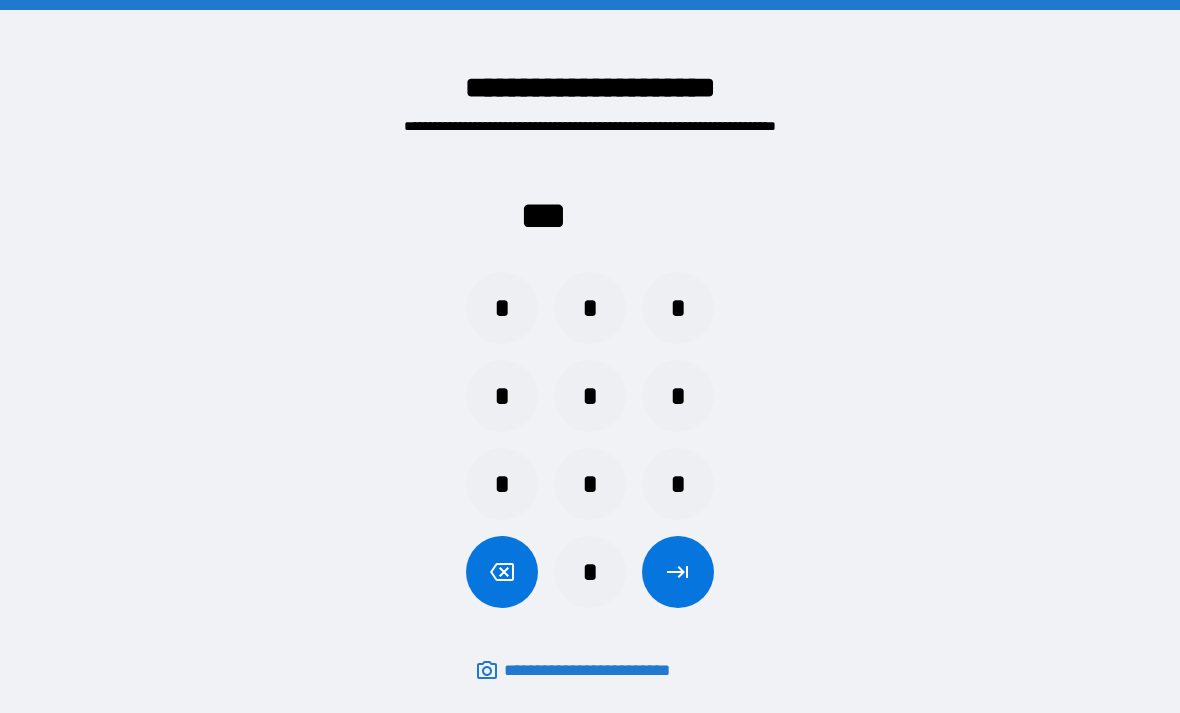 click on "*" at bounding box center [502, 396] 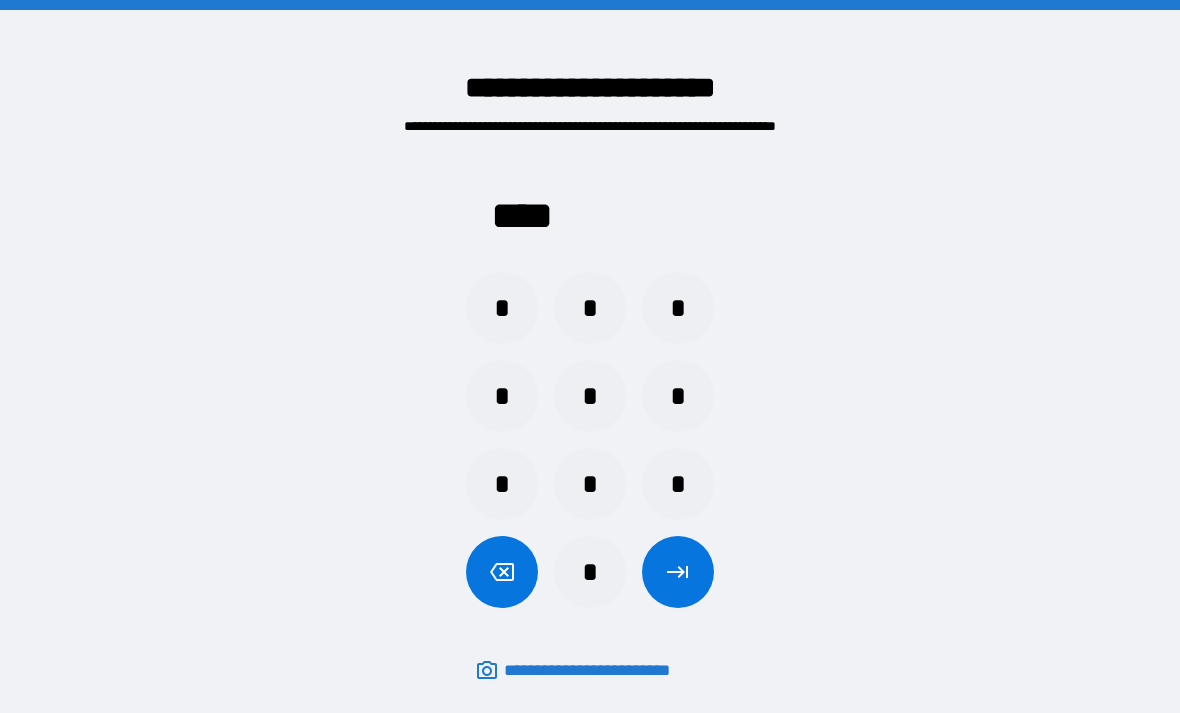 click 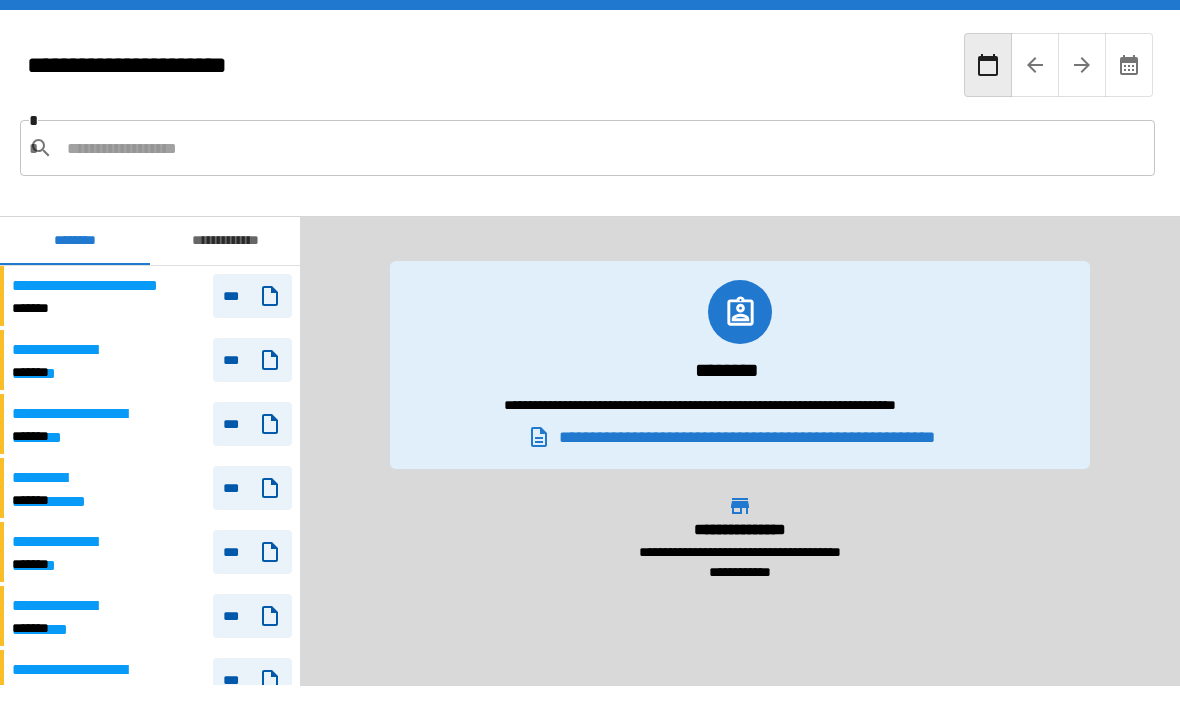 scroll, scrollTop: 60, scrollLeft: 0, axis: vertical 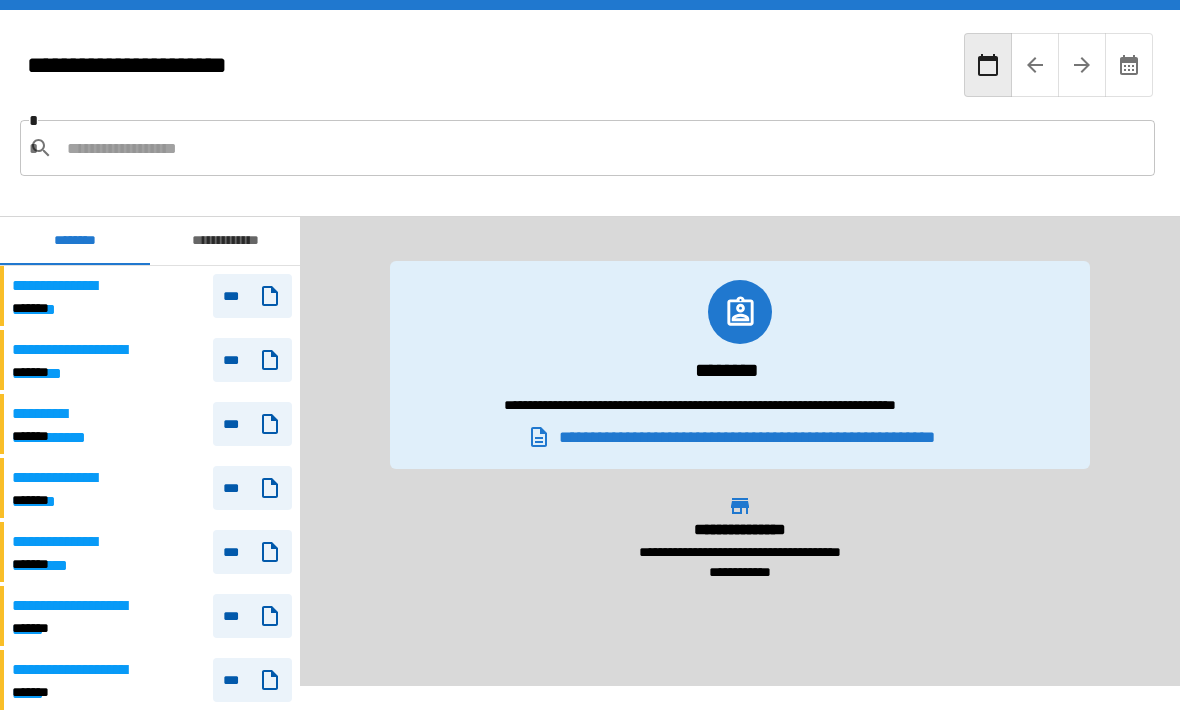 click on "**********" at bounding box center [225, 241] 